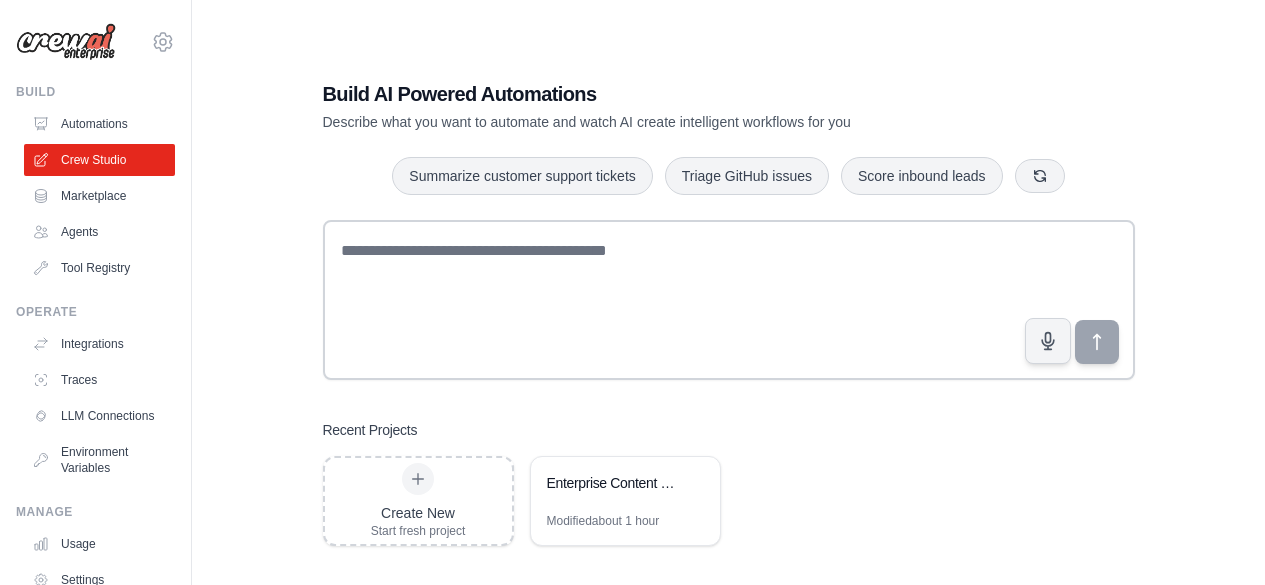 scroll, scrollTop: 0, scrollLeft: 0, axis: both 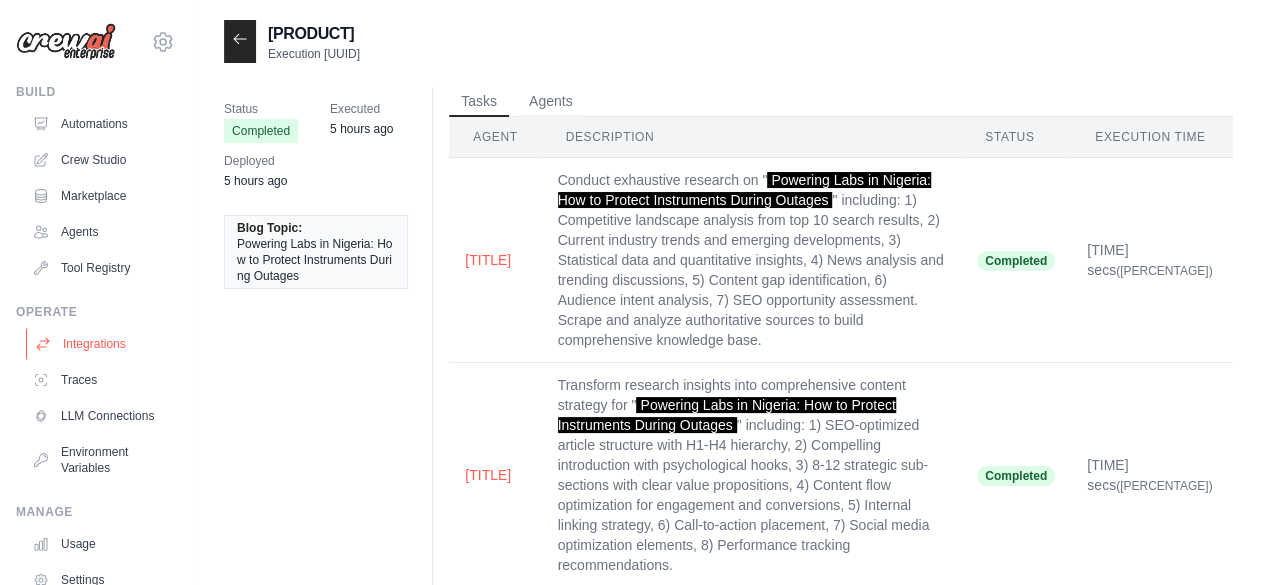 click on "Integrations" at bounding box center [101, 344] 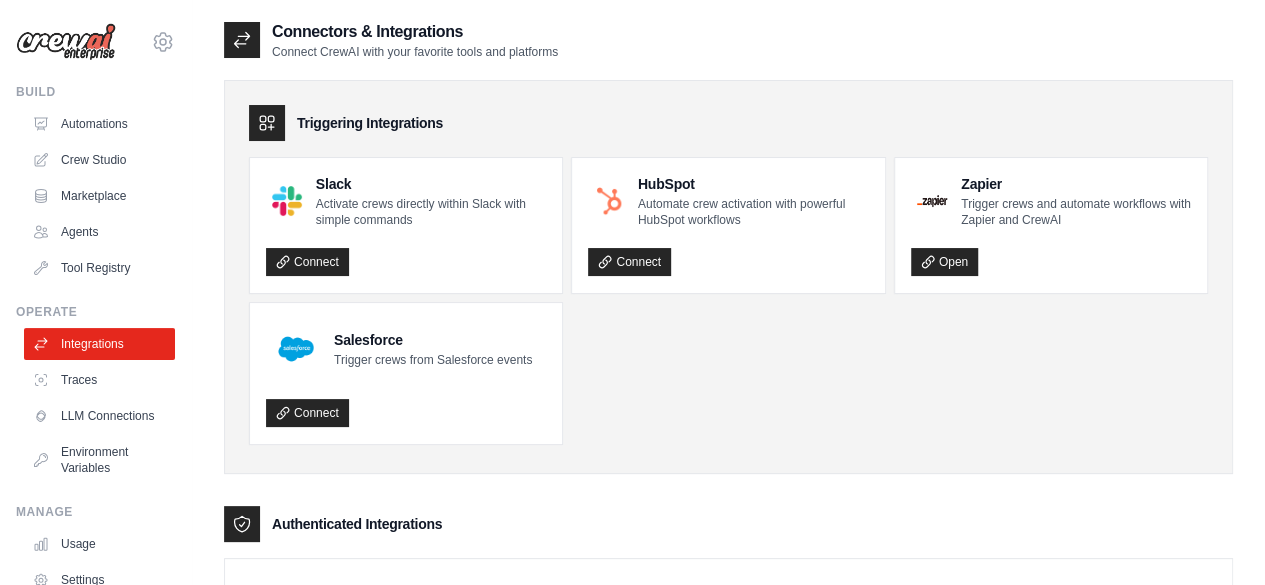 scroll, scrollTop: 0, scrollLeft: 0, axis: both 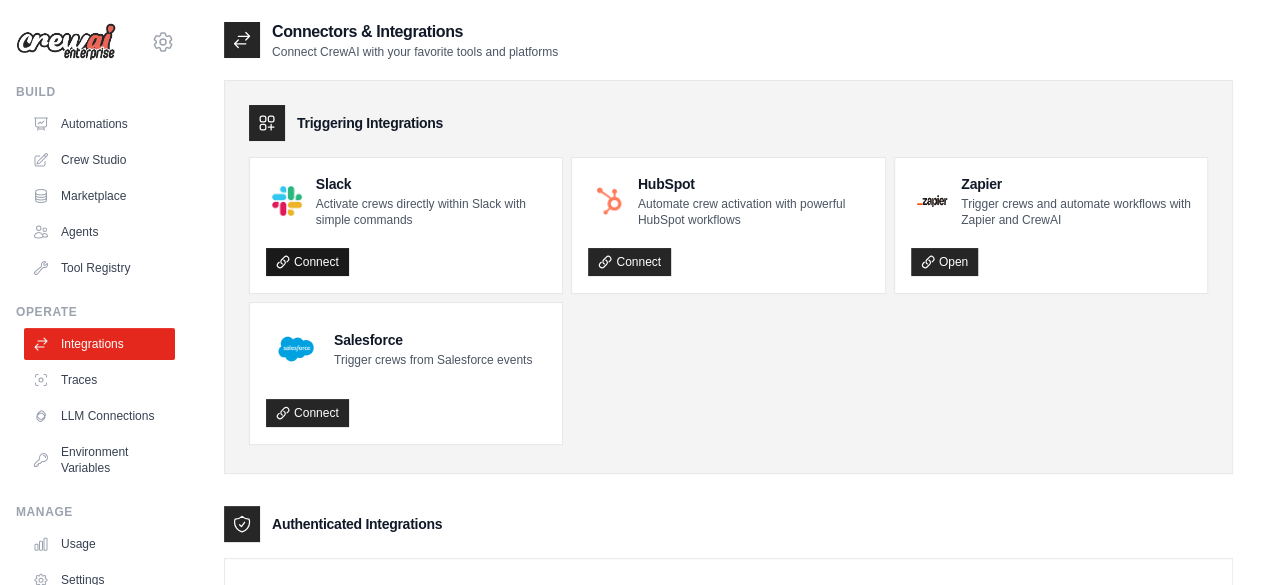 click on "Connect" at bounding box center [307, 262] 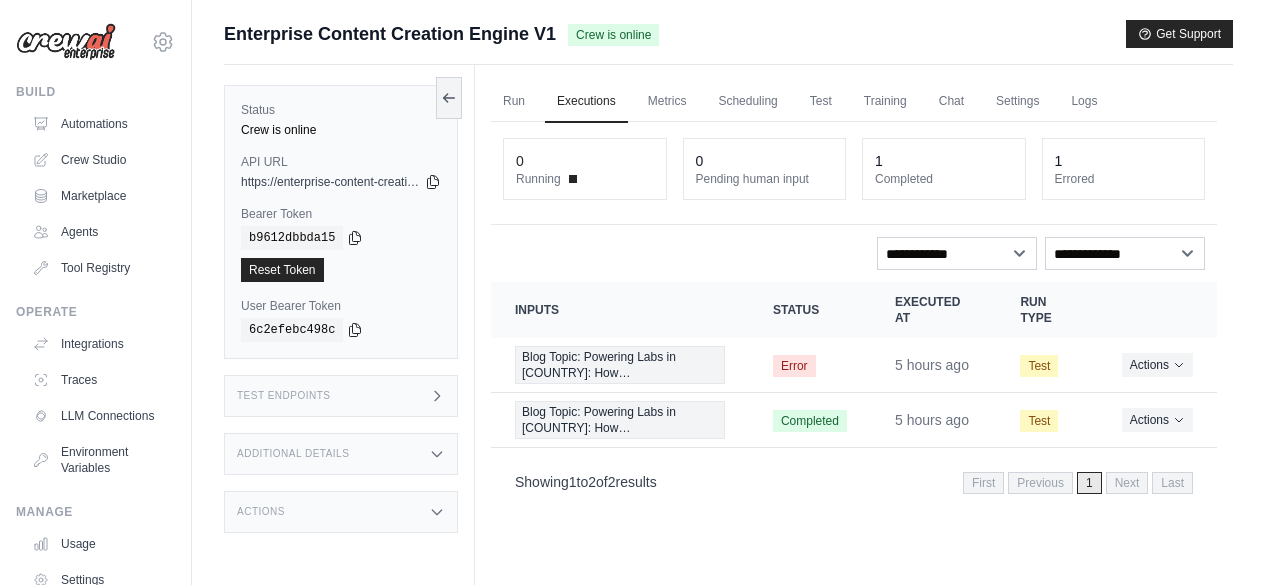 scroll, scrollTop: 0, scrollLeft: 0, axis: both 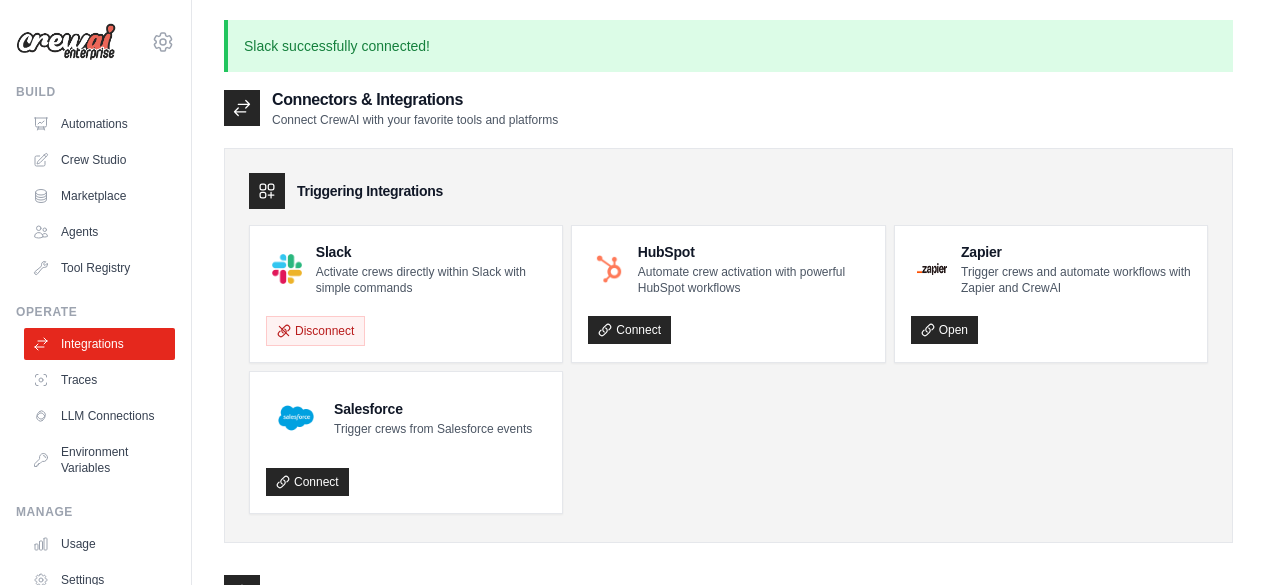 click on "Connect" at bounding box center (307, 789) 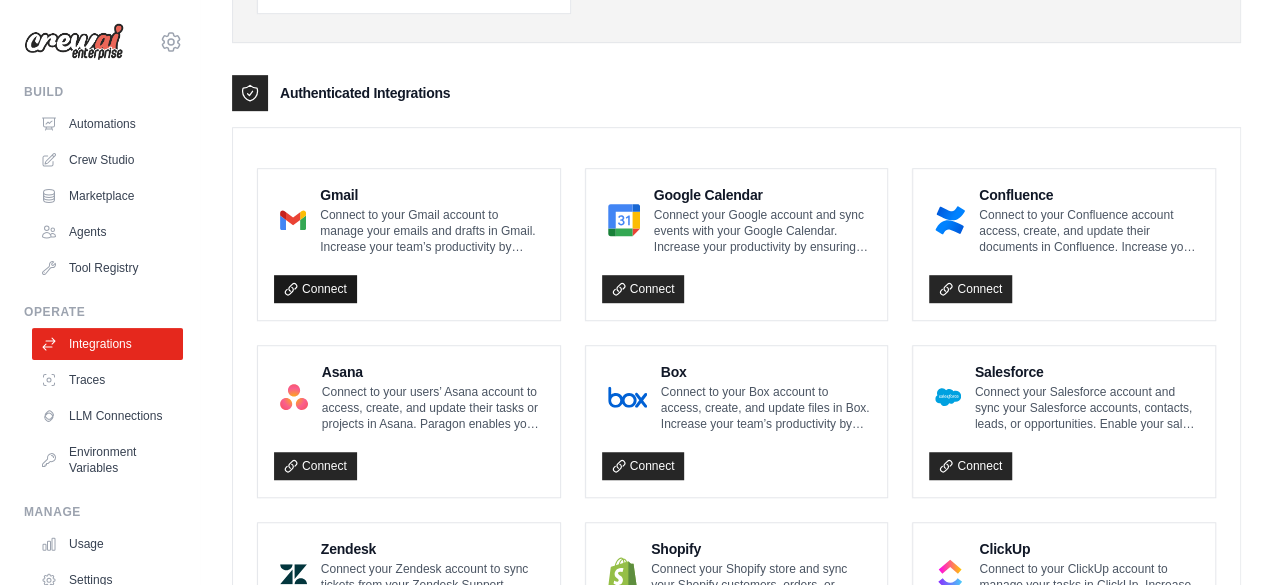 scroll, scrollTop: 500, scrollLeft: 0, axis: vertical 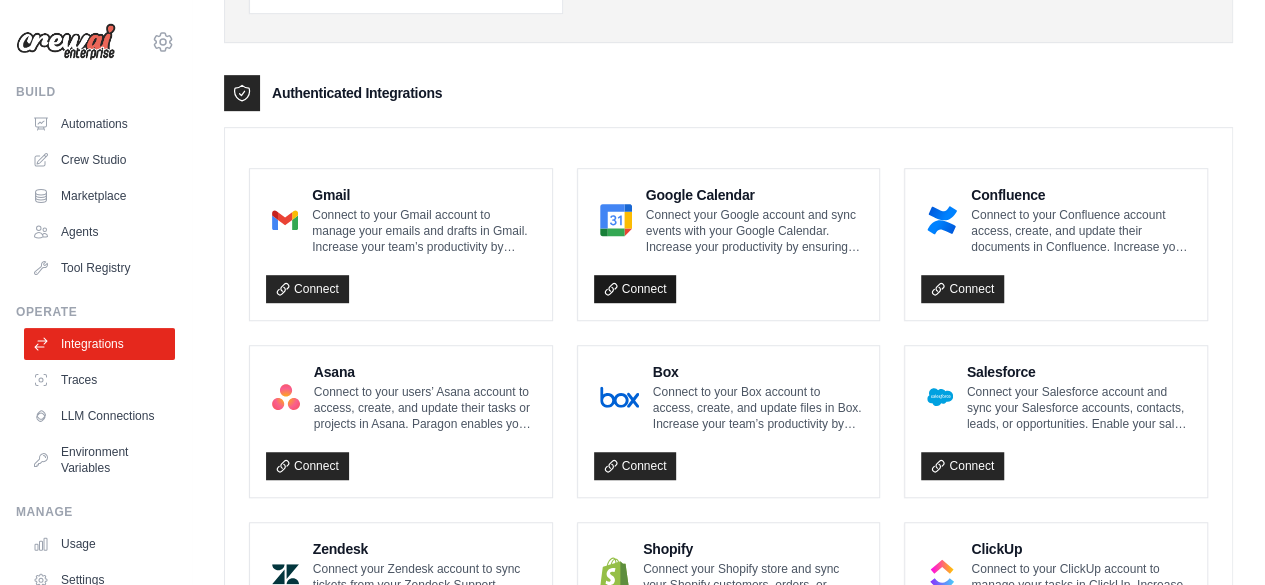 click on "Connect" at bounding box center (635, 289) 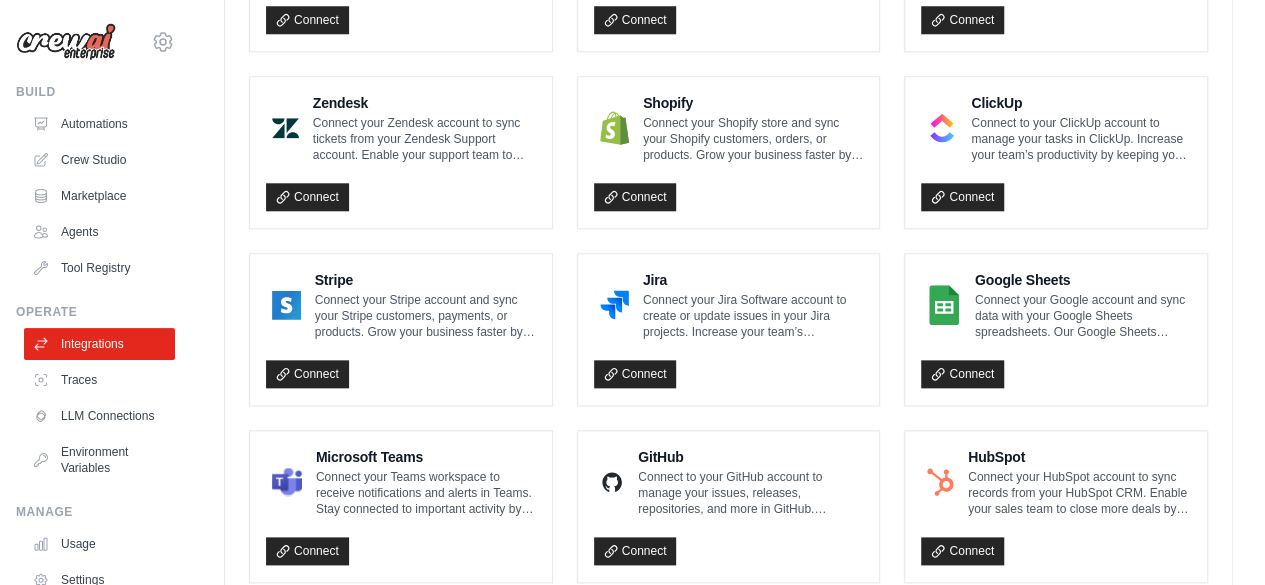 scroll, scrollTop: 1000, scrollLeft: 0, axis: vertical 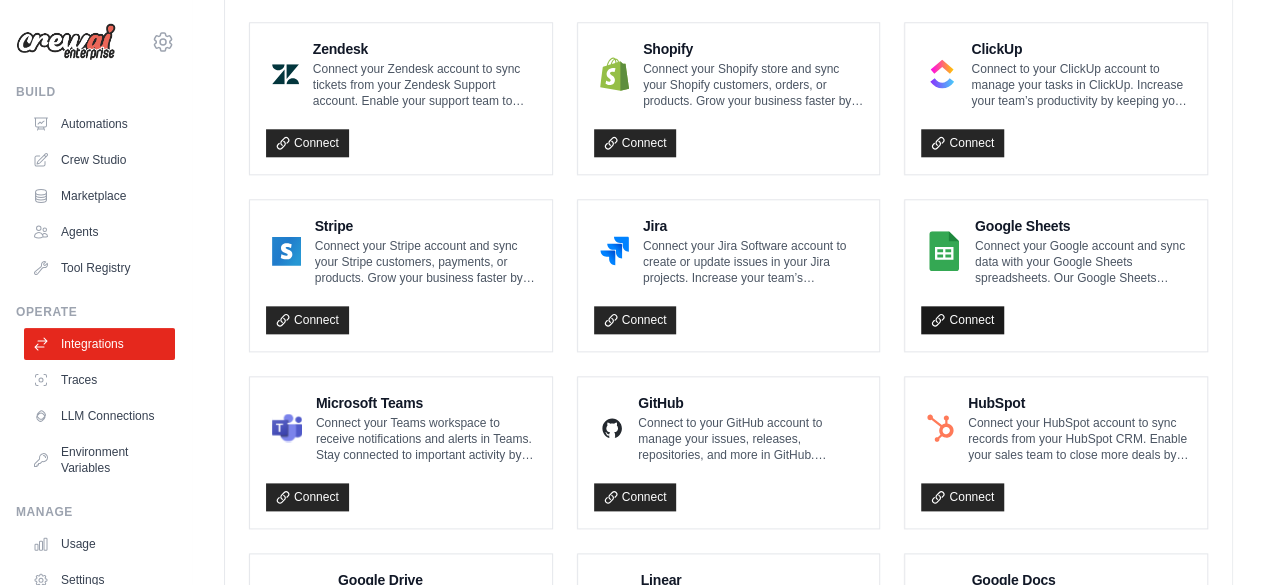 click on "Connect" at bounding box center [962, 320] 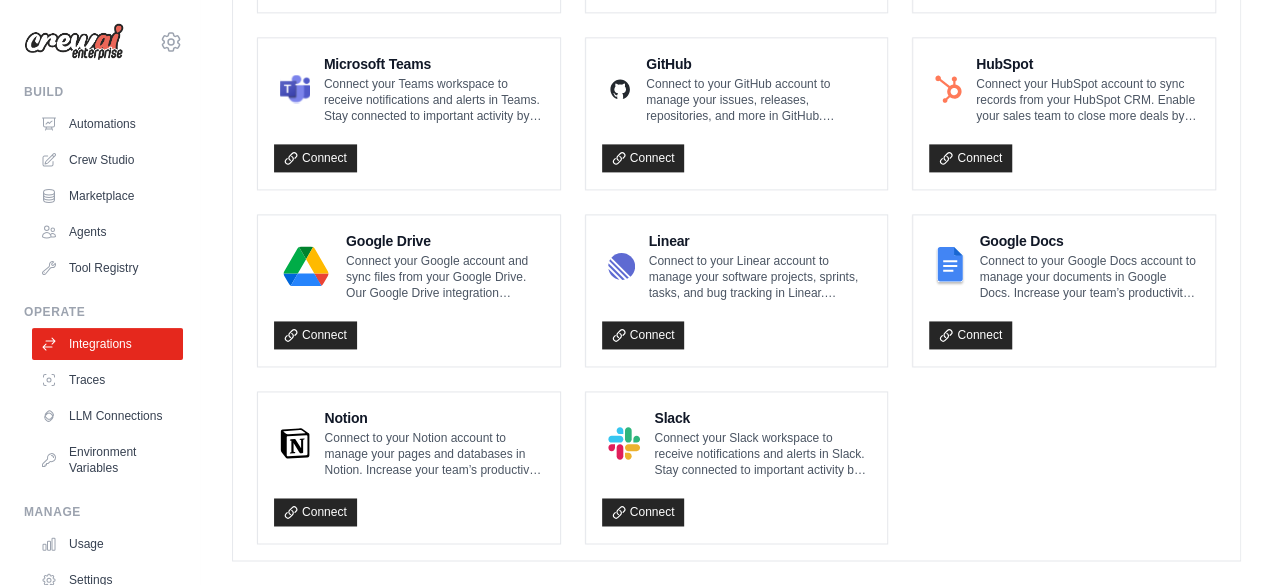 scroll, scrollTop: 1356, scrollLeft: 0, axis: vertical 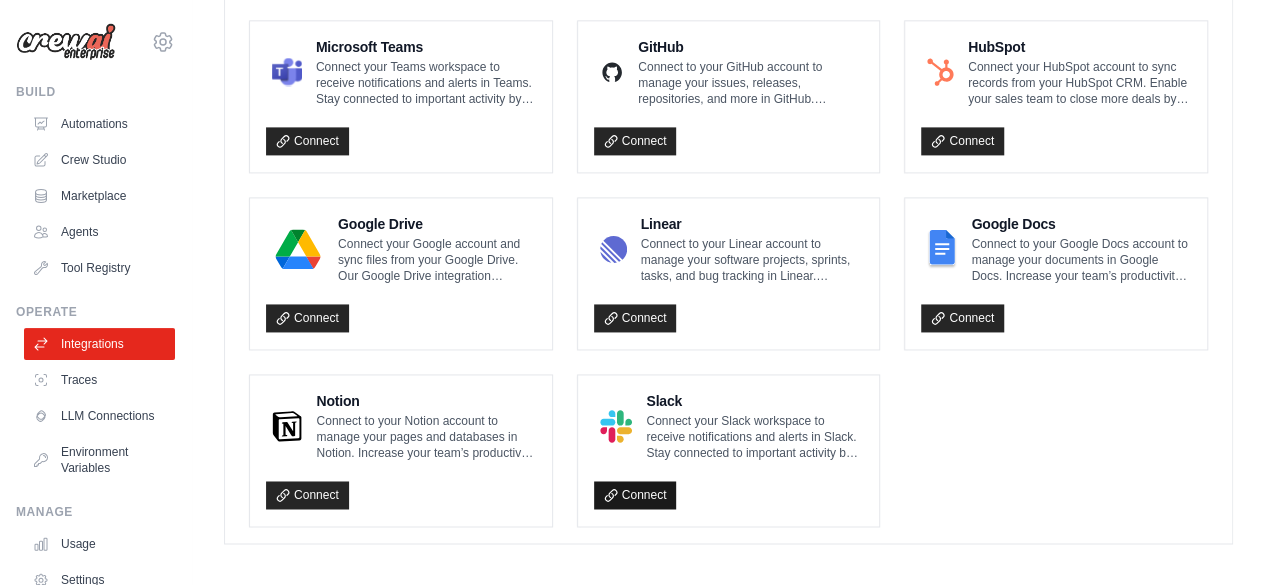 click on "Connect" at bounding box center (635, 495) 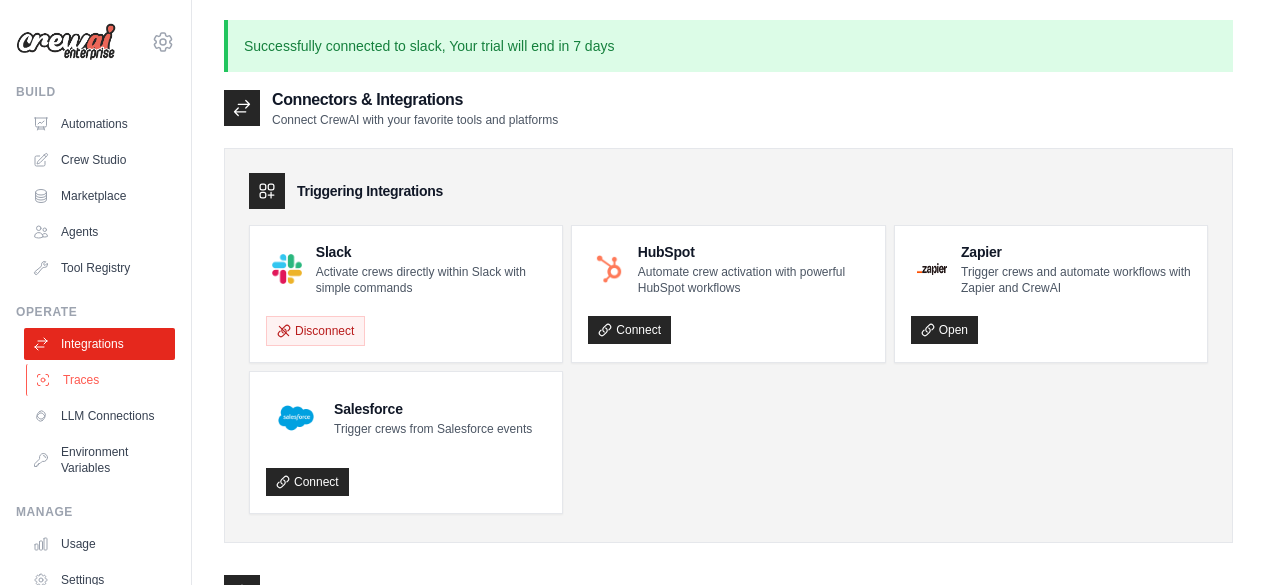 click on "Traces" at bounding box center [101, 380] 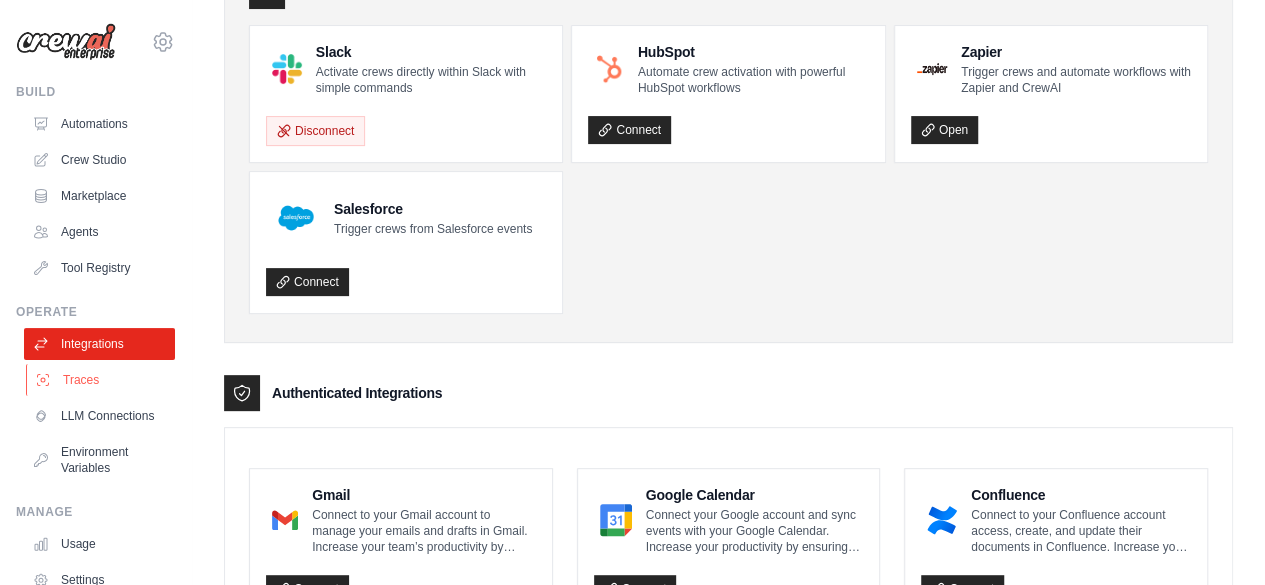 scroll, scrollTop: 200, scrollLeft: 0, axis: vertical 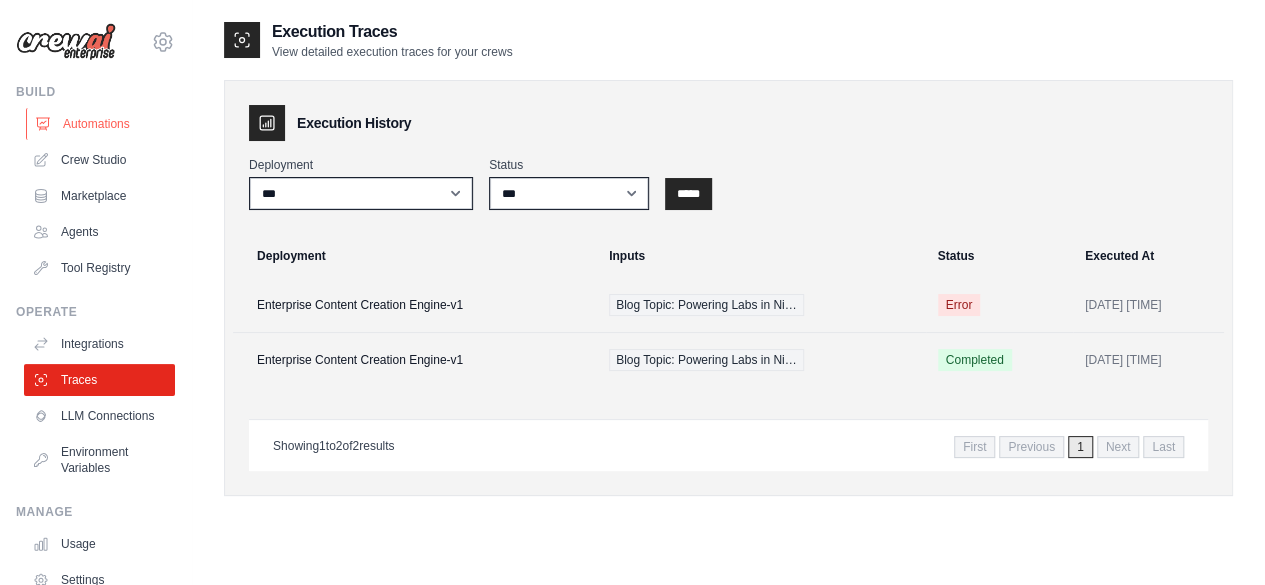 click on "Automations" at bounding box center [101, 124] 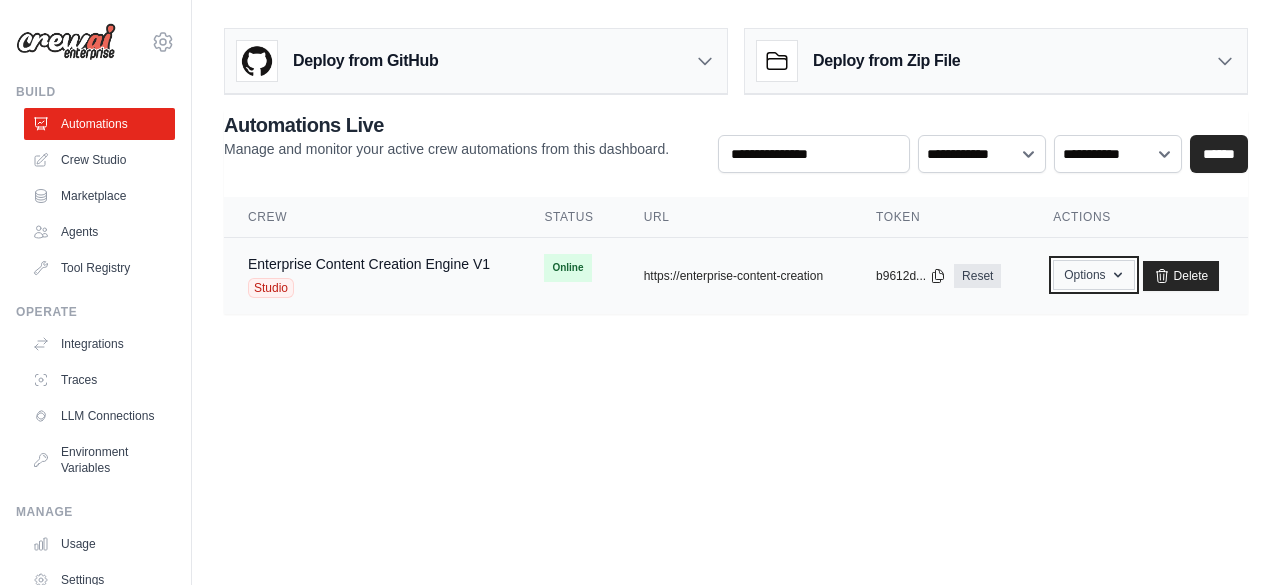 click on "Options" at bounding box center (1093, 275) 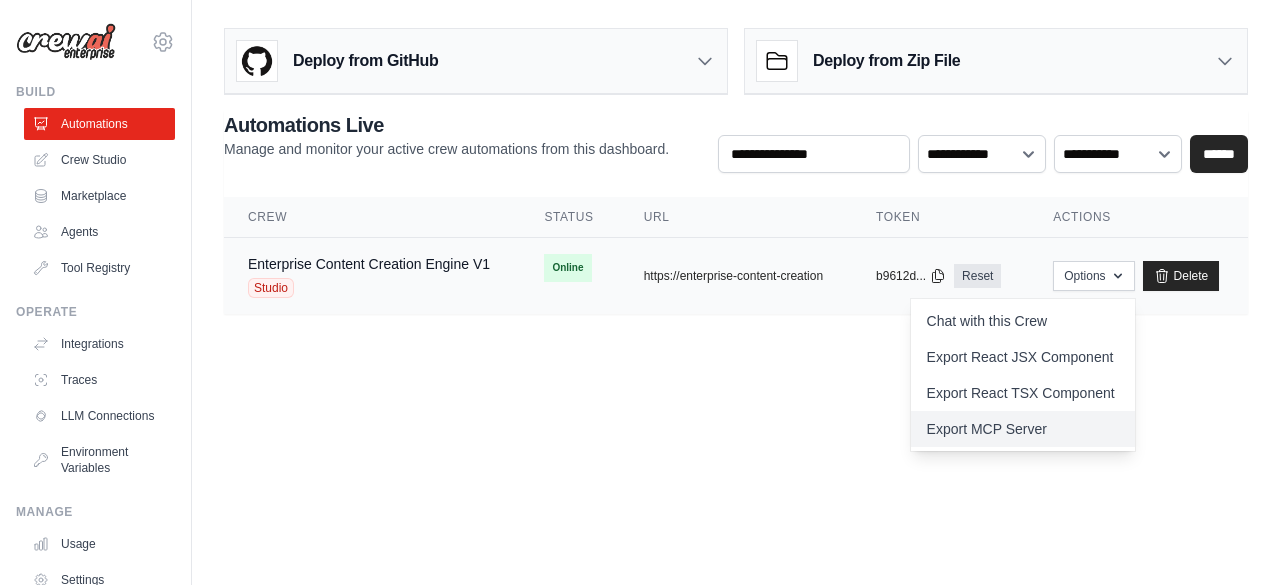 click on "Export MCP Server" at bounding box center (1023, 429) 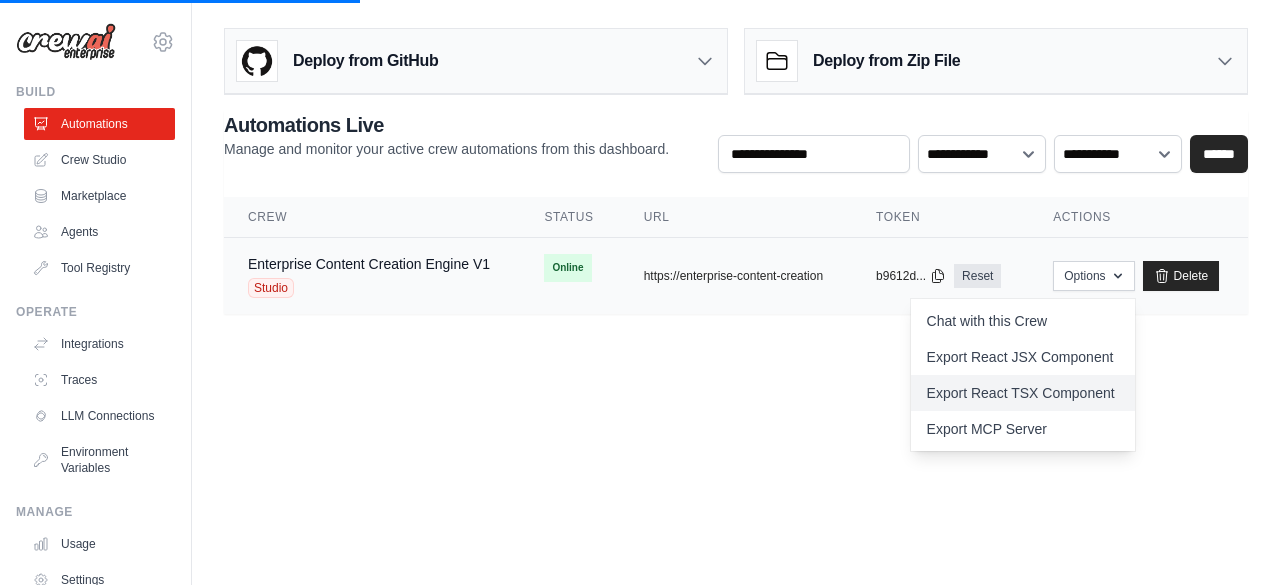 click on "Export React TSX Component" at bounding box center [1023, 393] 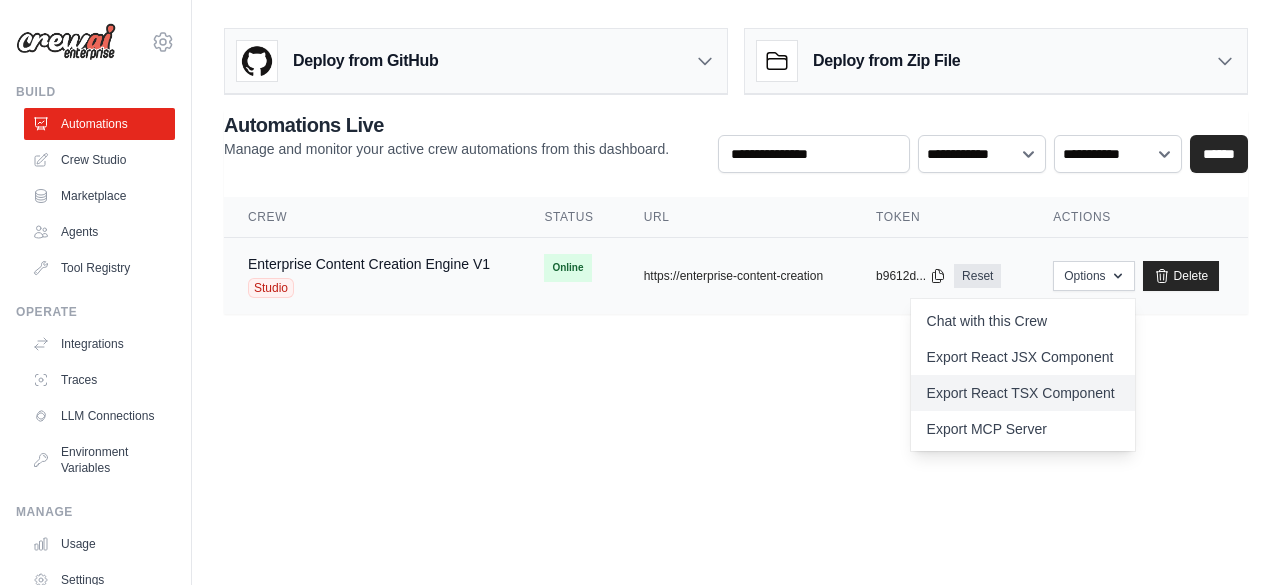 click on "Export React TSX Component" at bounding box center [1023, 393] 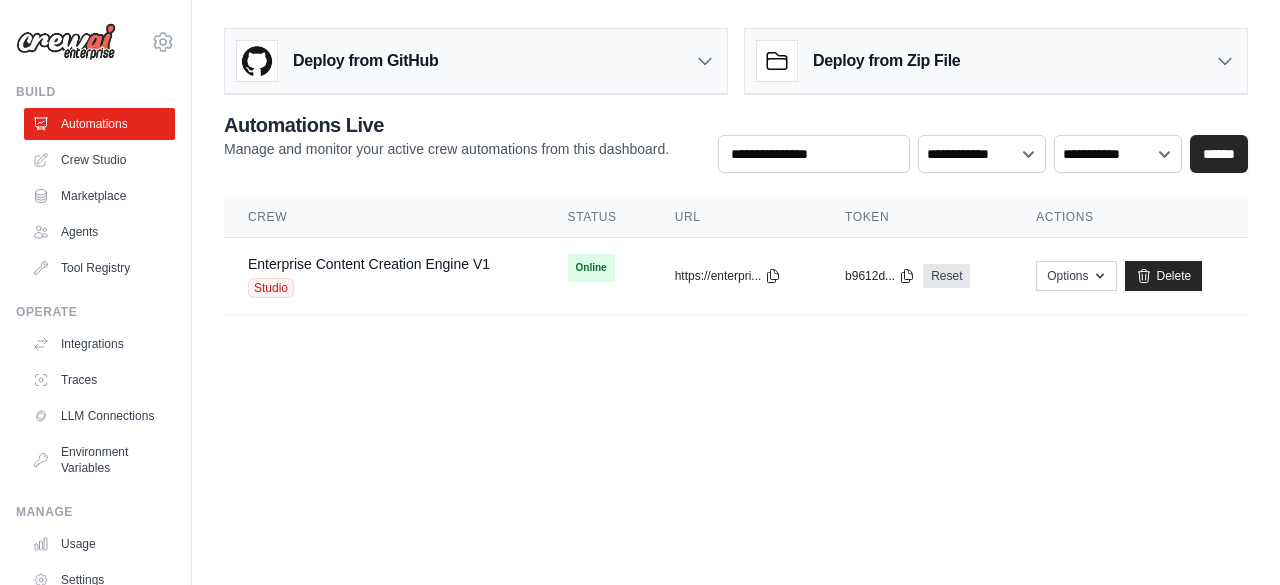 scroll, scrollTop: 0, scrollLeft: 0, axis: both 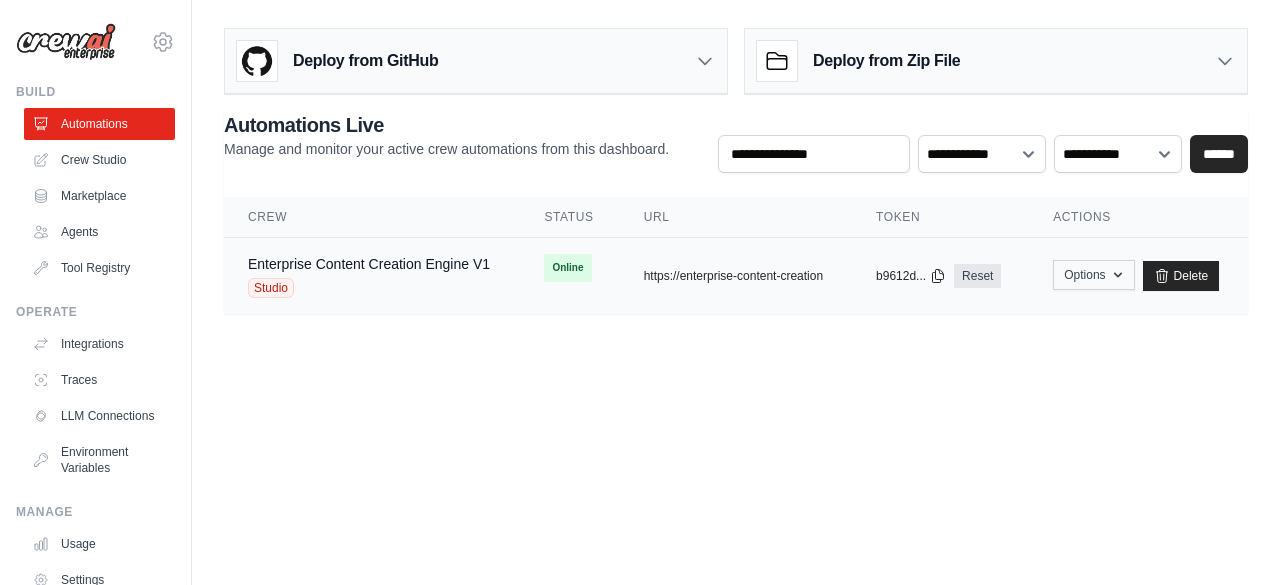 click 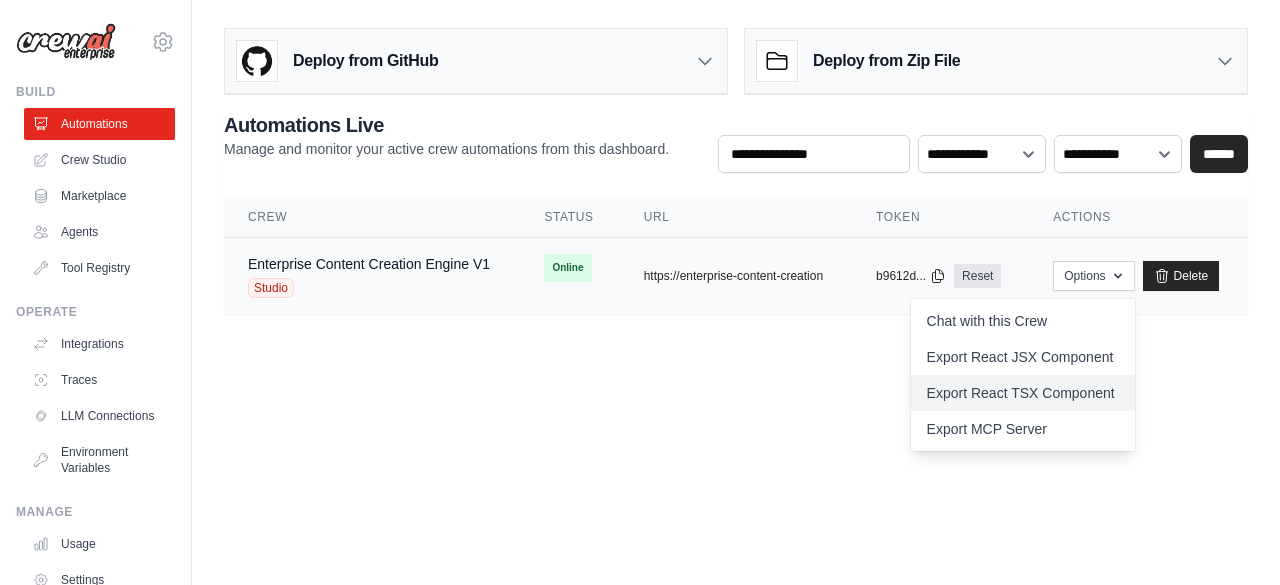 click on "Export React TSX Component" at bounding box center [1023, 393] 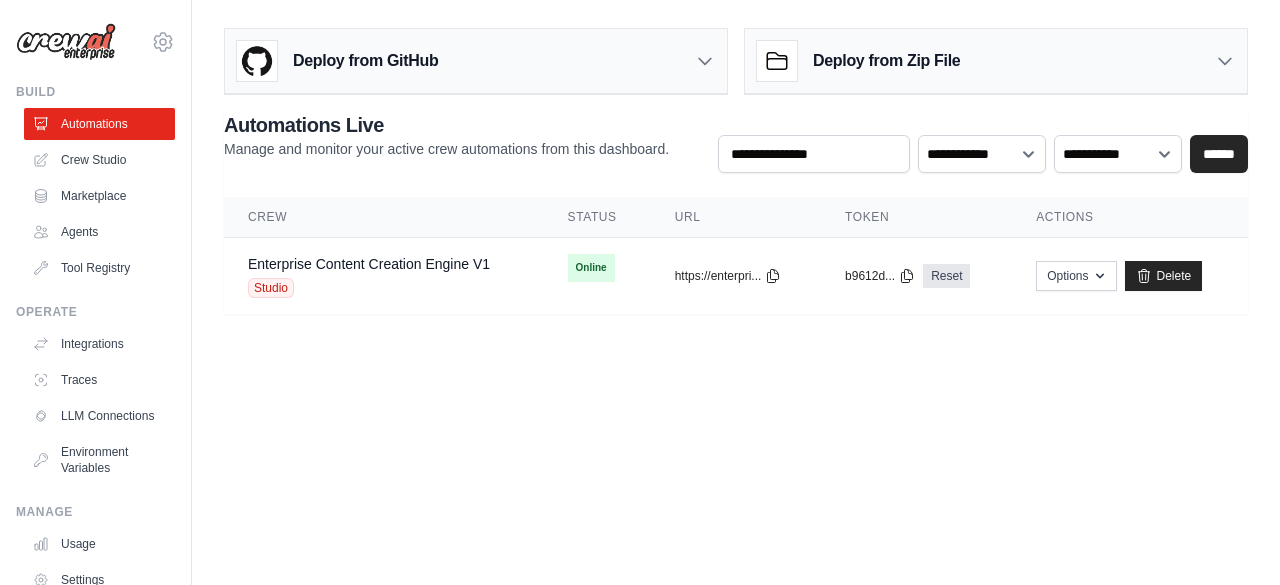 scroll, scrollTop: 0, scrollLeft: 0, axis: both 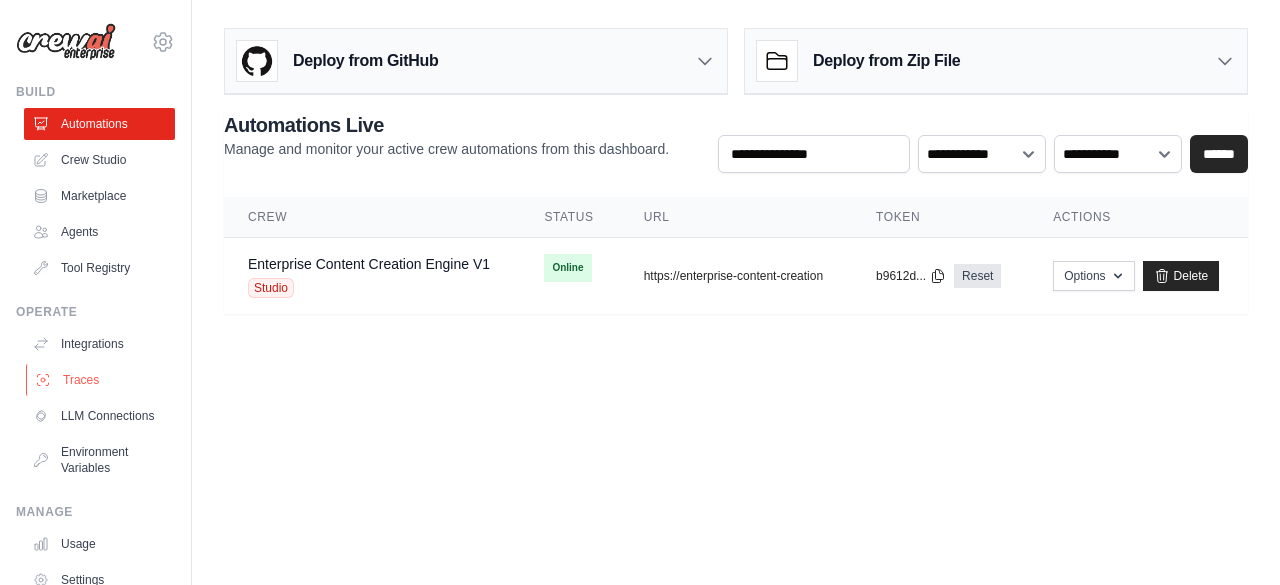 click on "Traces" at bounding box center (101, 380) 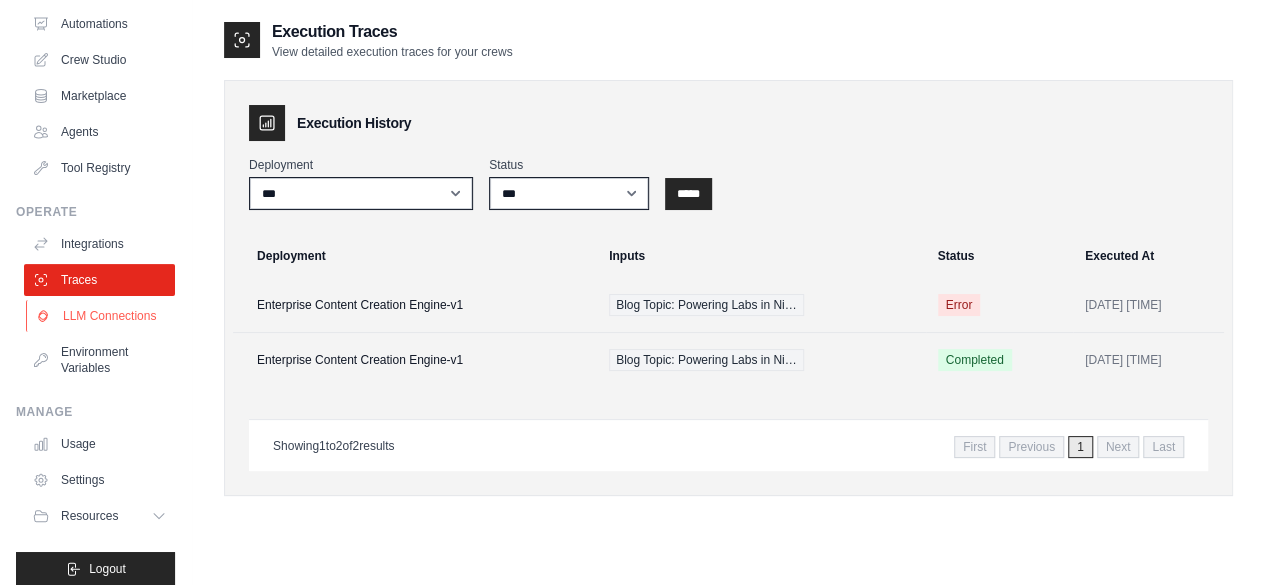 scroll, scrollTop: 132, scrollLeft: 0, axis: vertical 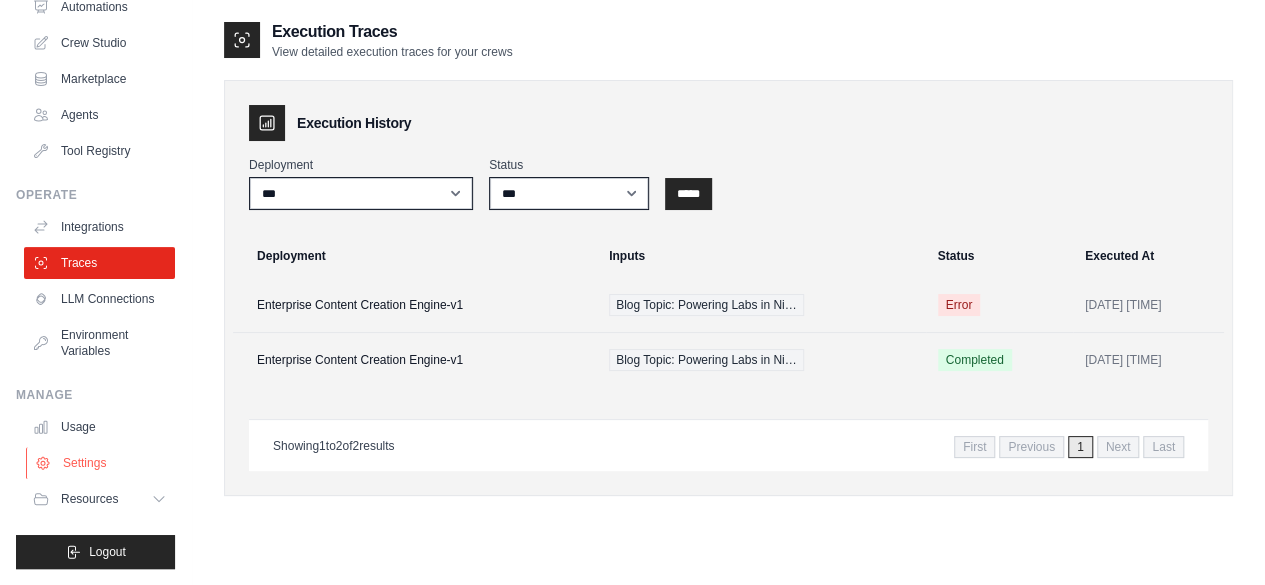 click on "Settings" at bounding box center (101, 463) 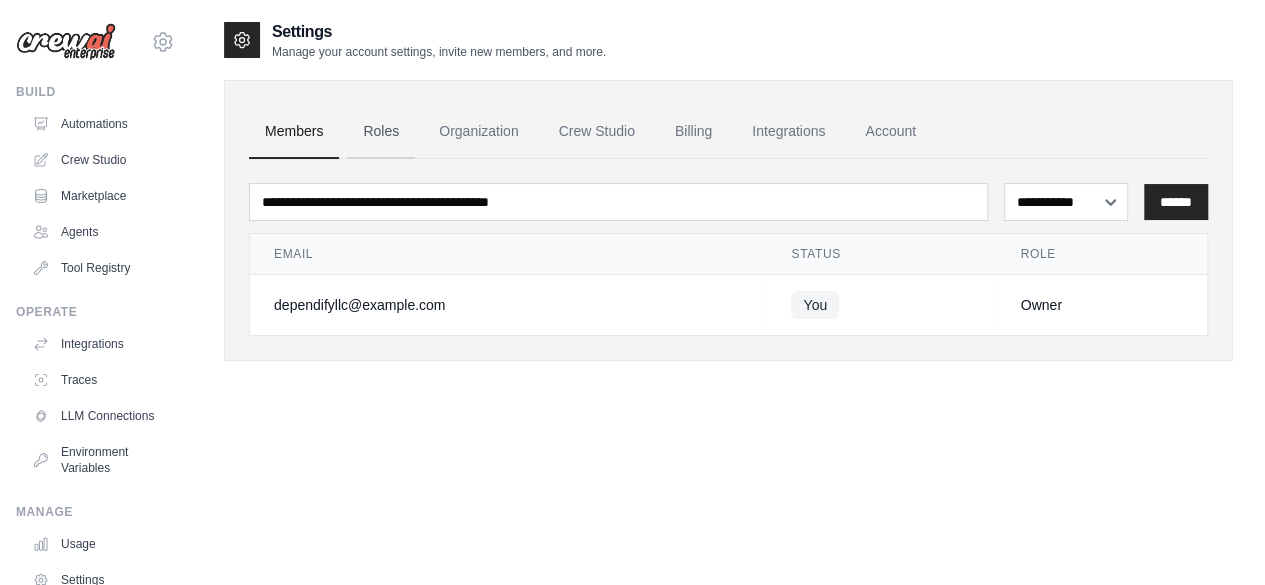 click on "Roles" at bounding box center (381, 132) 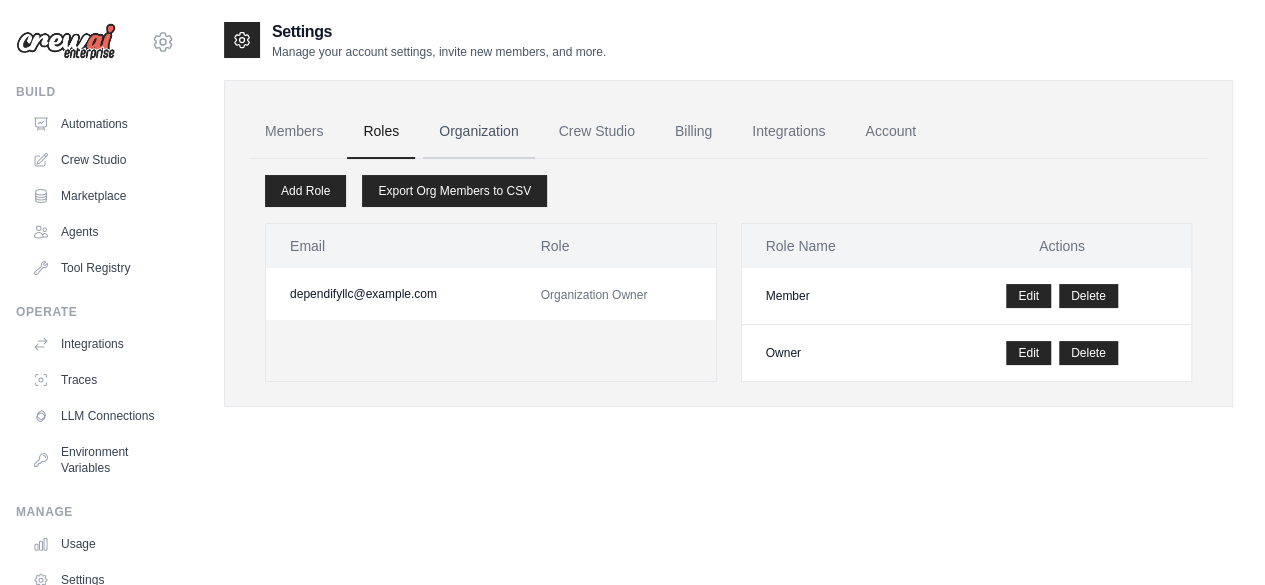 click on "Organization" at bounding box center (478, 132) 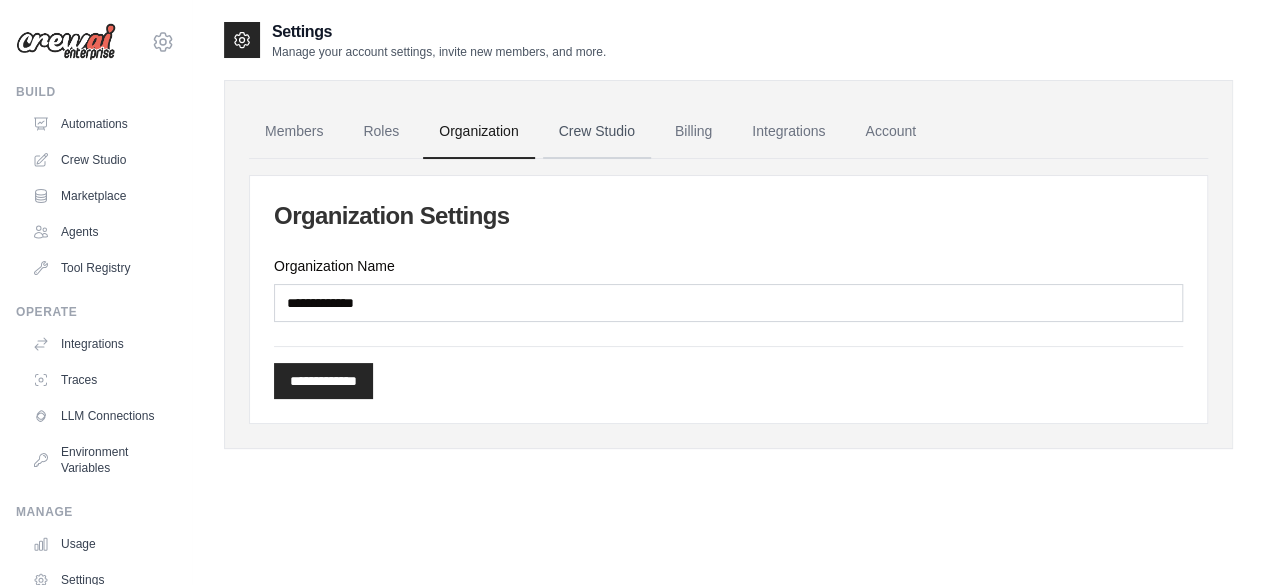 click on "Crew Studio" at bounding box center [597, 132] 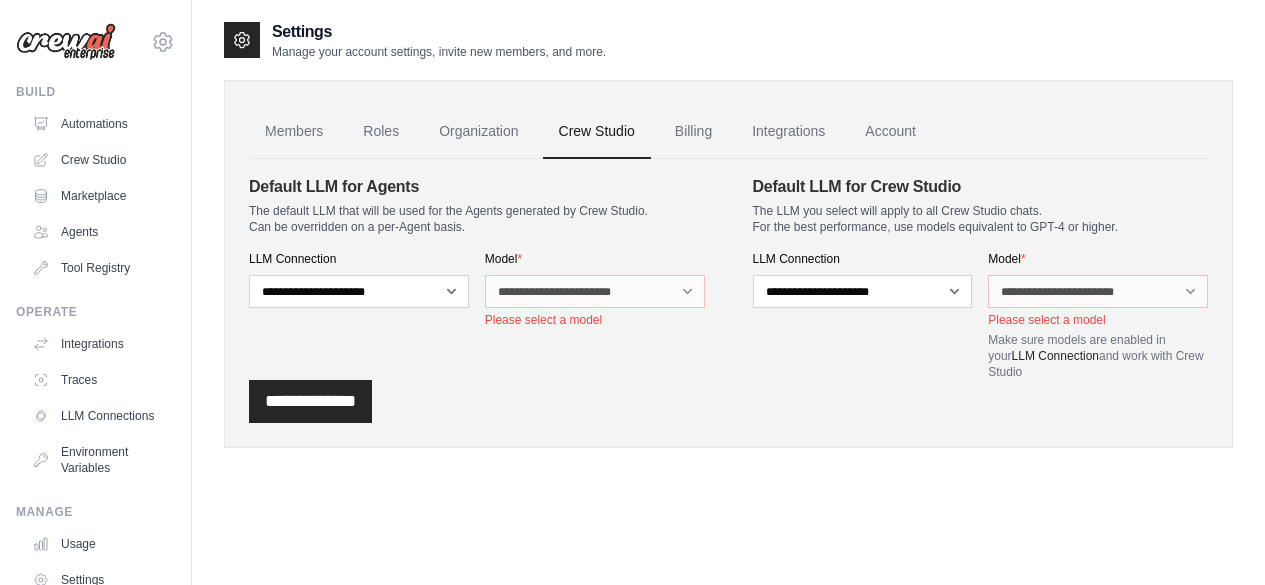 scroll, scrollTop: 0, scrollLeft: 0, axis: both 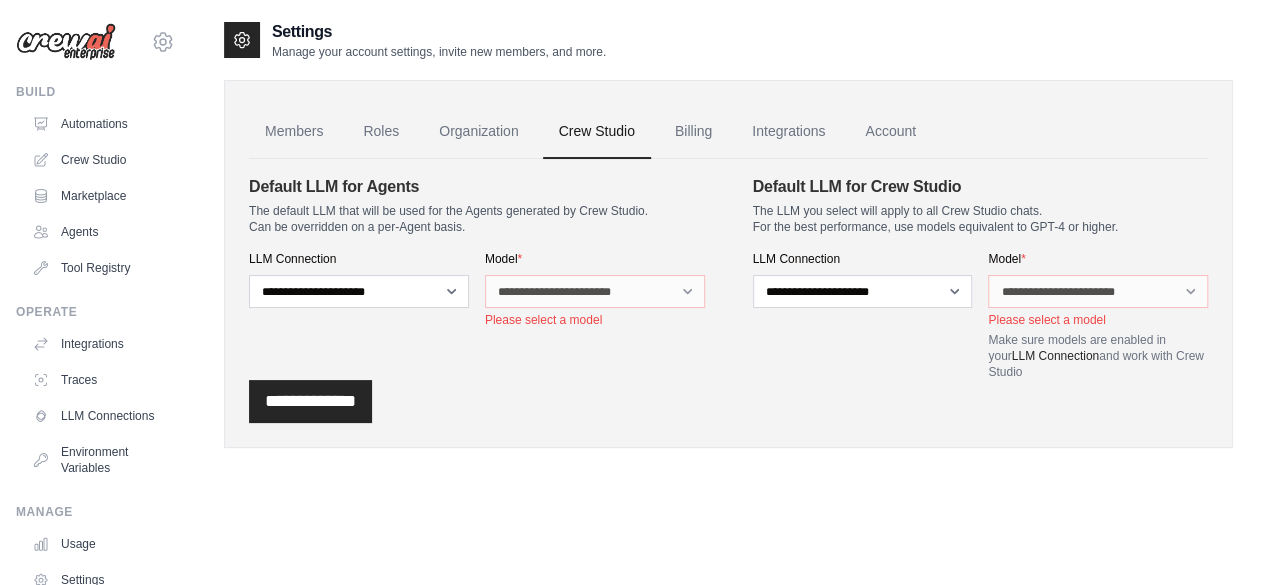 select on "******" 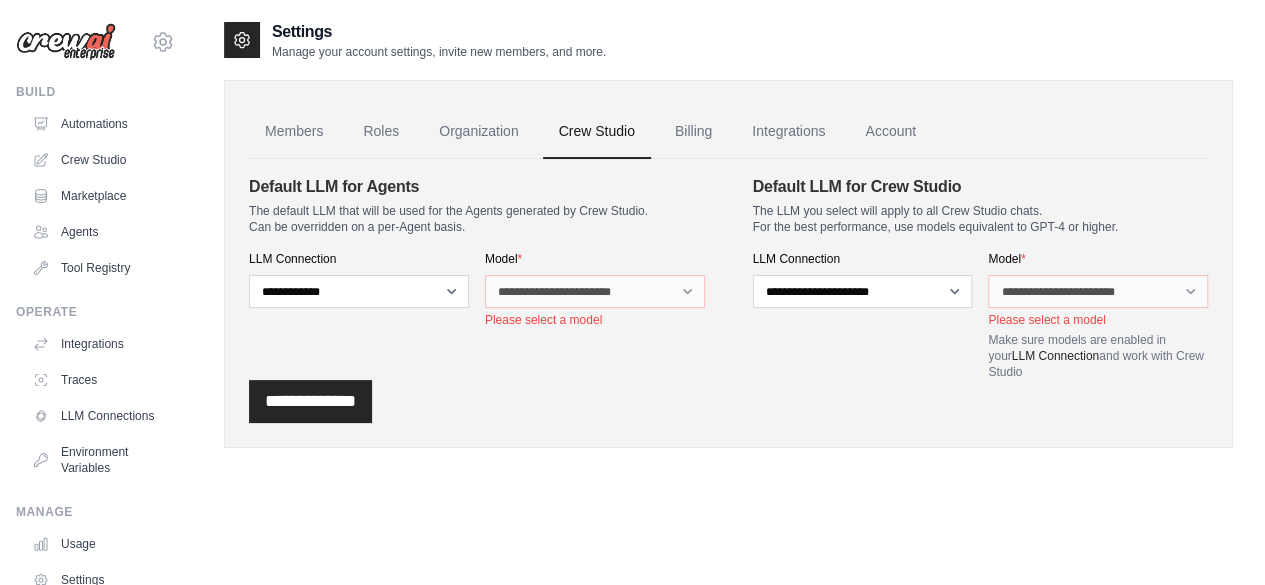 click on "**********" at bounding box center (359, 291) 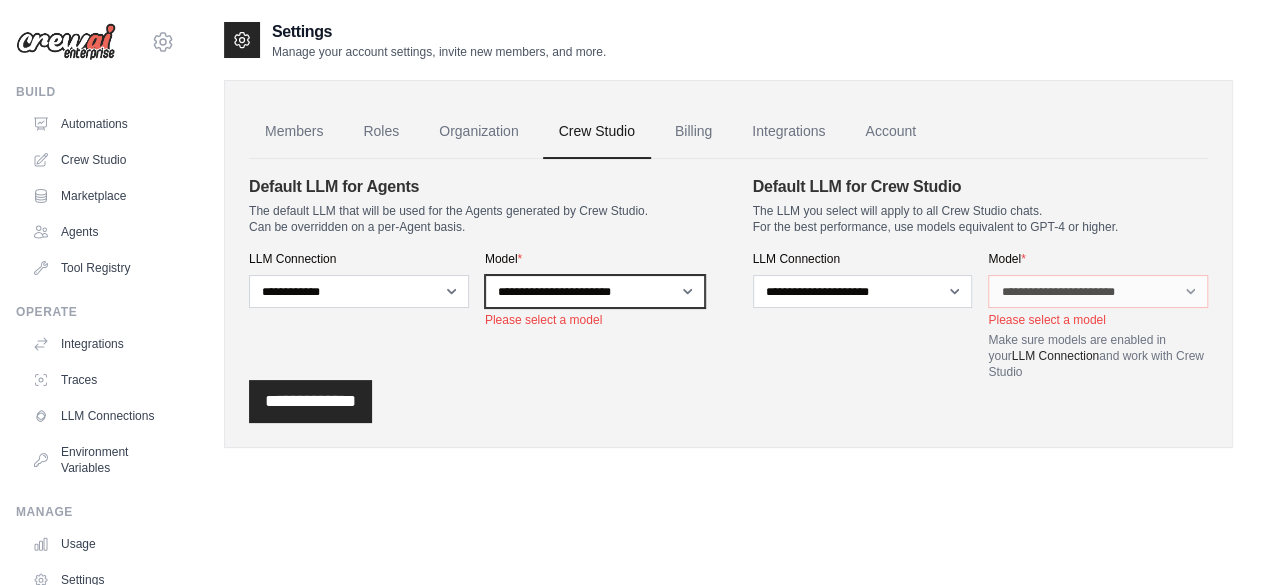 click on "**********" at bounding box center [595, 291] 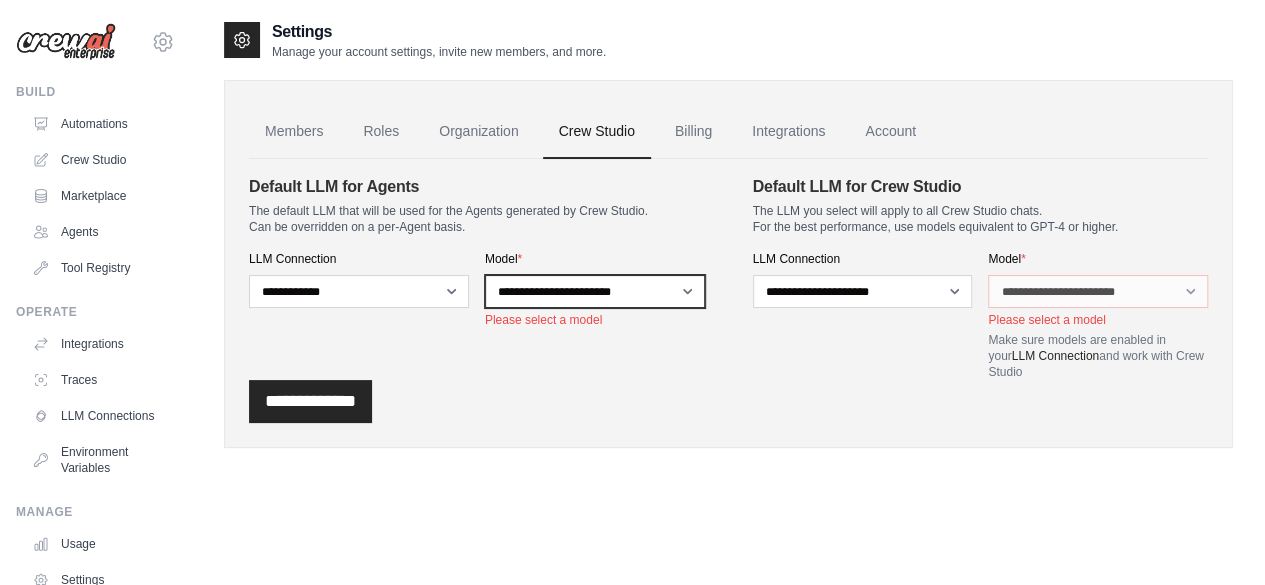 select on "**********" 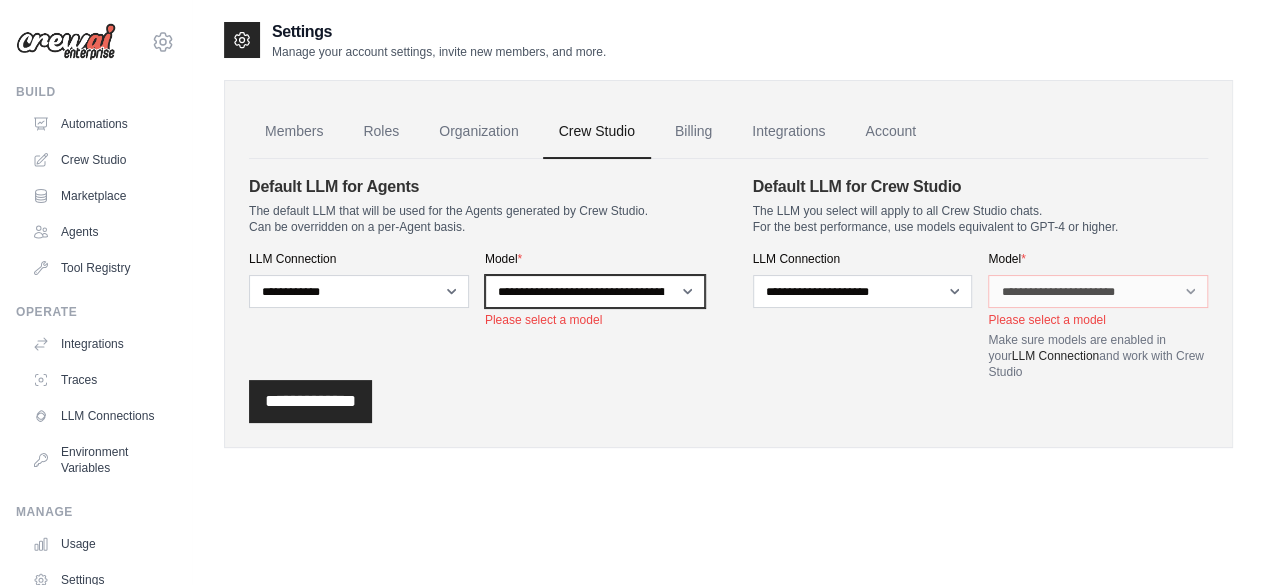 click on "**********" at bounding box center [595, 291] 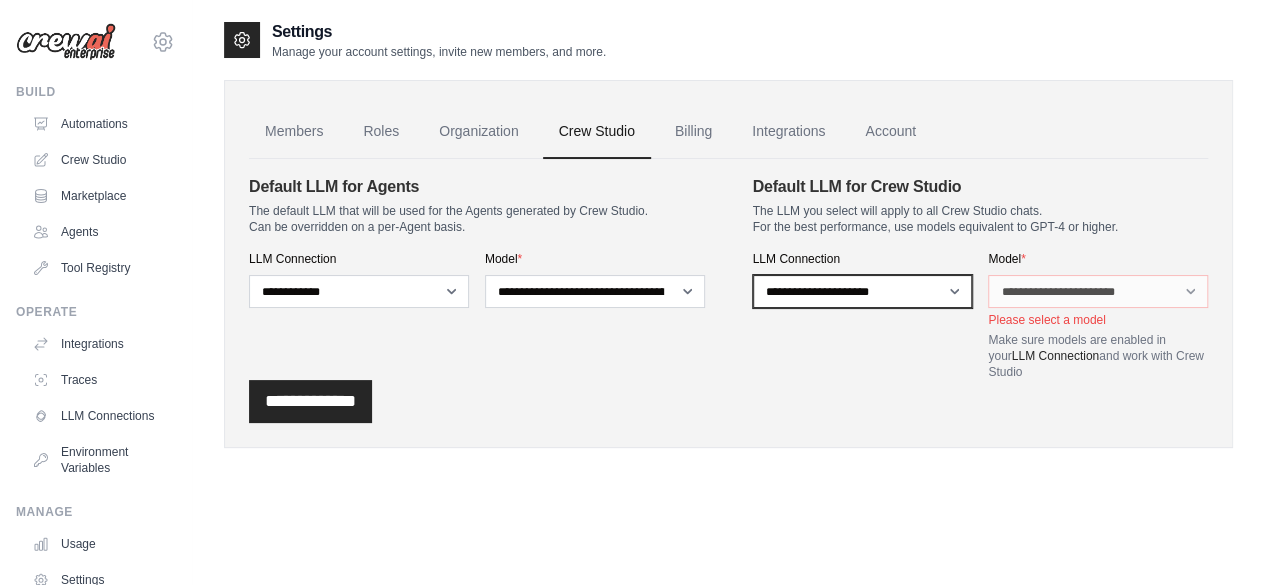 click on "**********" at bounding box center (863, 291) 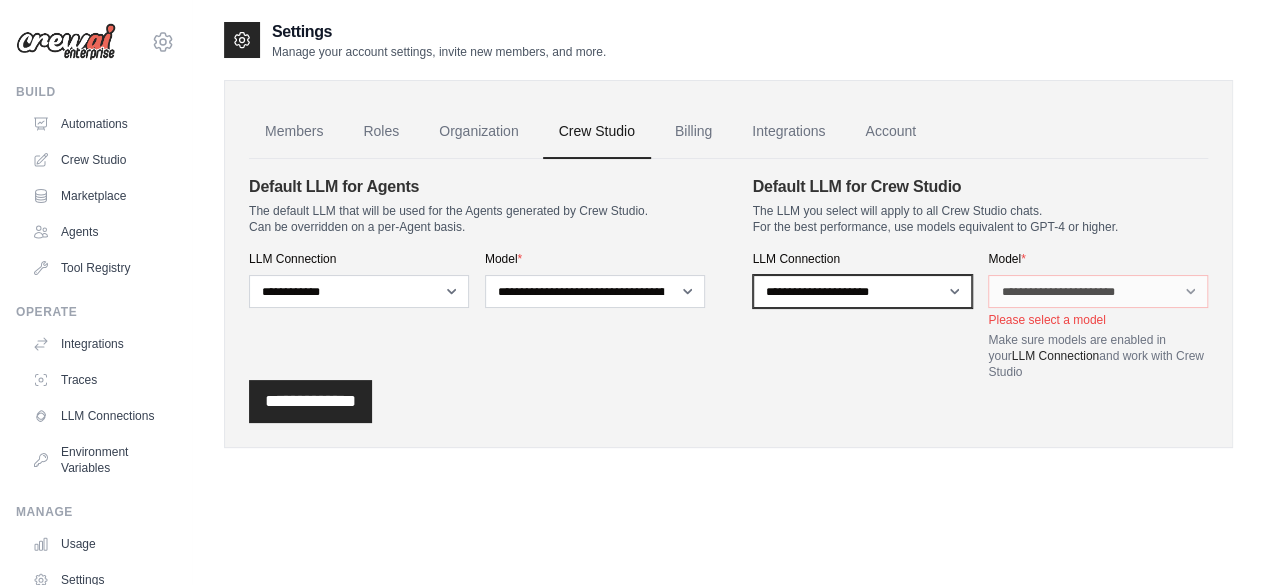 click on "**********" at bounding box center [863, 291] 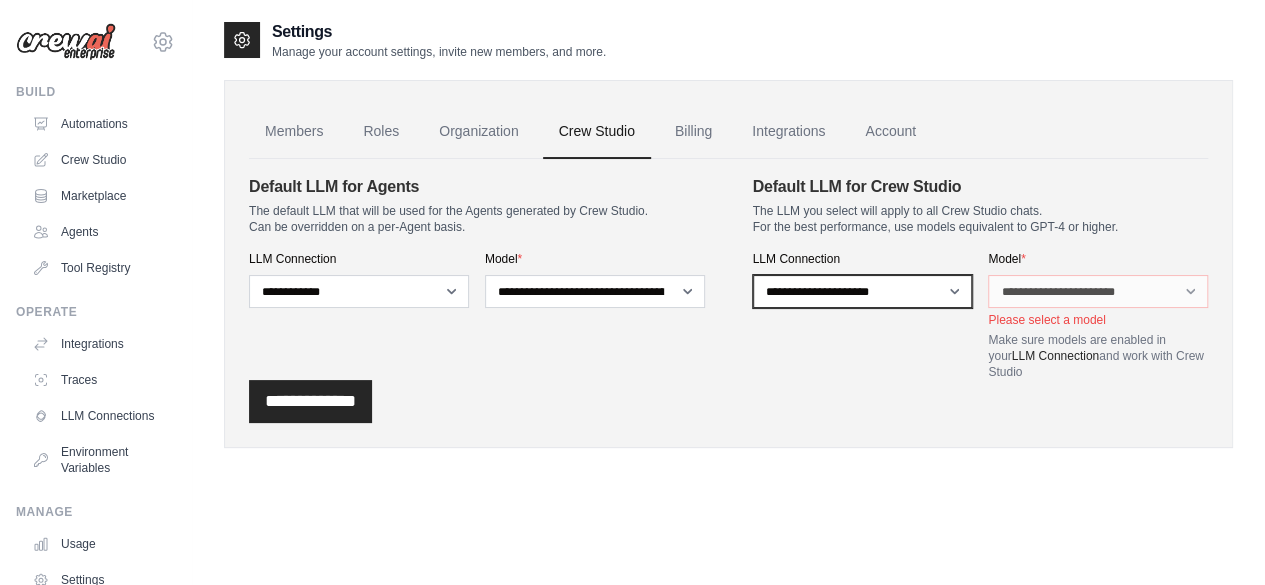 click on "**********" at bounding box center [863, 291] 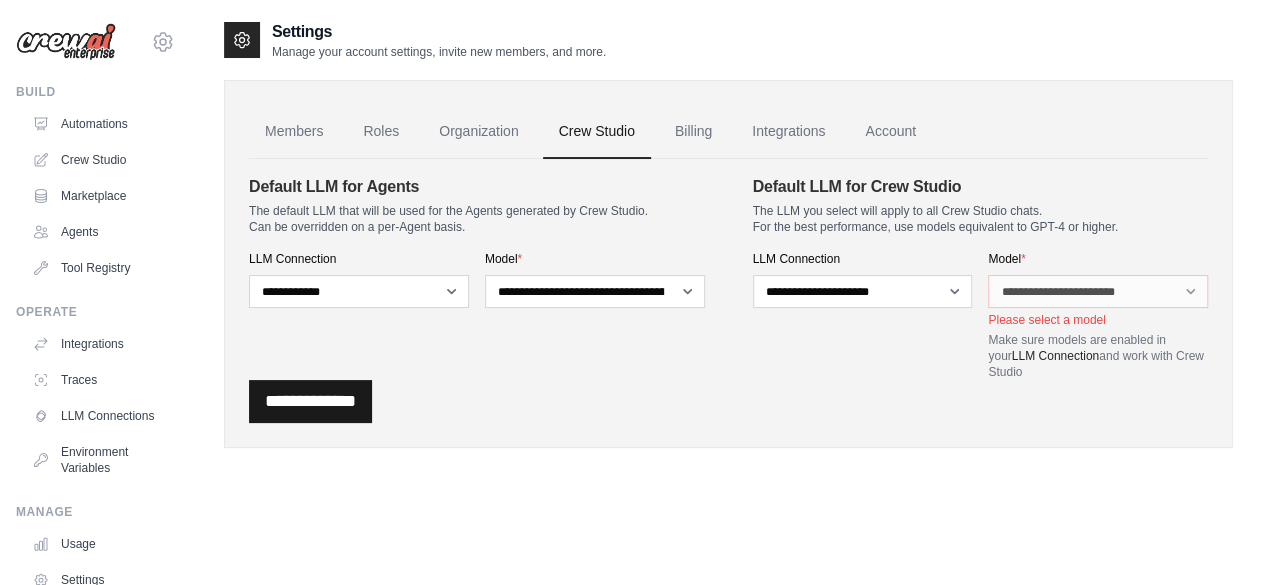 click on "**********" at bounding box center [310, 401] 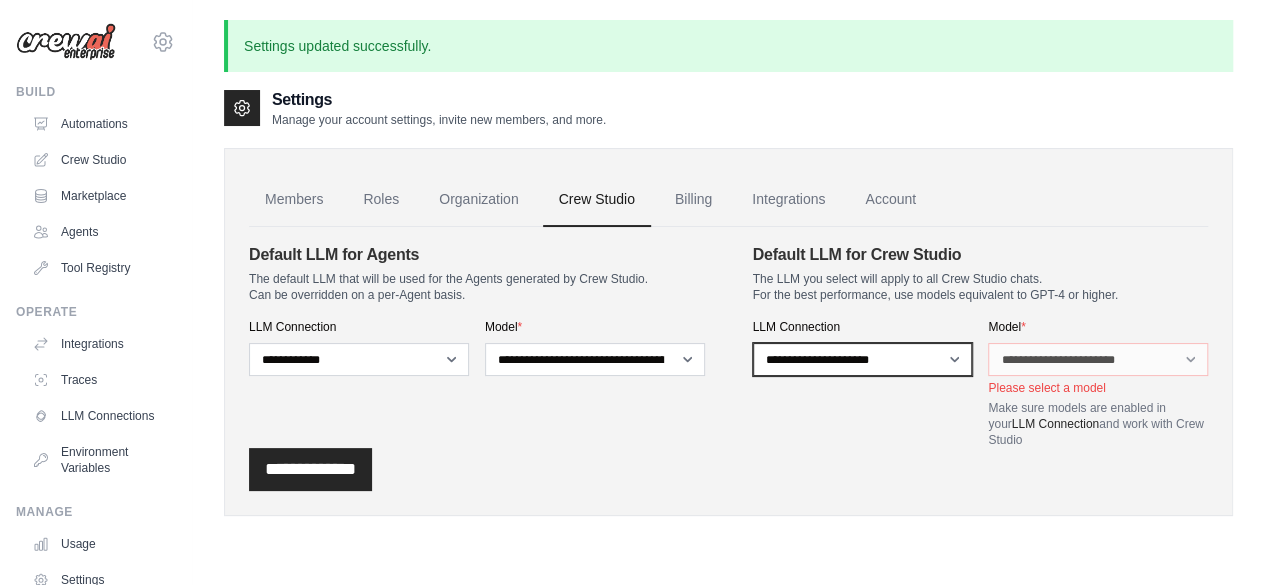 click on "**********" at bounding box center (863, 359) 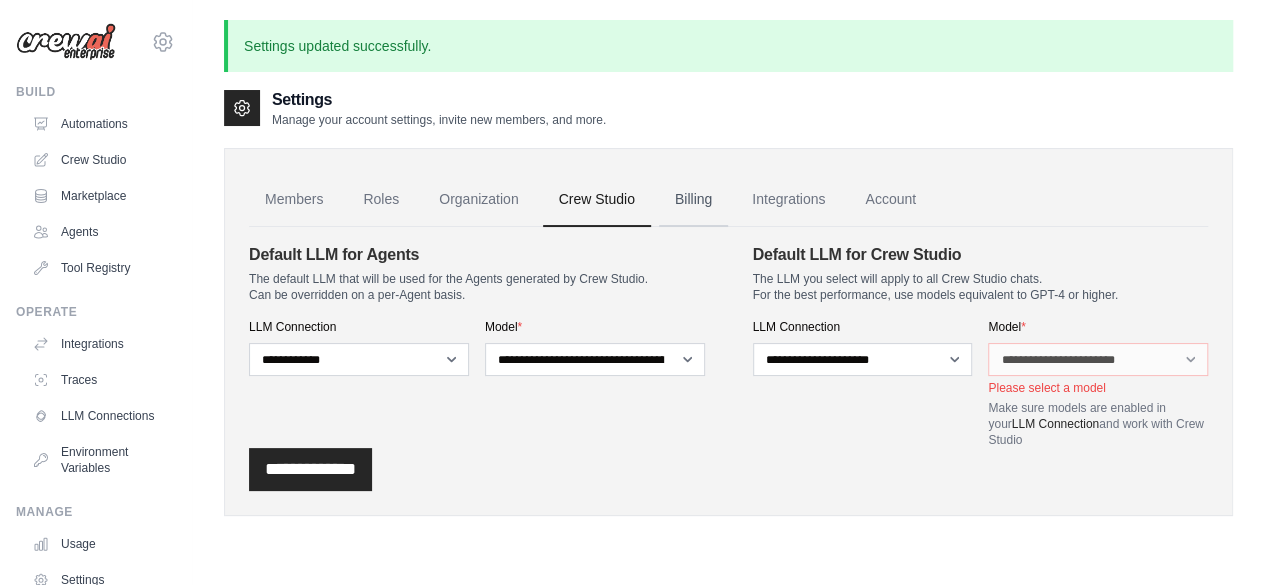 click on "Billing" at bounding box center (693, 200) 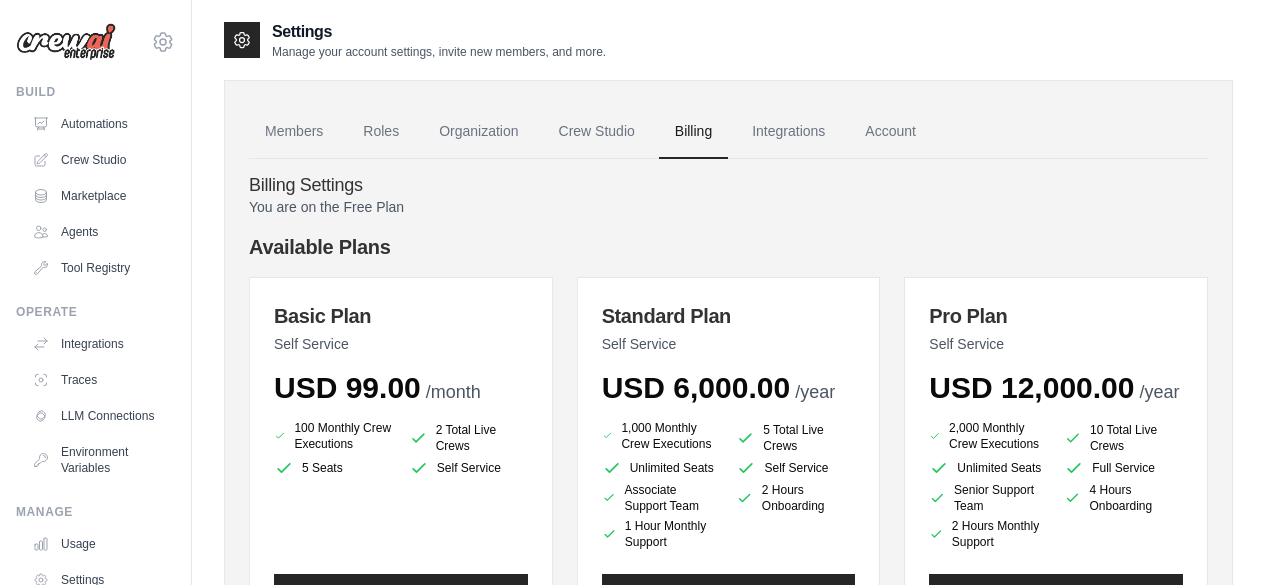 scroll, scrollTop: 0, scrollLeft: 0, axis: both 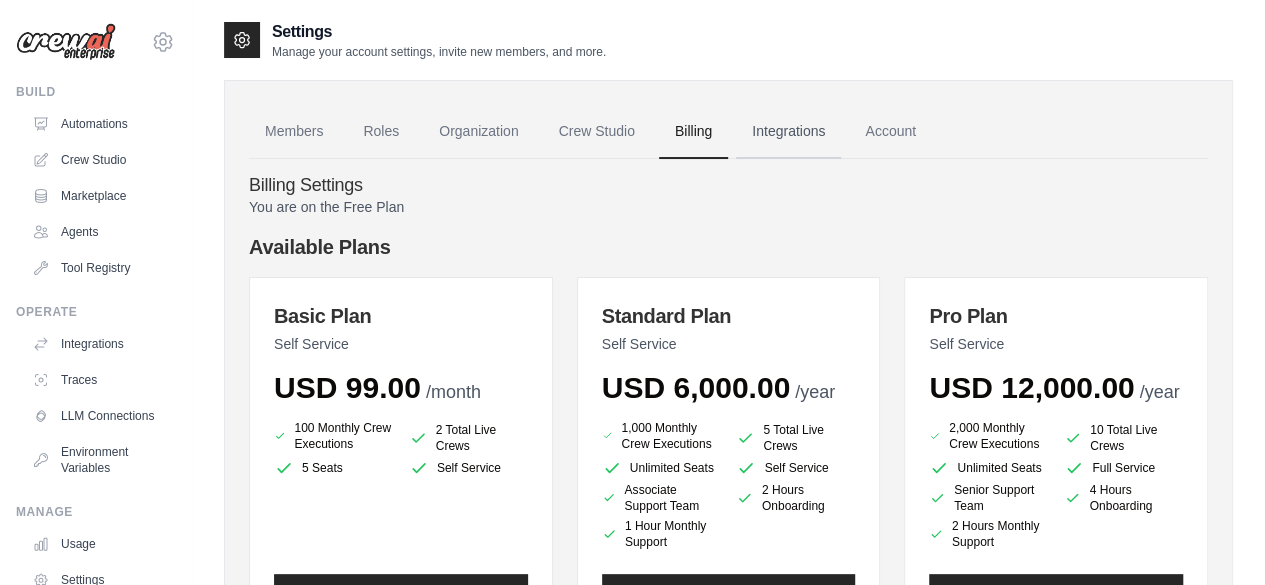 click on "Integrations" at bounding box center [788, 132] 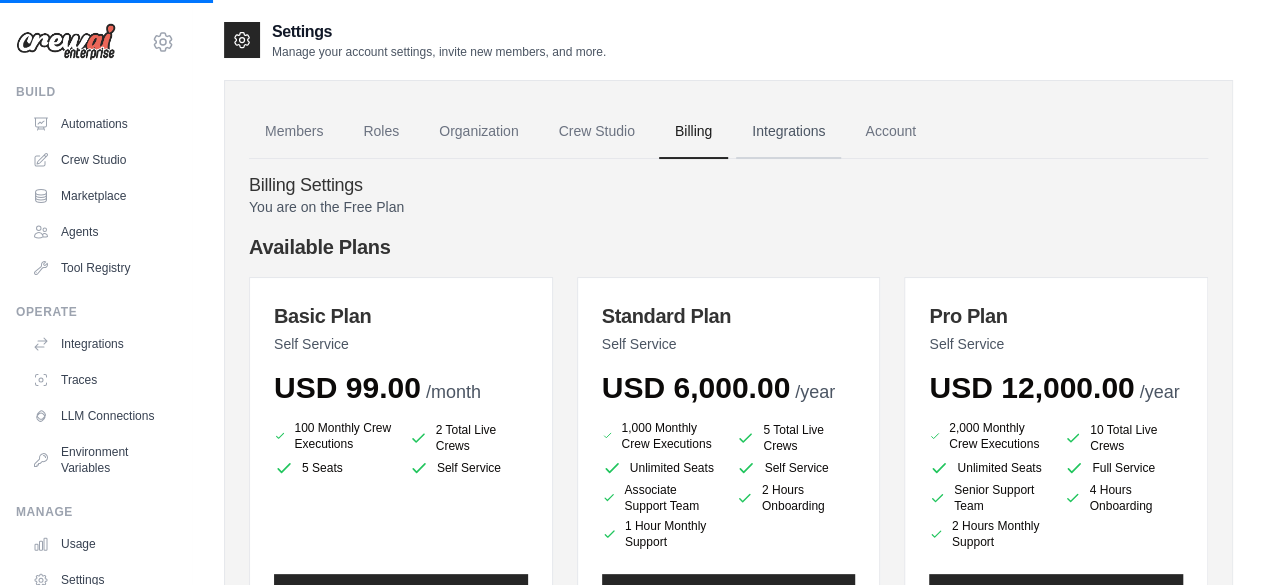 click on "Integrations" at bounding box center [788, 132] 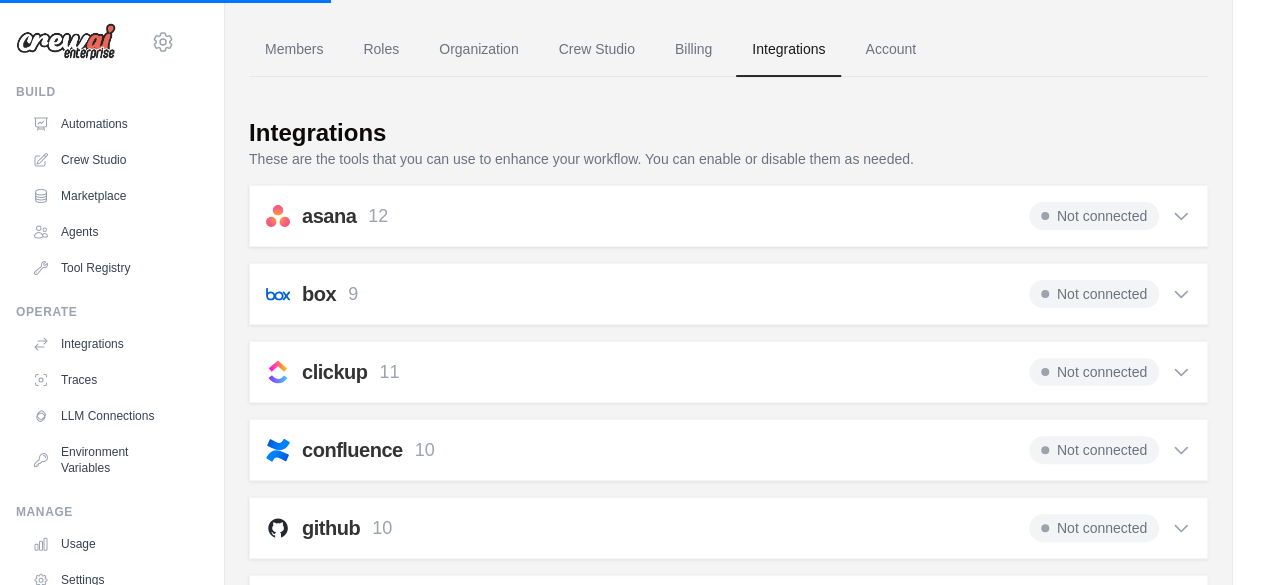 scroll, scrollTop: 78, scrollLeft: 0, axis: vertical 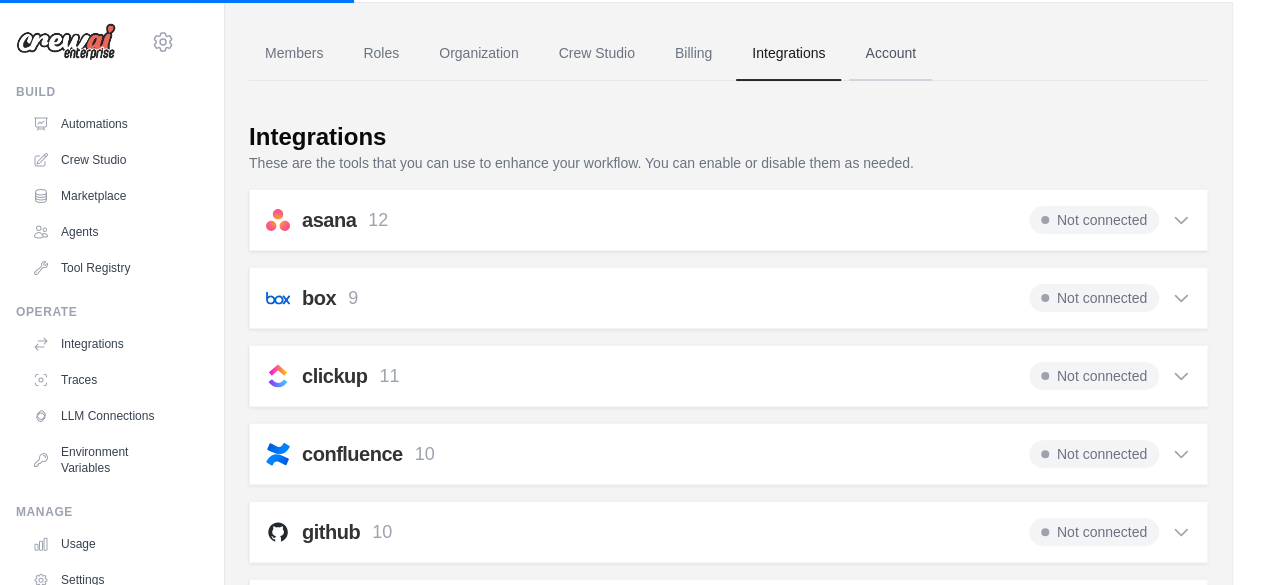 click on "Account" at bounding box center [890, 54] 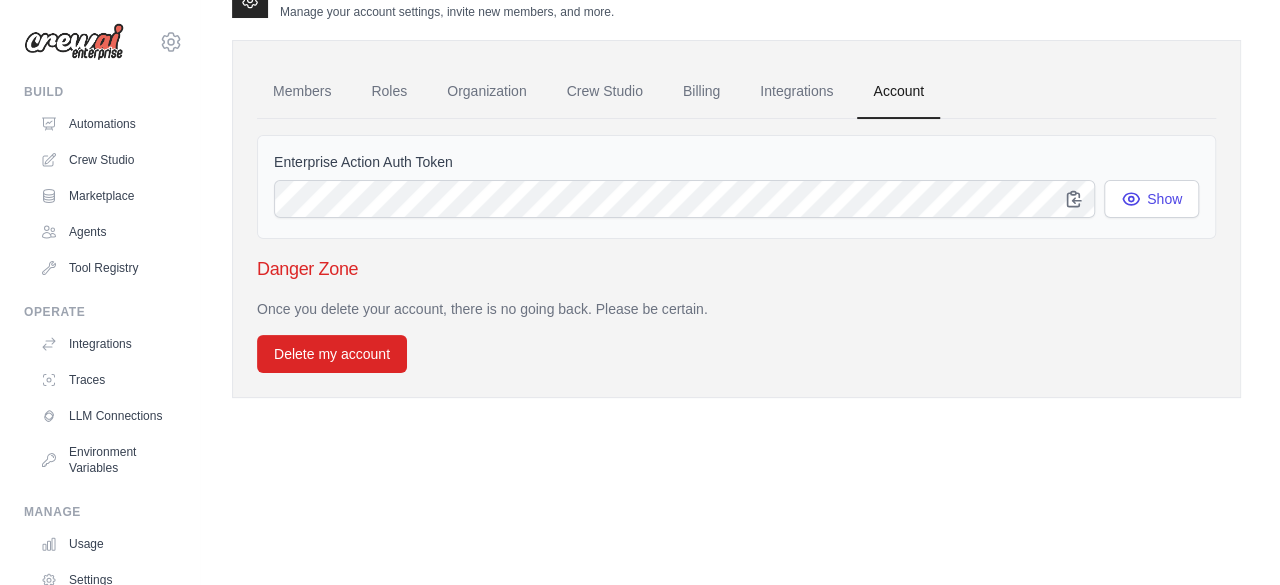 scroll, scrollTop: 0, scrollLeft: 0, axis: both 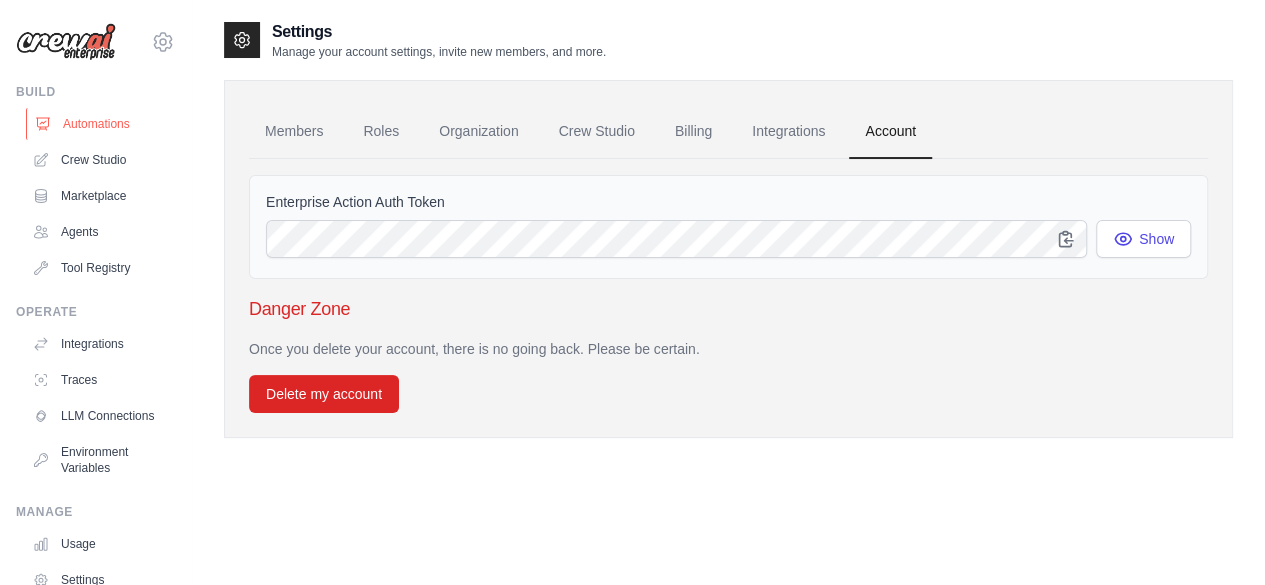 click on "Automations" at bounding box center (101, 124) 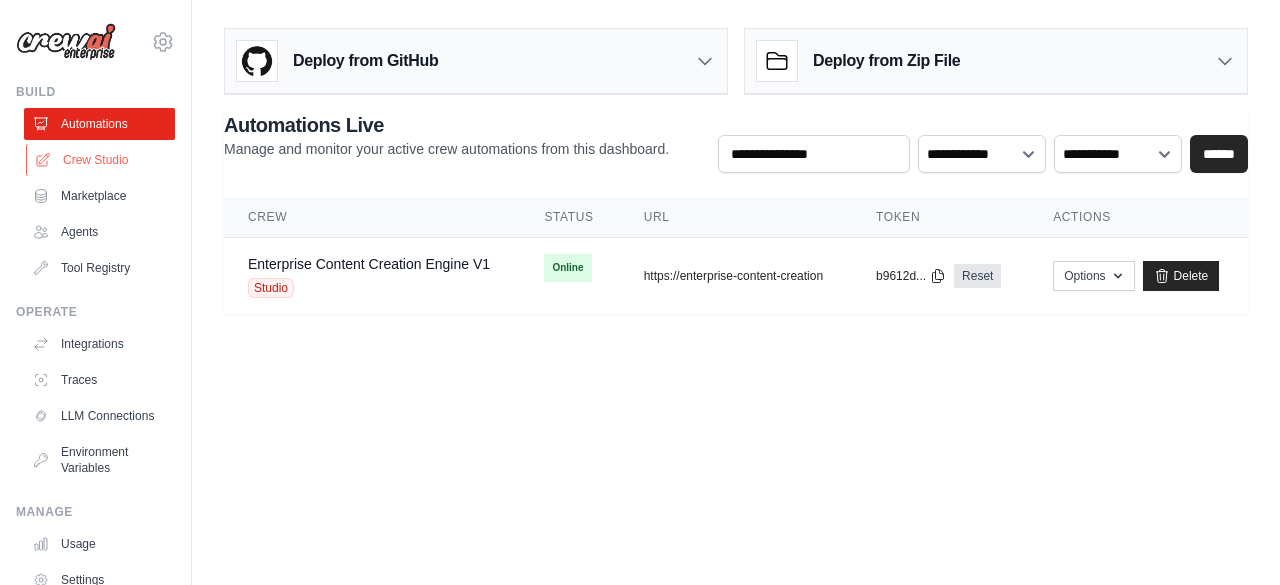 click on "Crew Studio" at bounding box center (101, 160) 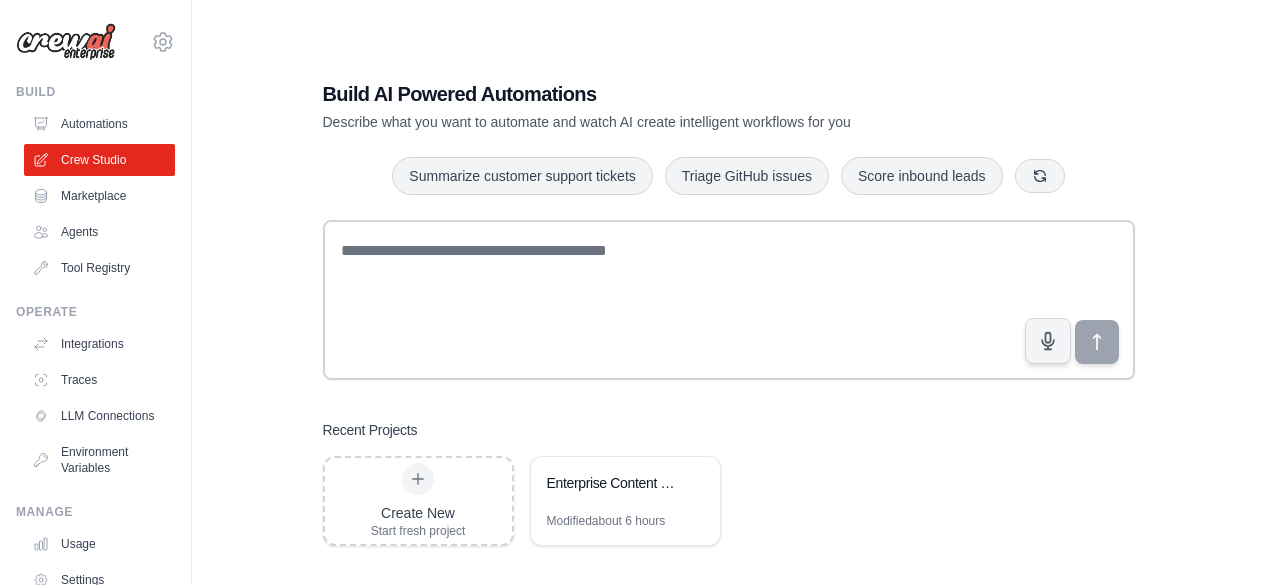 scroll, scrollTop: 0, scrollLeft: 0, axis: both 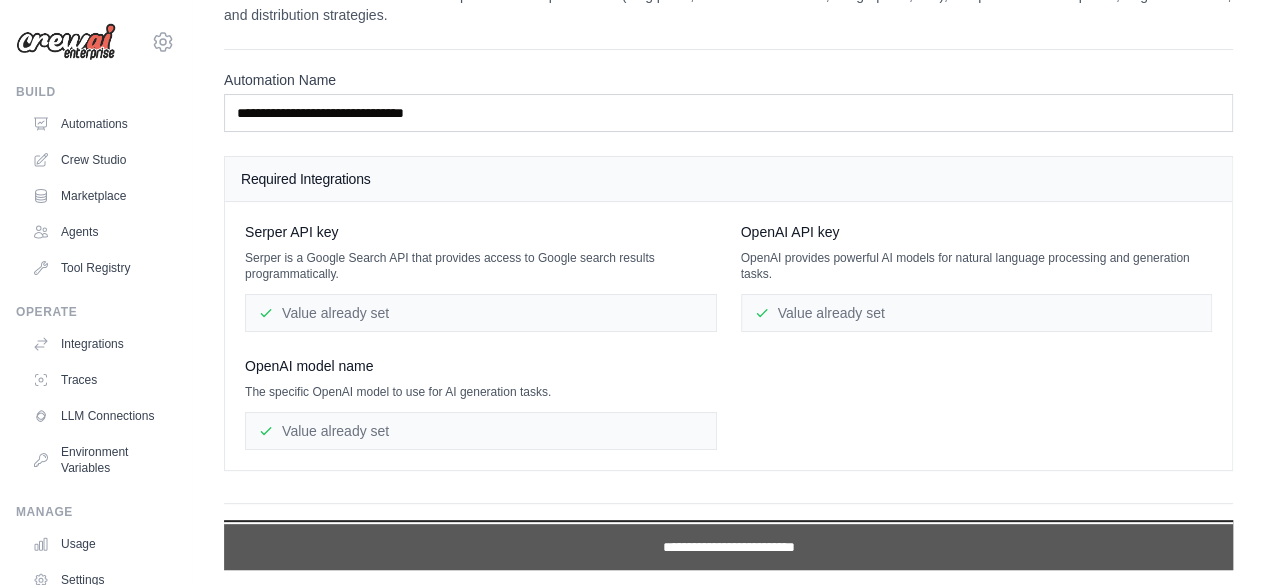 click on "**********" at bounding box center [728, 547] 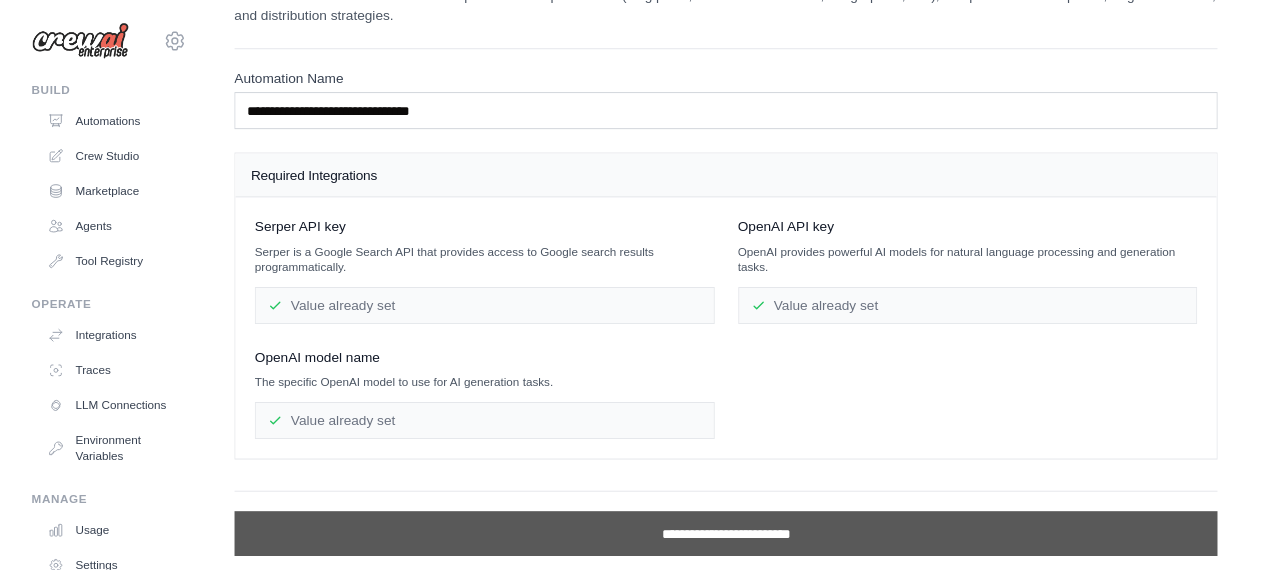 scroll, scrollTop: 0, scrollLeft: 0, axis: both 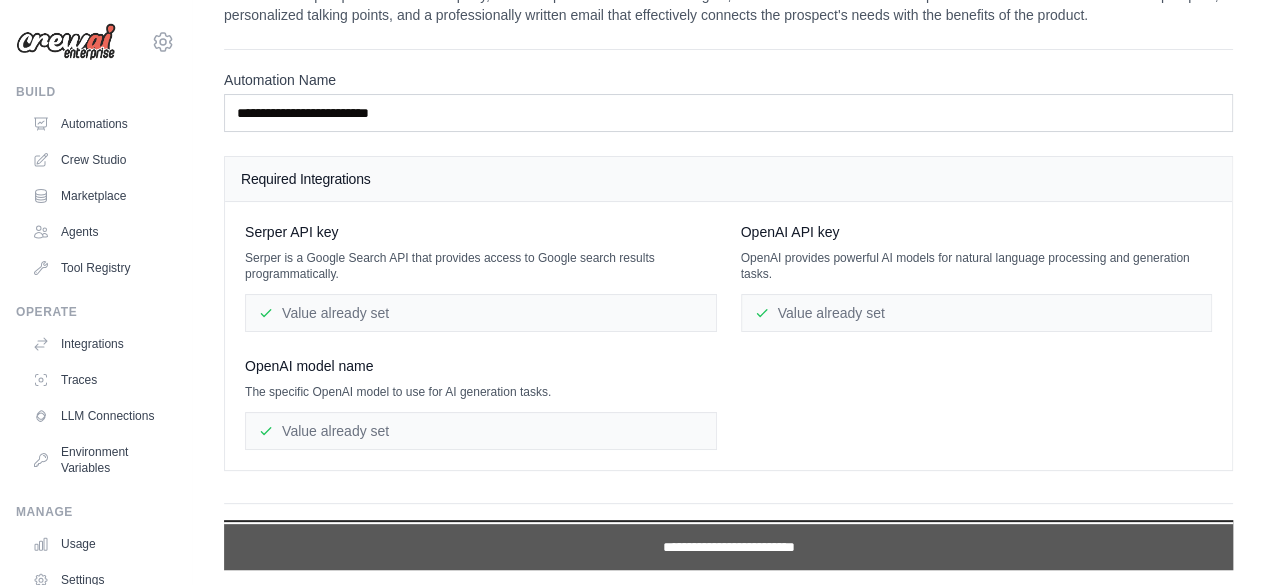 click on "**********" at bounding box center (728, 547) 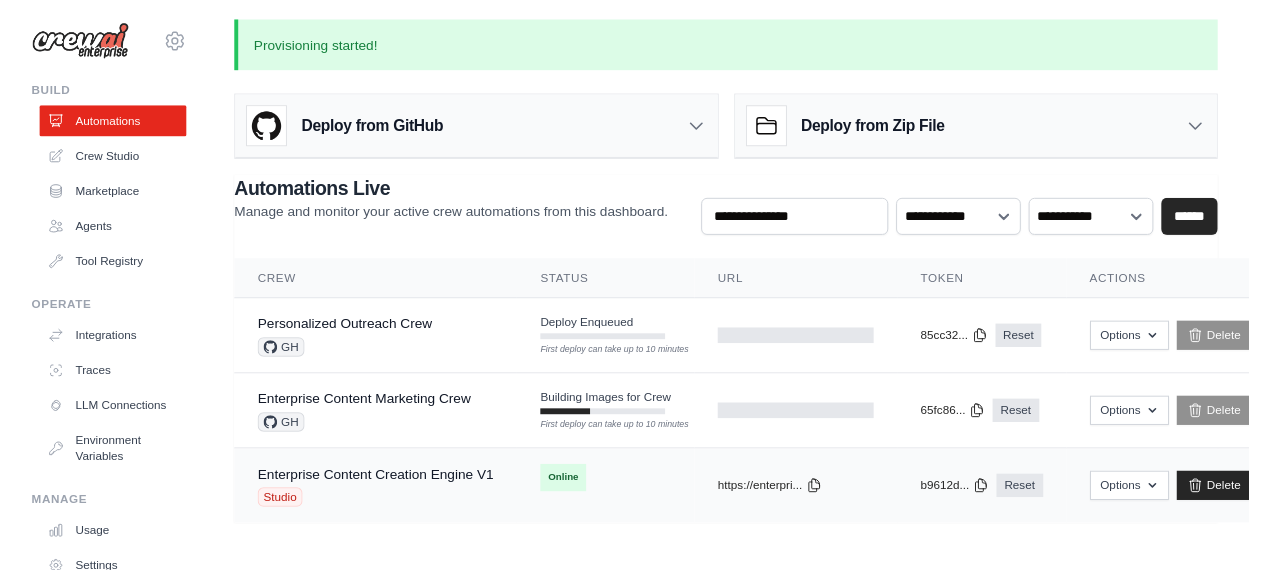 scroll, scrollTop: 0, scrollLeft: 0, axis: both 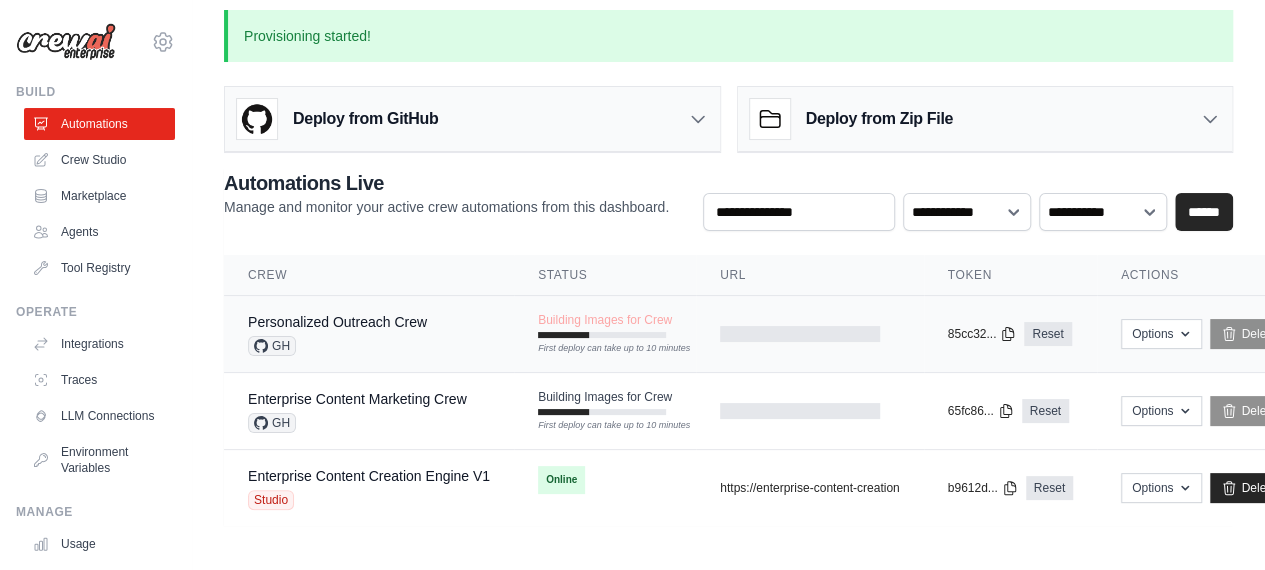 click on "GH" at bounding box center (272, 346) 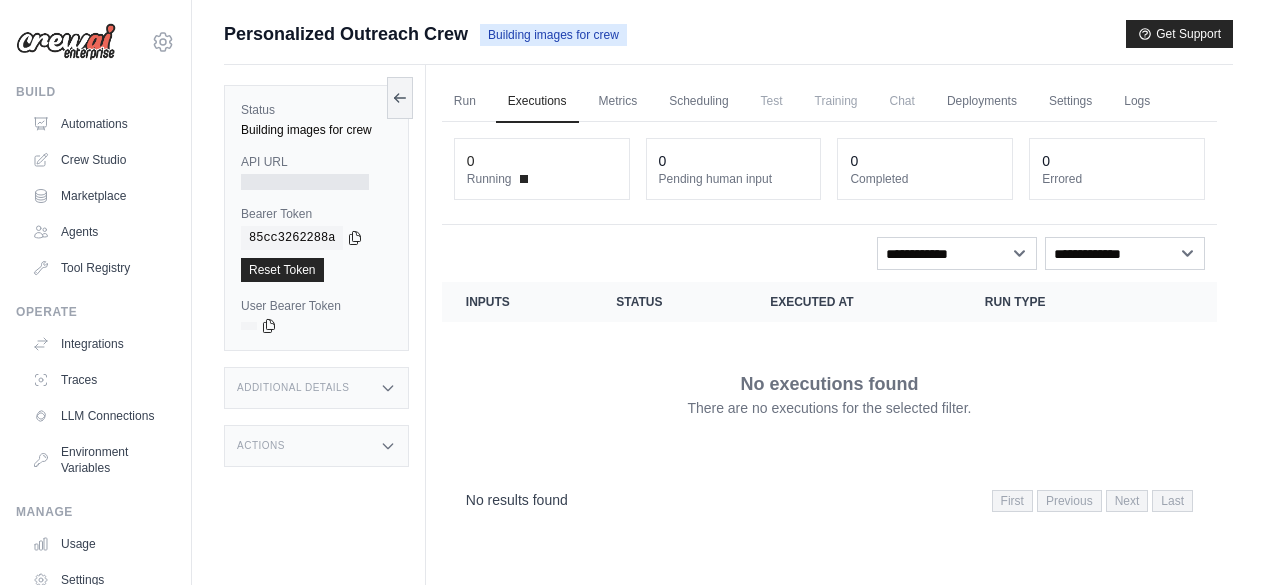 scroll, scrollTop: 0, scrollLeft: 0, axis: both 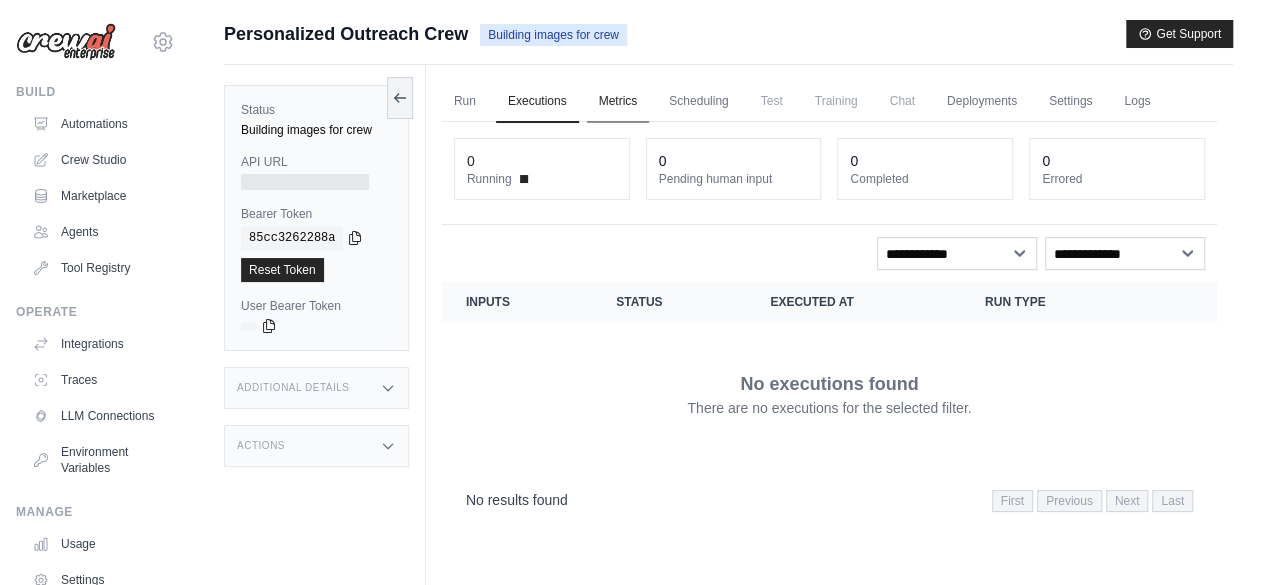 click on "Metrics" at bounding box center [618, 102] 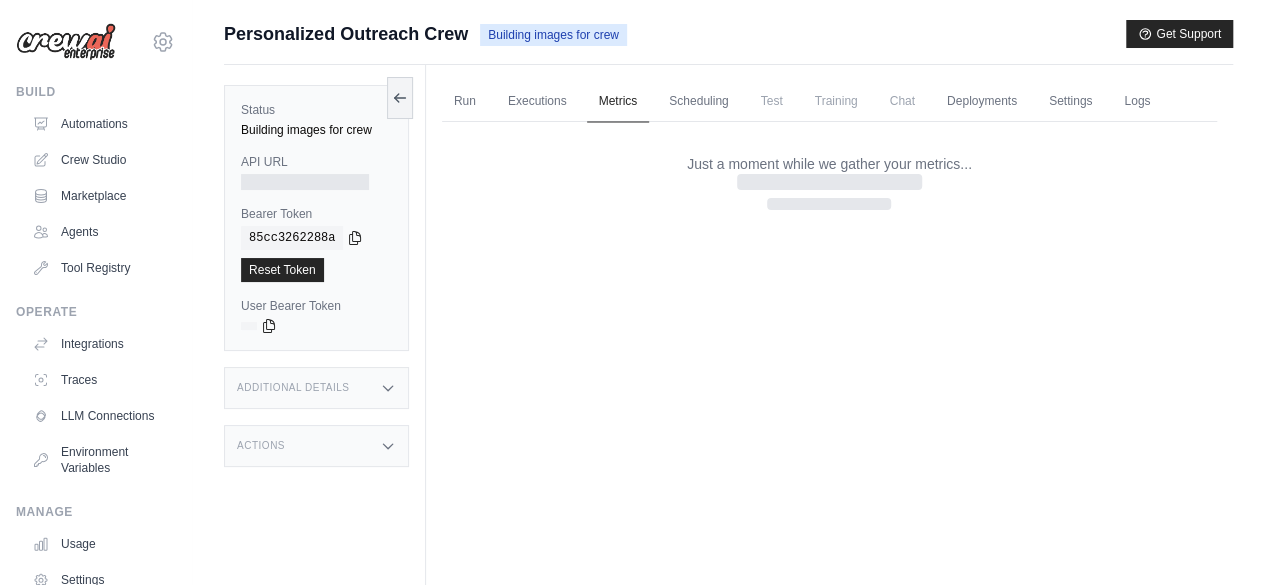 scroll, scrollTop: 0, scrollLeft: 0, axis: both 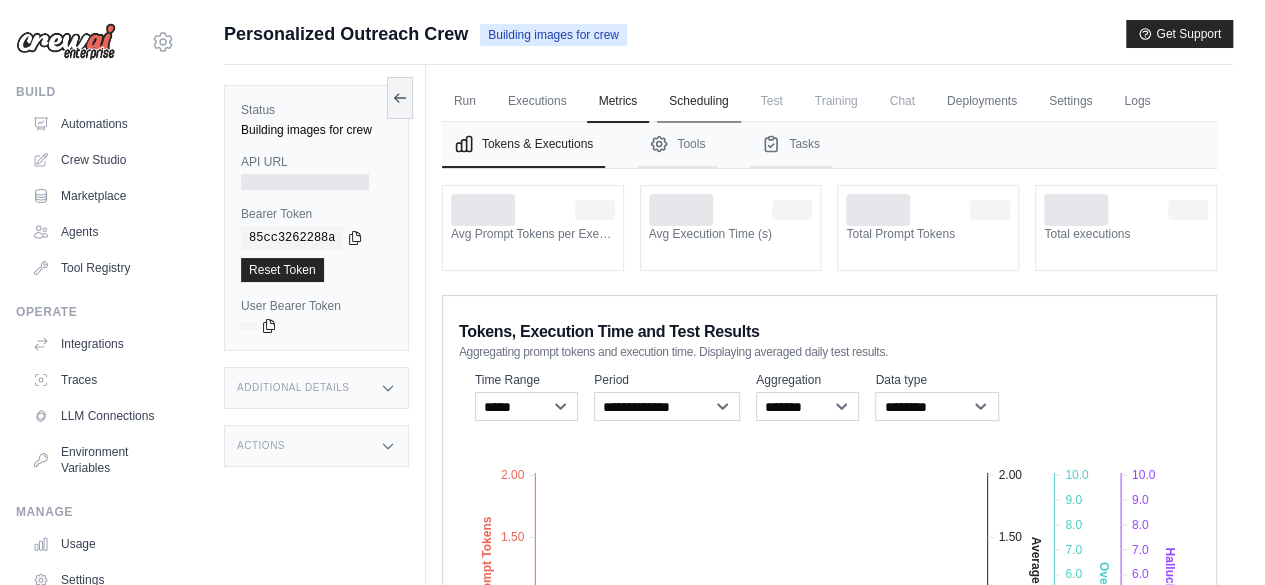 click on "Scheduling" at bounding box center (698, 102) 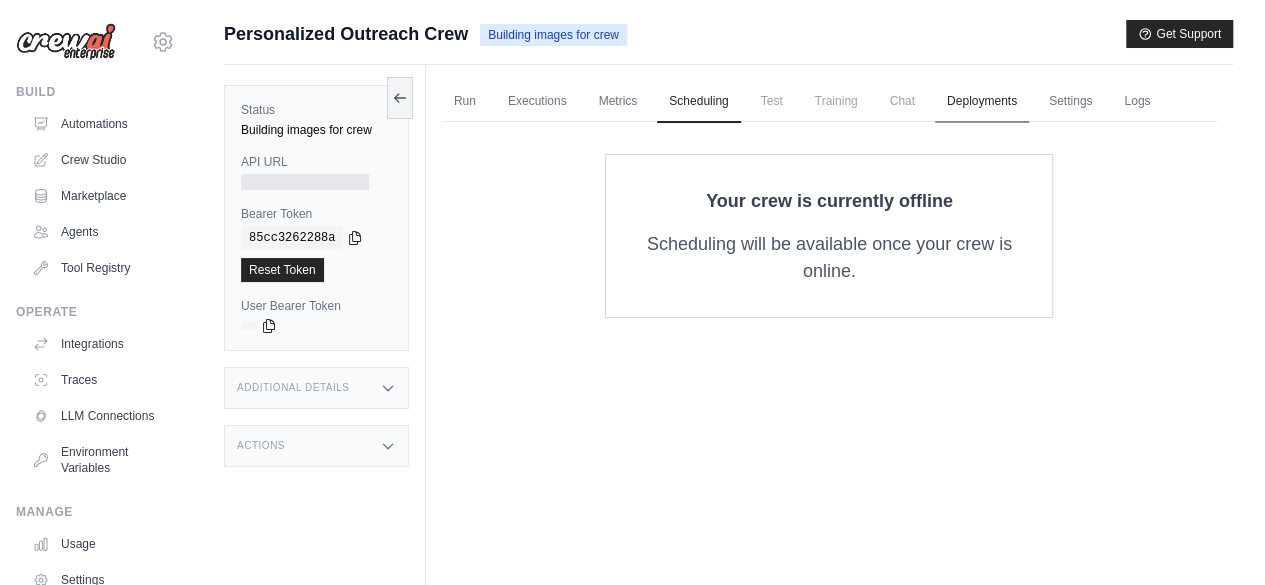 click on "Deployments" at bounding box center (982, 102) 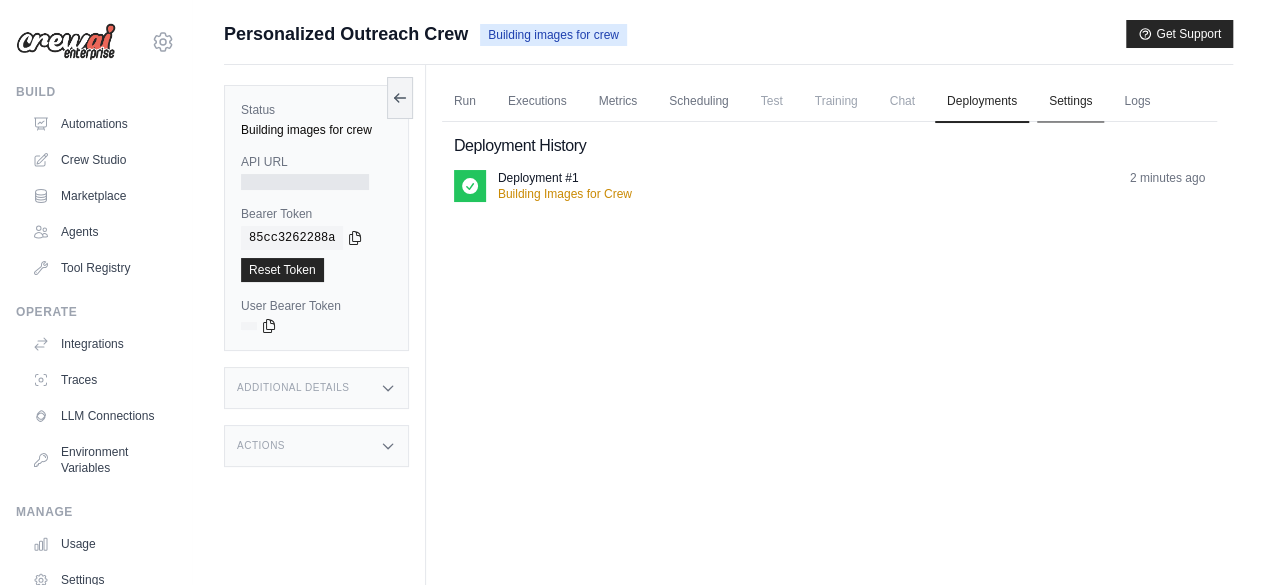 click on "Settings" at bounding box center (1070, 102) 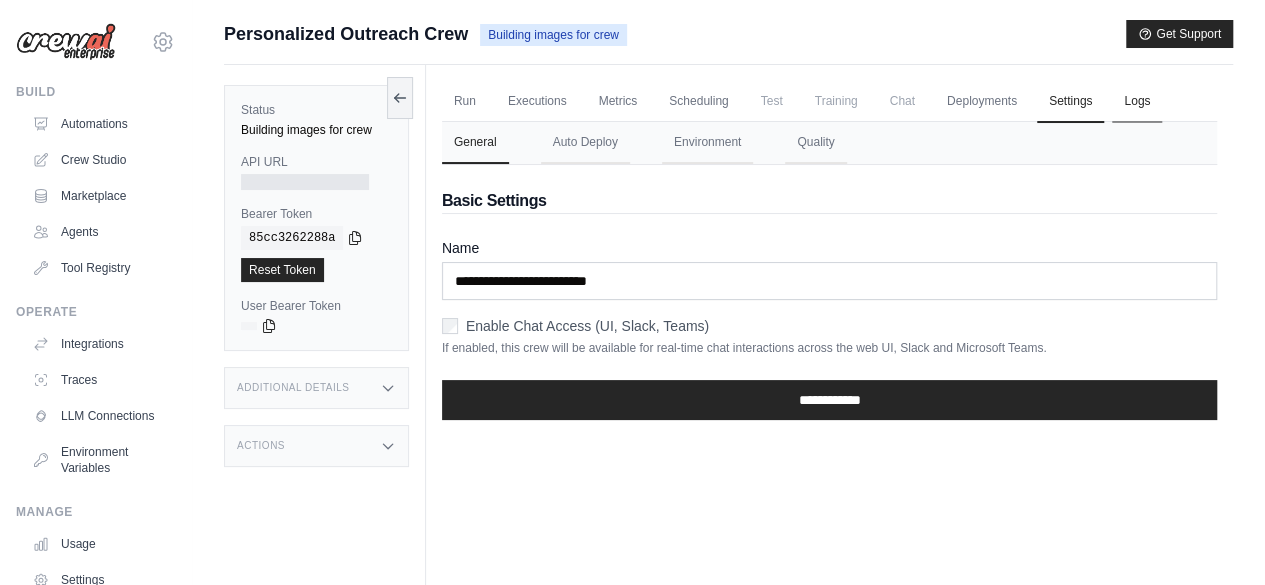 click on "Logs" at bounding box center [1137, 102] 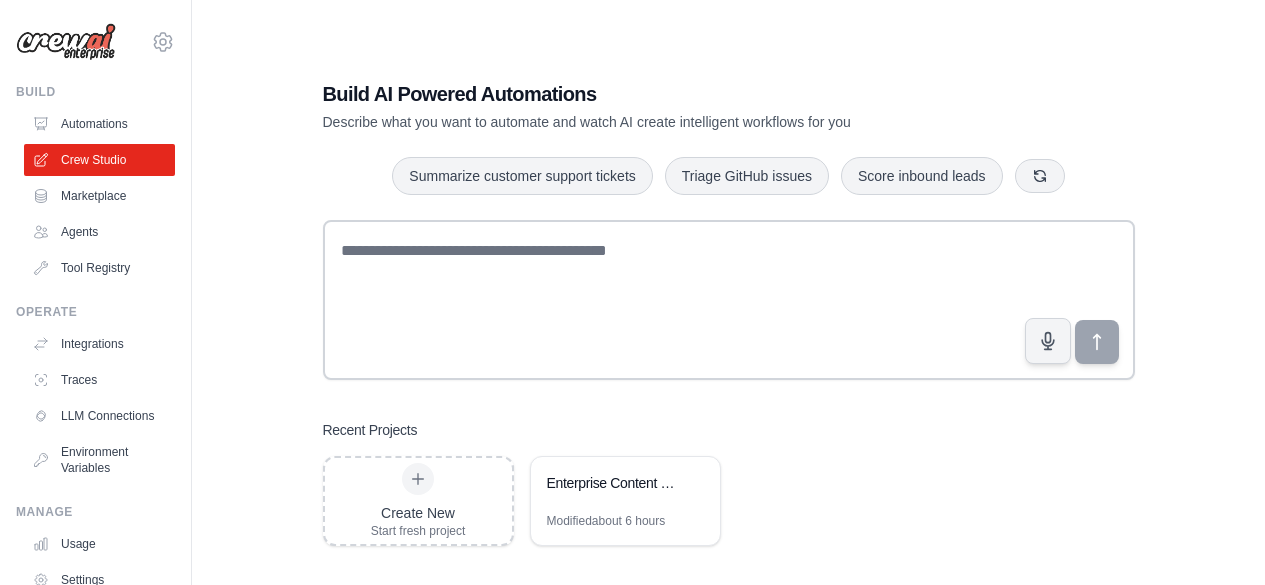 scroll, scrollTop: 0, scrollLeft: 0, axis: both 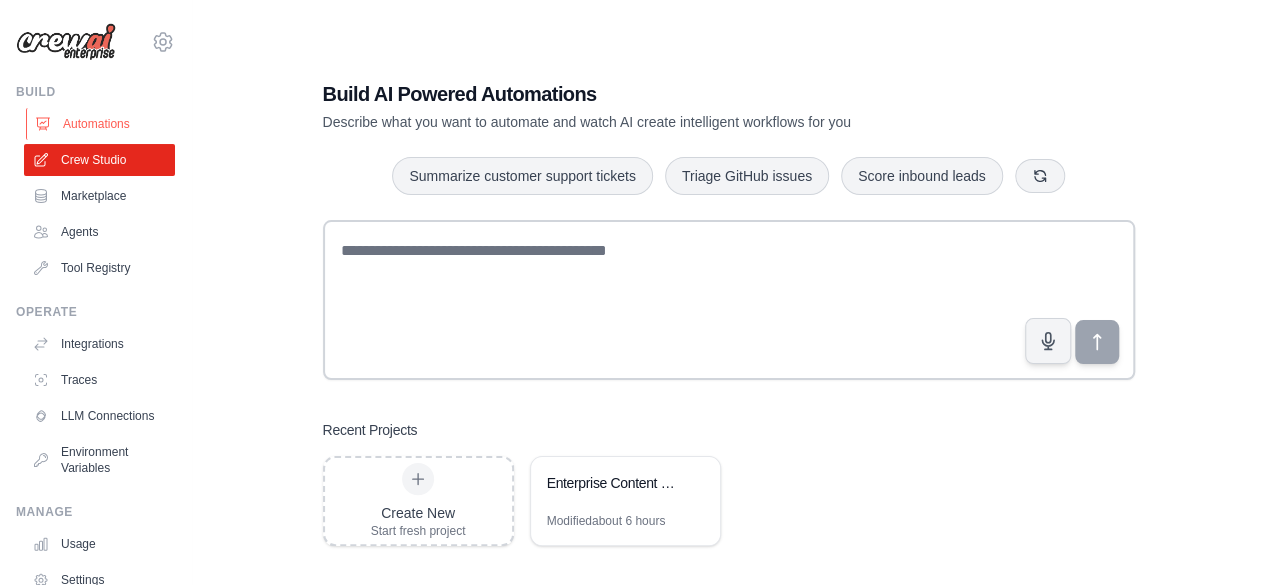 click on "Automations" at bounding box center (101, 124) 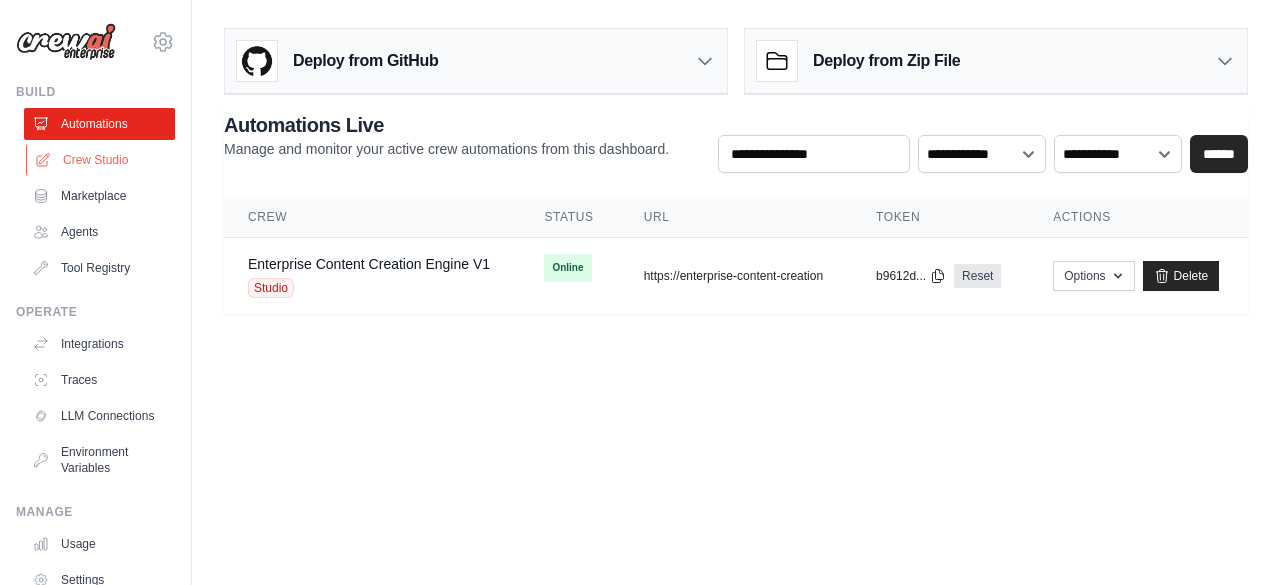 click on "Crew Studio" at bounding box center [101, 160] 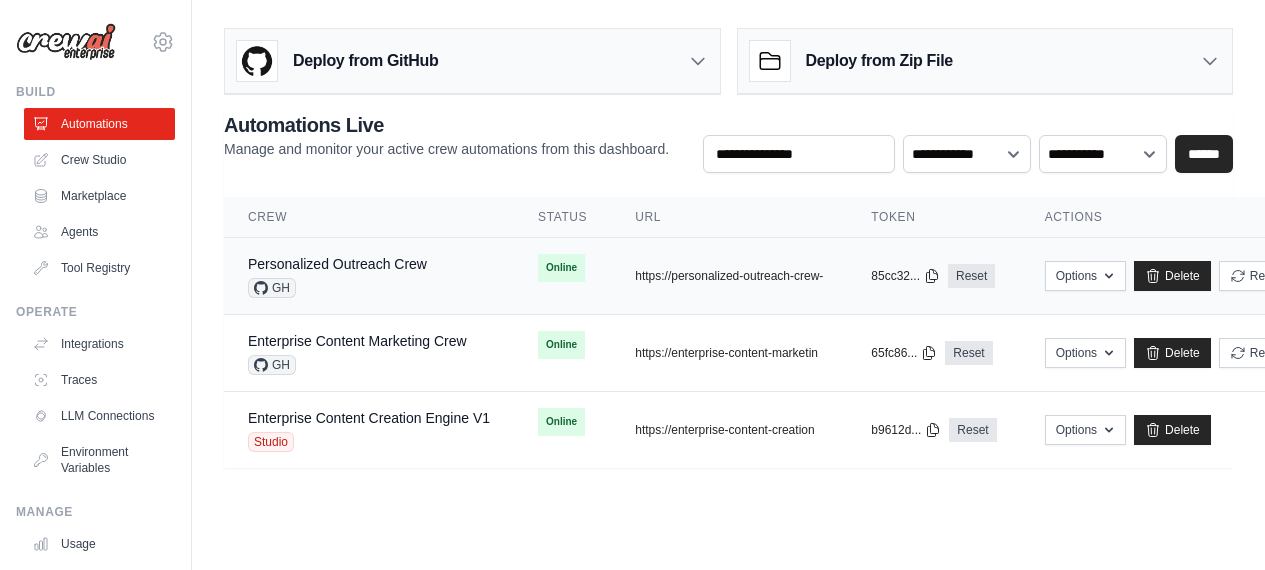 scroll, scrollTop: 0, scrollLeft: 0, axis: both 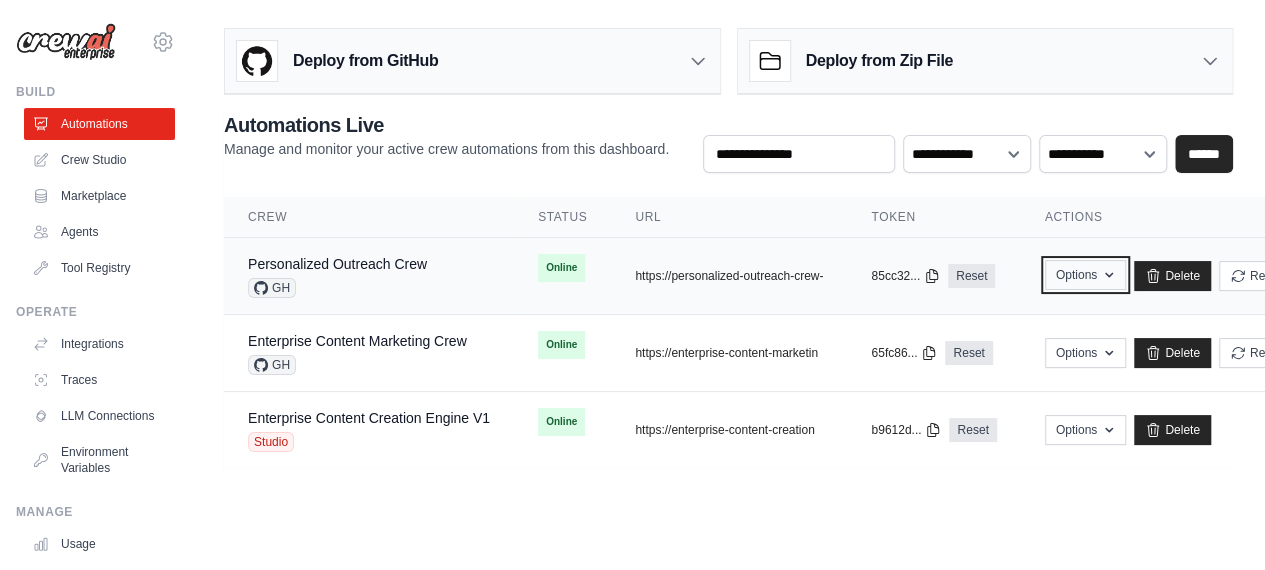 click on "Options" at bounding box center [1085, 275] 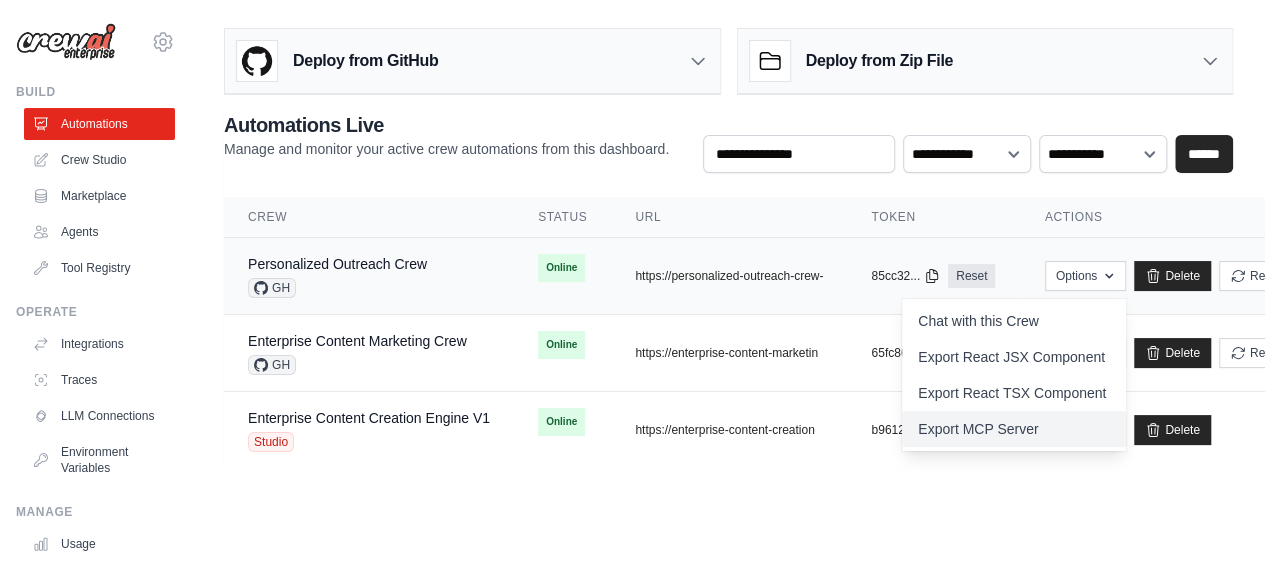 click on "Export MCP Server" at bounding box center (1014, 429) 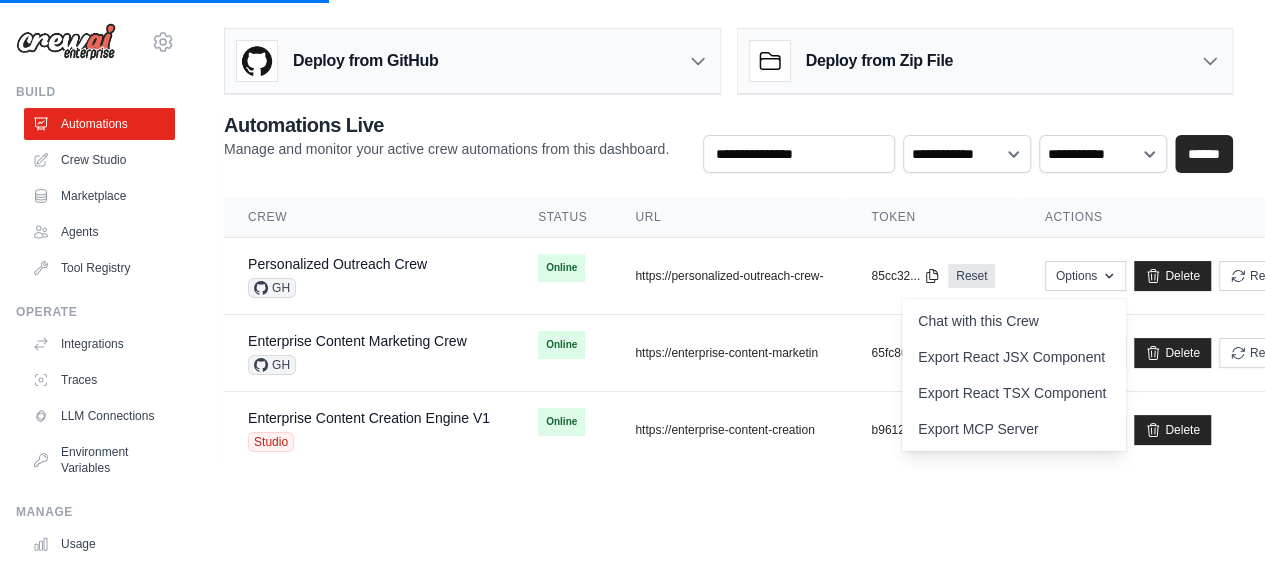 click on "Deploy from GitHub
Deploy your project directly from GitHub. Select a repository and
branch to get started.
Changes will be automatically synchronized with your deployment.
Configure GitHub
Deploy from Zip File
Choose file" at bounding box center [728, 256] 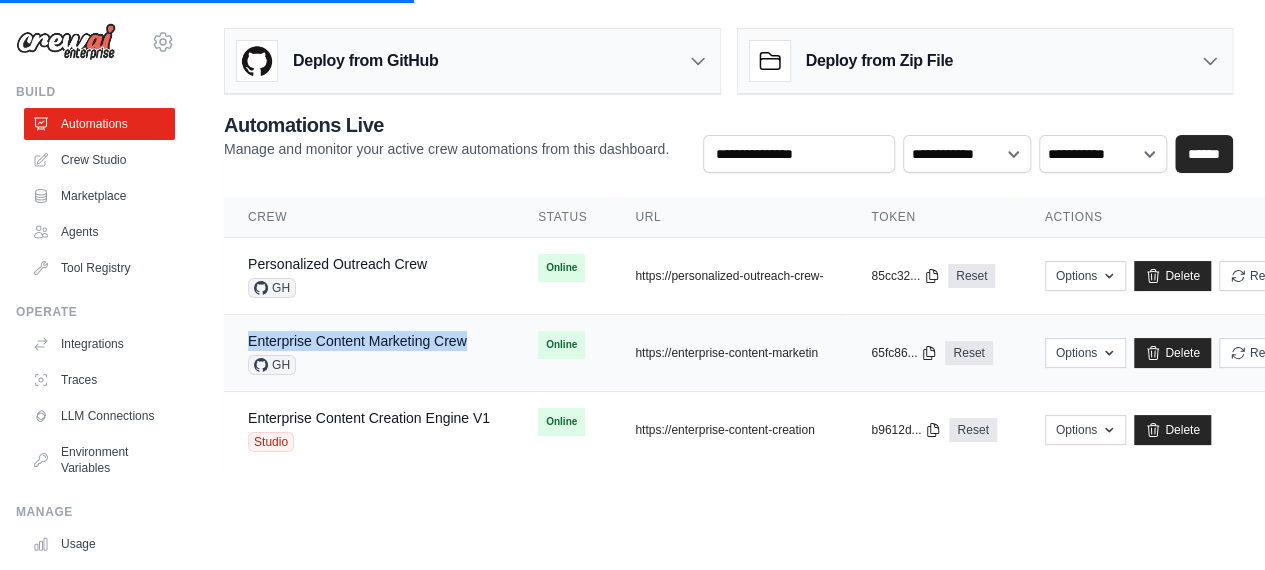 drag, startPoint x: 493, startPoint y: 338, endPoint x: 242, endPoint y: 328, distance: 251.19913 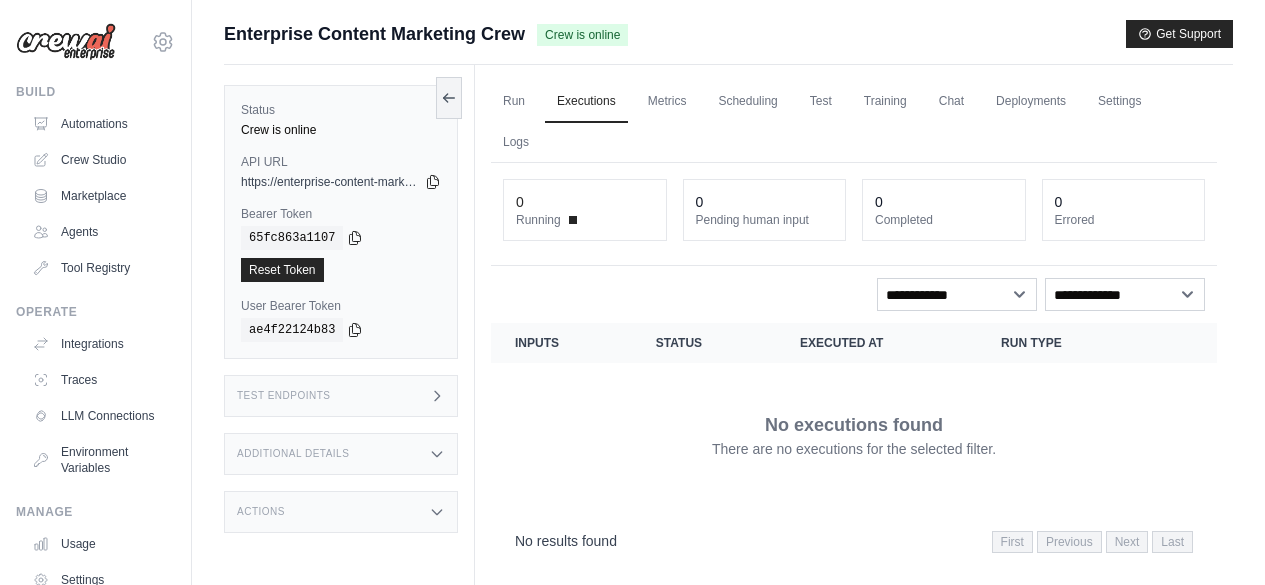 scroll, scrollTop: 0, scrollLeft: 0, axis: both 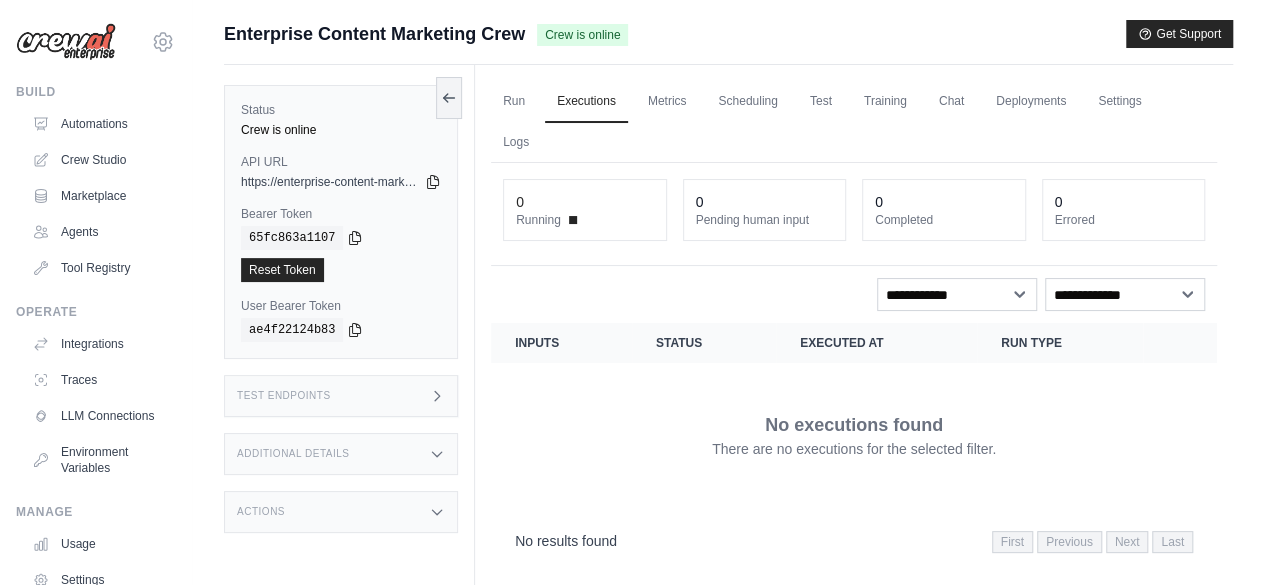 drag, startPoint x: 533, startPoint y: 35, endPoint x: 213, endPoint y: 43, distance: 320.09998 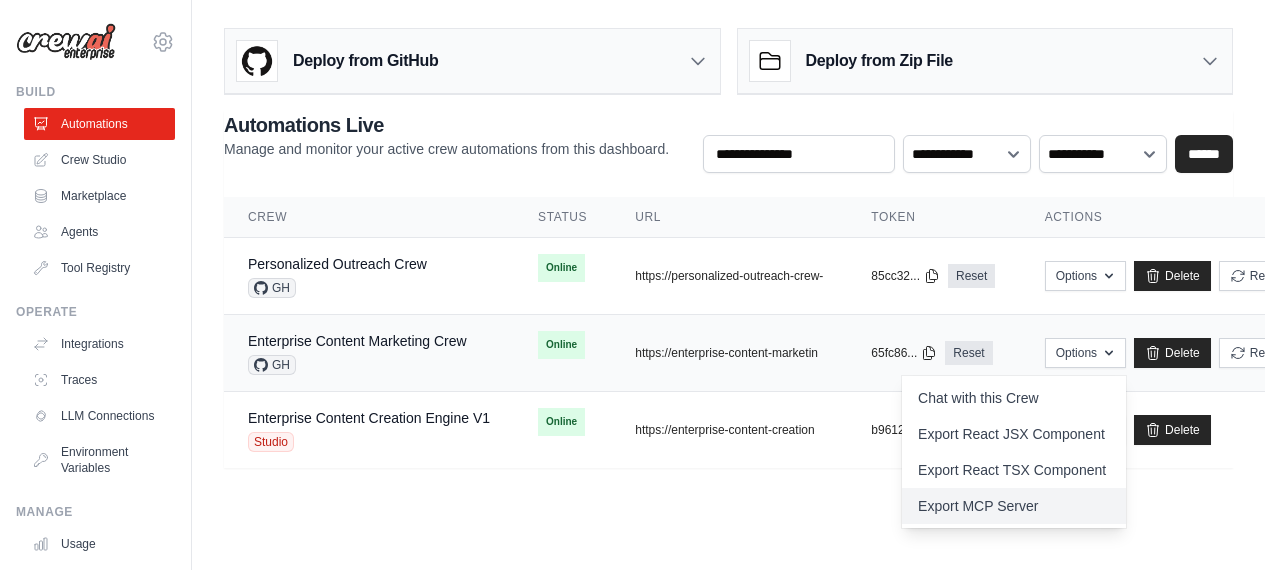 click on "Export MCP Server" at bounding box center [1014, 506] 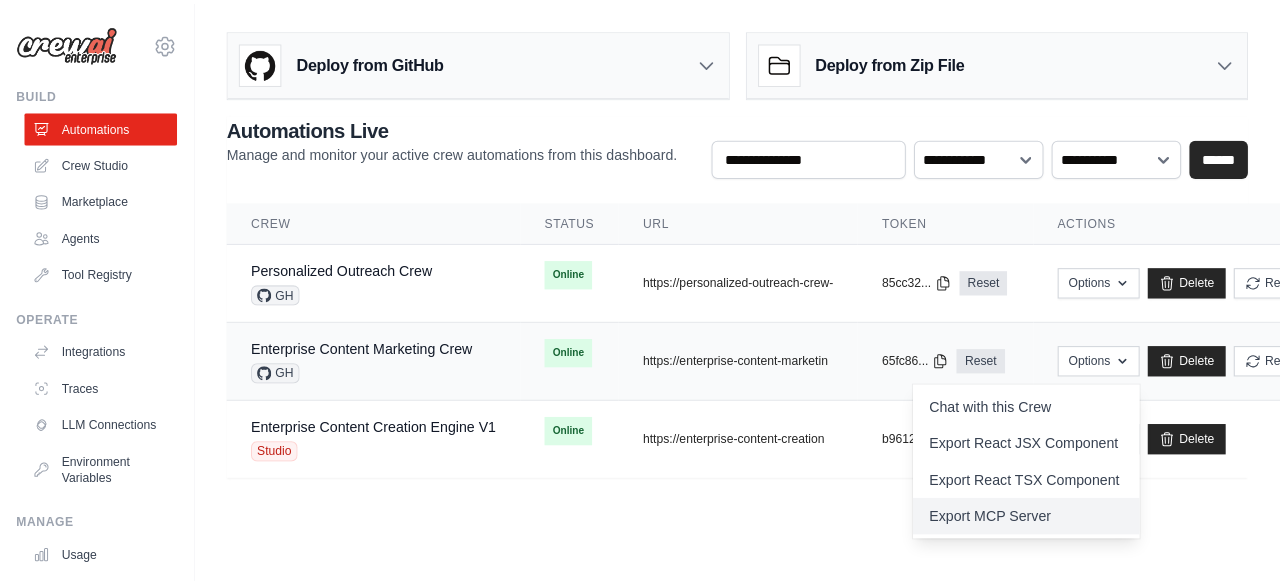 scroll, scrollTop: 0, scrollLeft: 0, axis: both 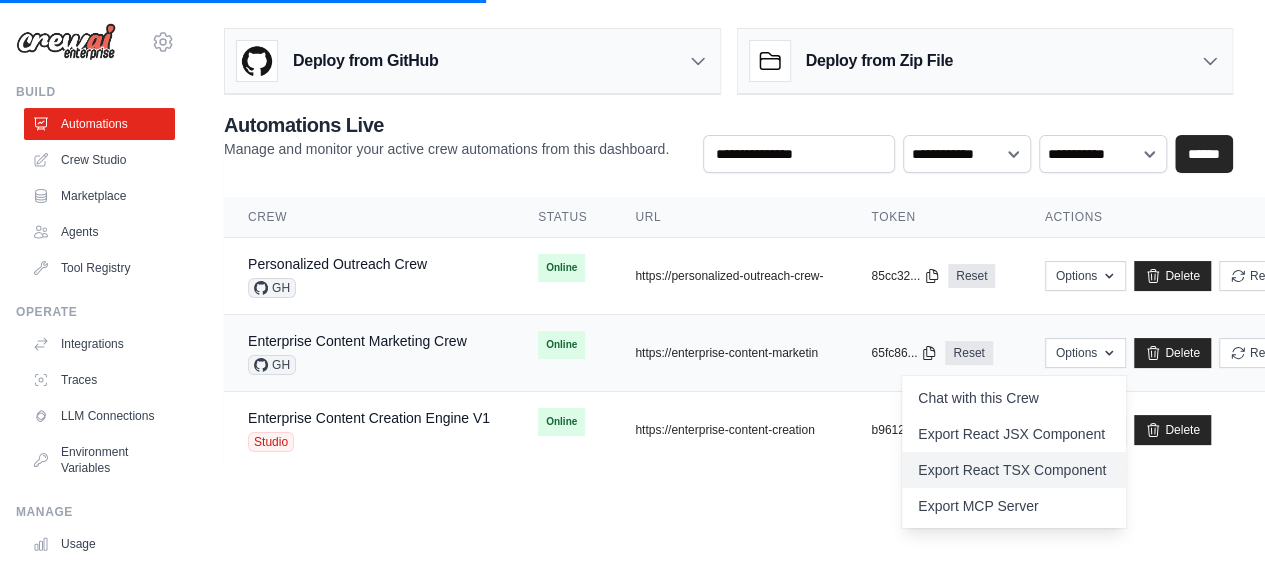 click on "Export React TSX Component" at bounding box center (1014, 470) 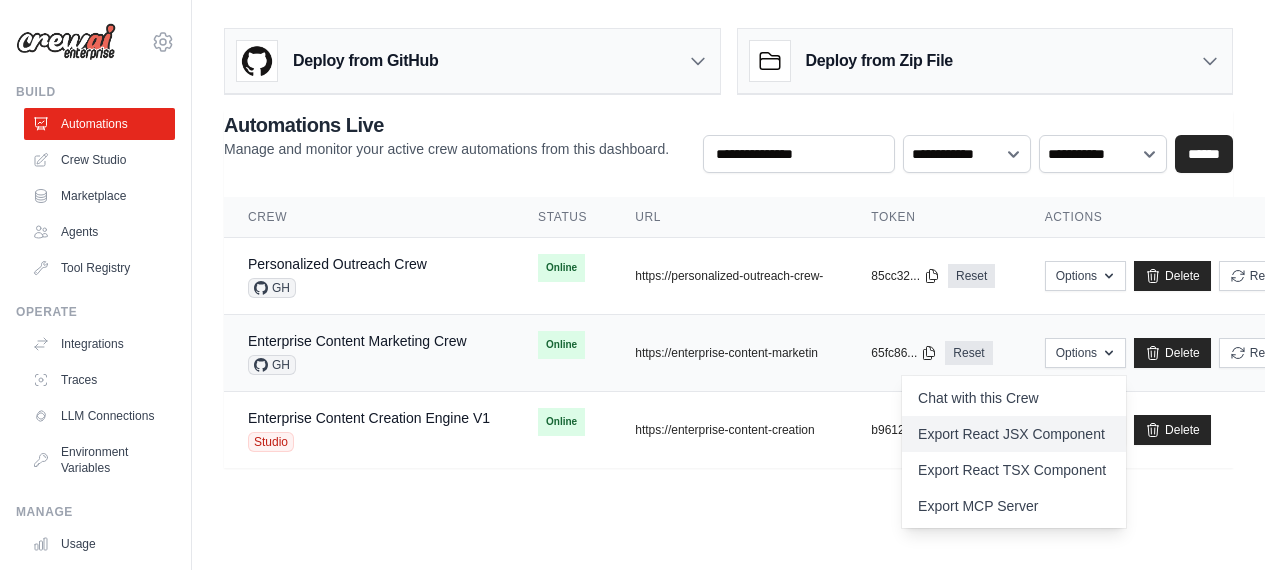 scroll, scrollTop: 0, scrollLeft: 0, axis: both 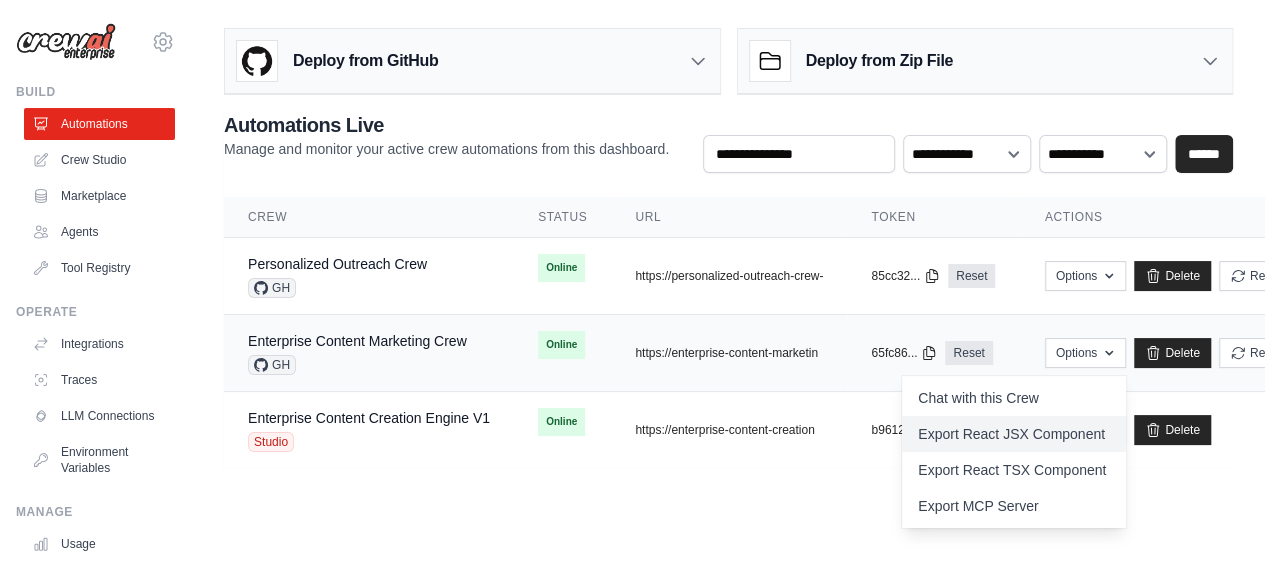 click on "Export React JSX Component" at bounding box center [1014, 434] 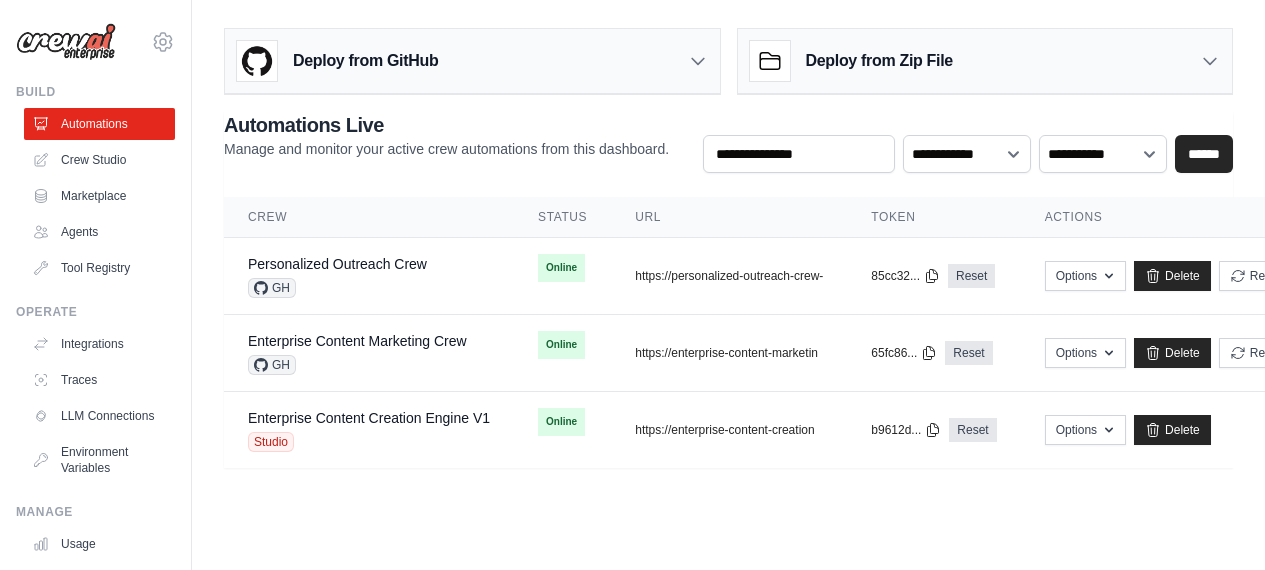 scroll, scrollTop: 0, scrollLeft: 0, axis: both 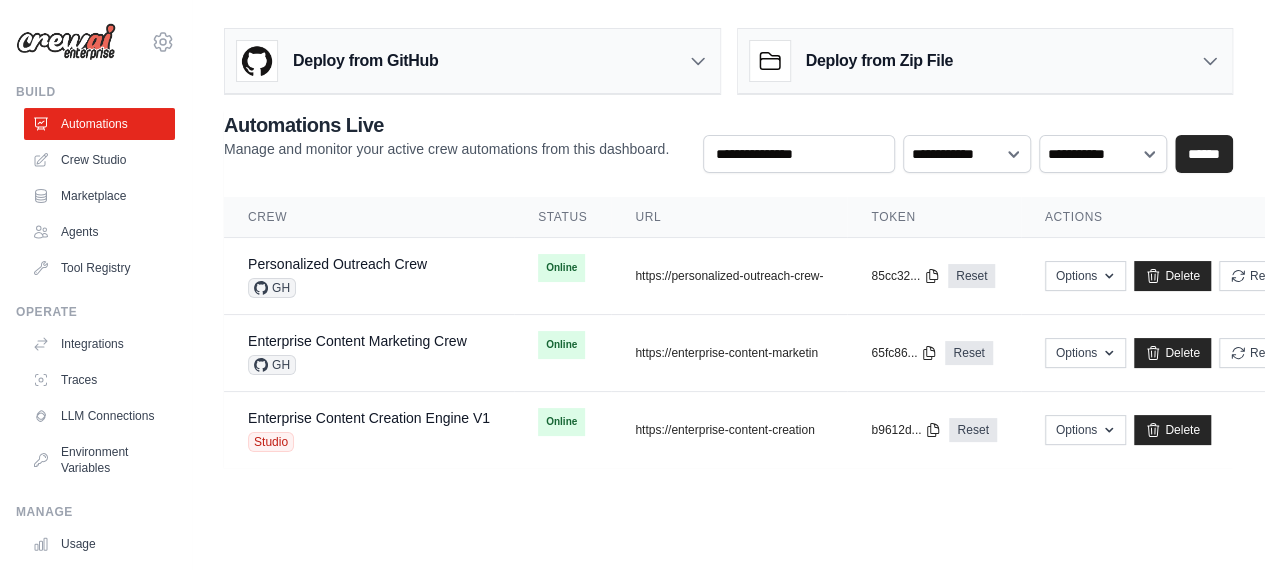 click on "Personalized Outreach Crew" at bounding box center (337, 264) 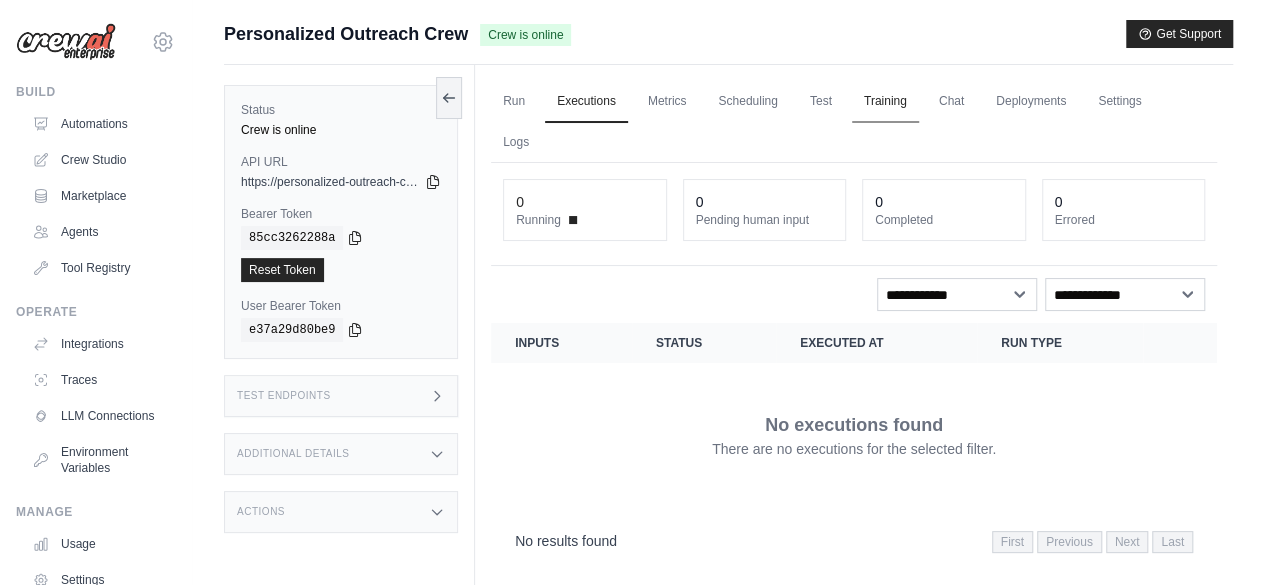 click on "Training" at bounding box center [885, 102] 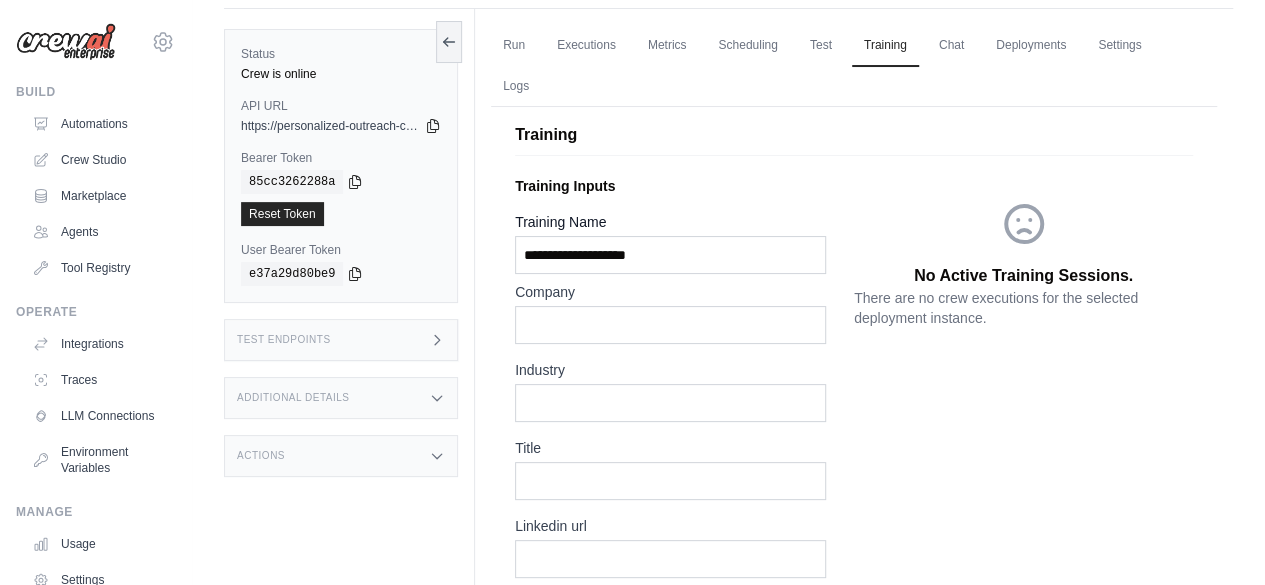 scroll, scrollTop: 0, scrollLeft: 0, axis: both 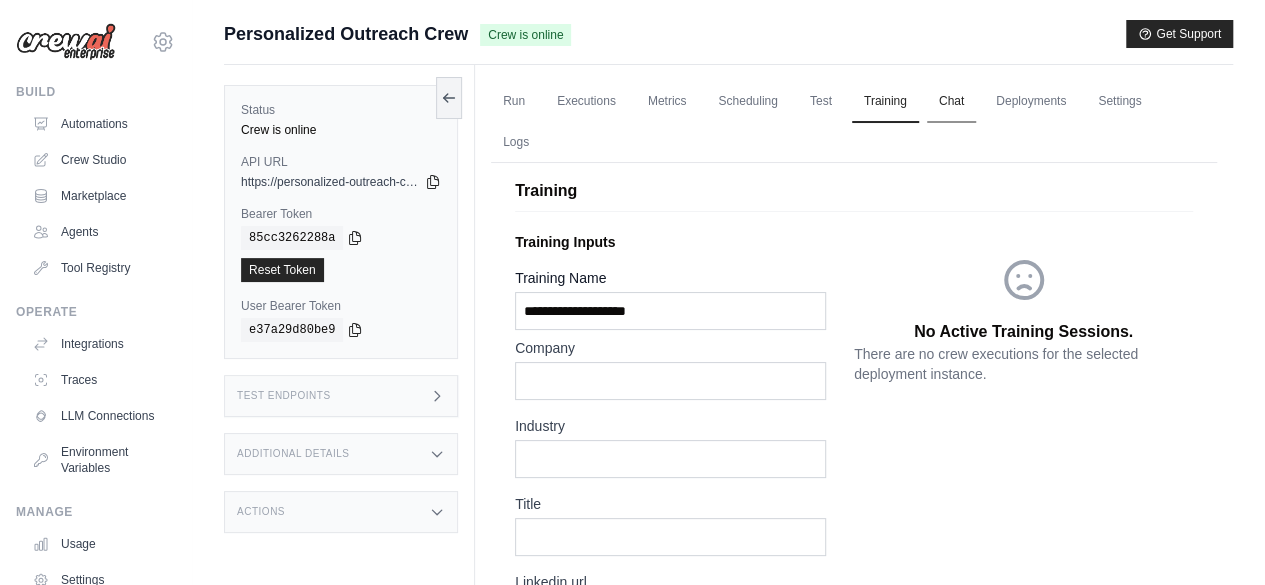 click on "Chat" at bounding box center [951, 102] 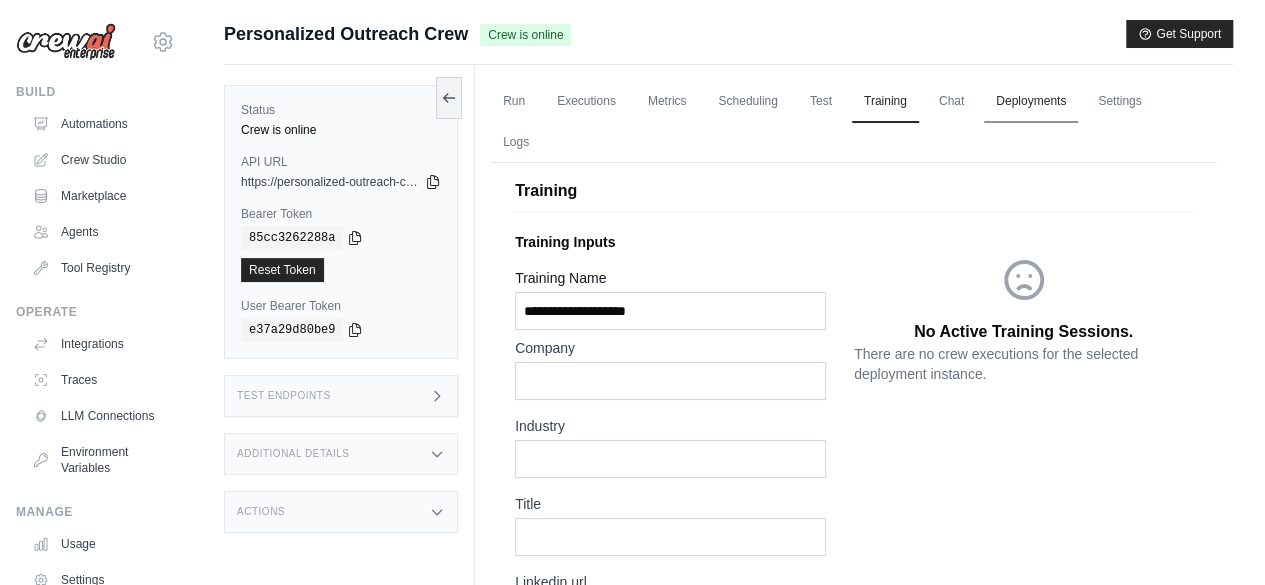 click on "Deployments" at bounding box center (1031, 102) 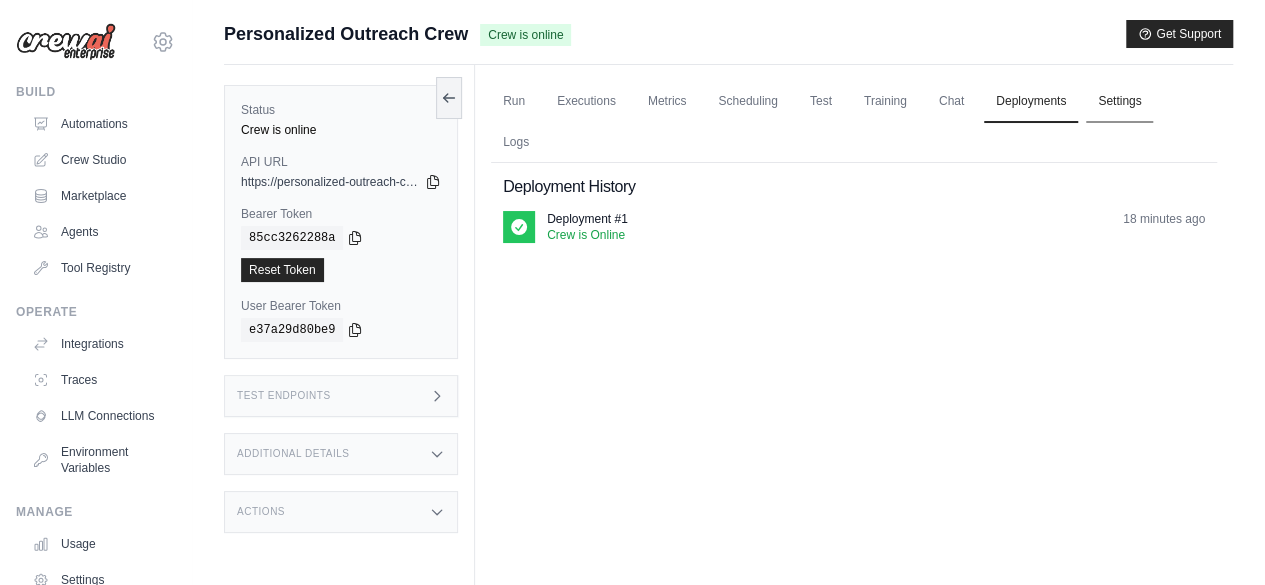 click on "Settings" at bounding box center [1119, 102] 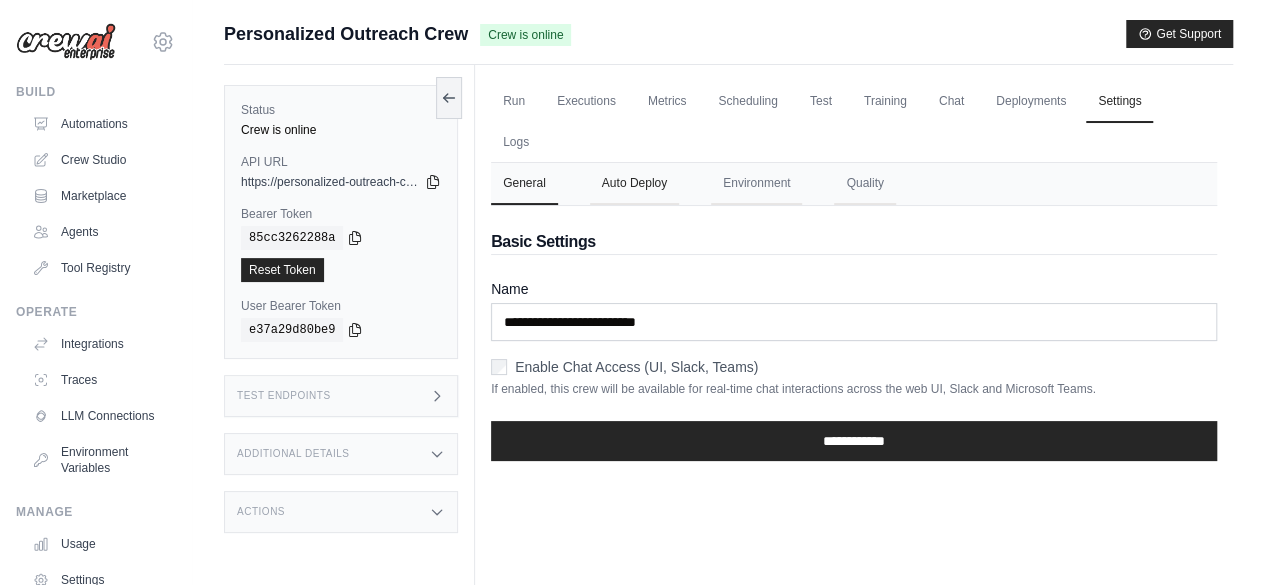 click on "Auto Deploy" at bounding box center [634, 184] 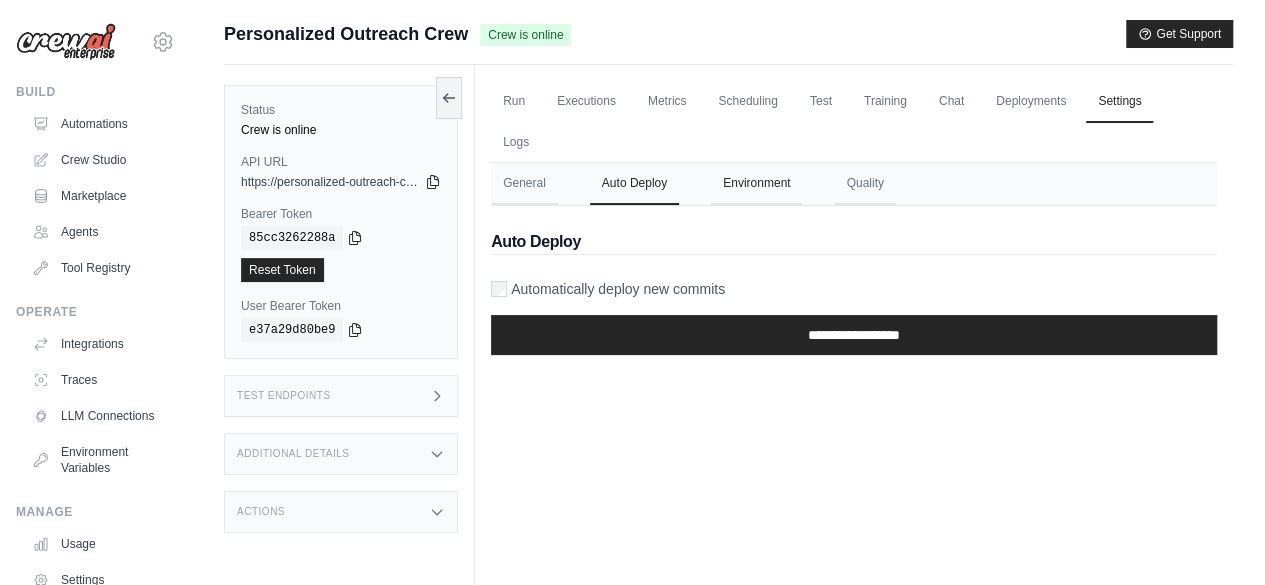 click on "Environment" at bounding box center (756, 184) 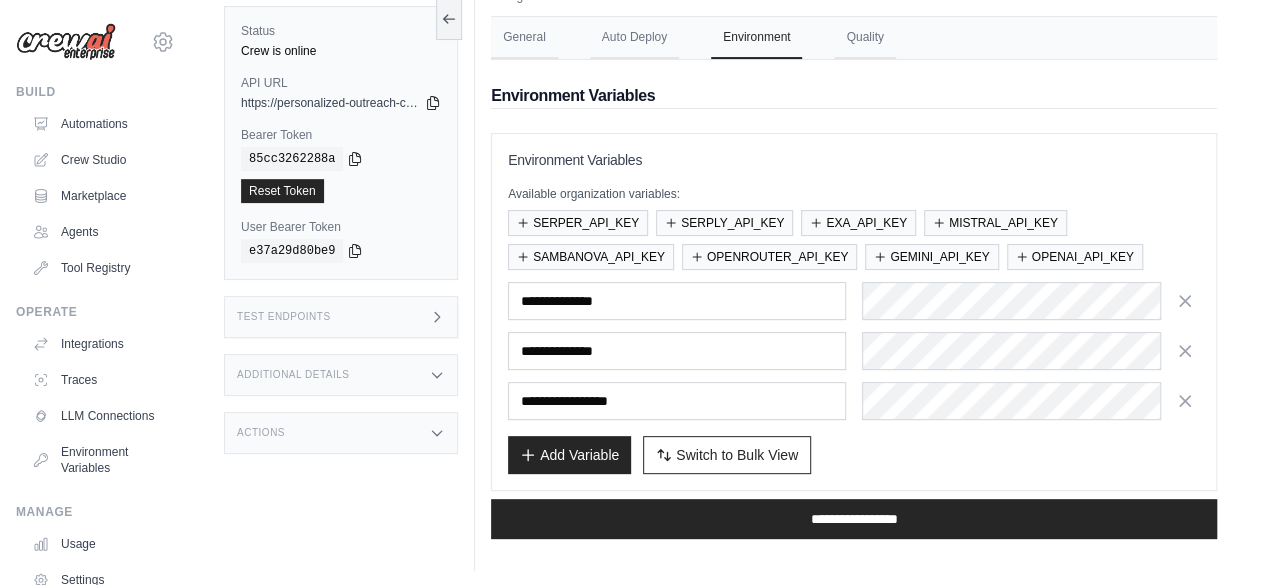 scroll, scrollTop: 46, scrollLeft: 0, axis: vertical 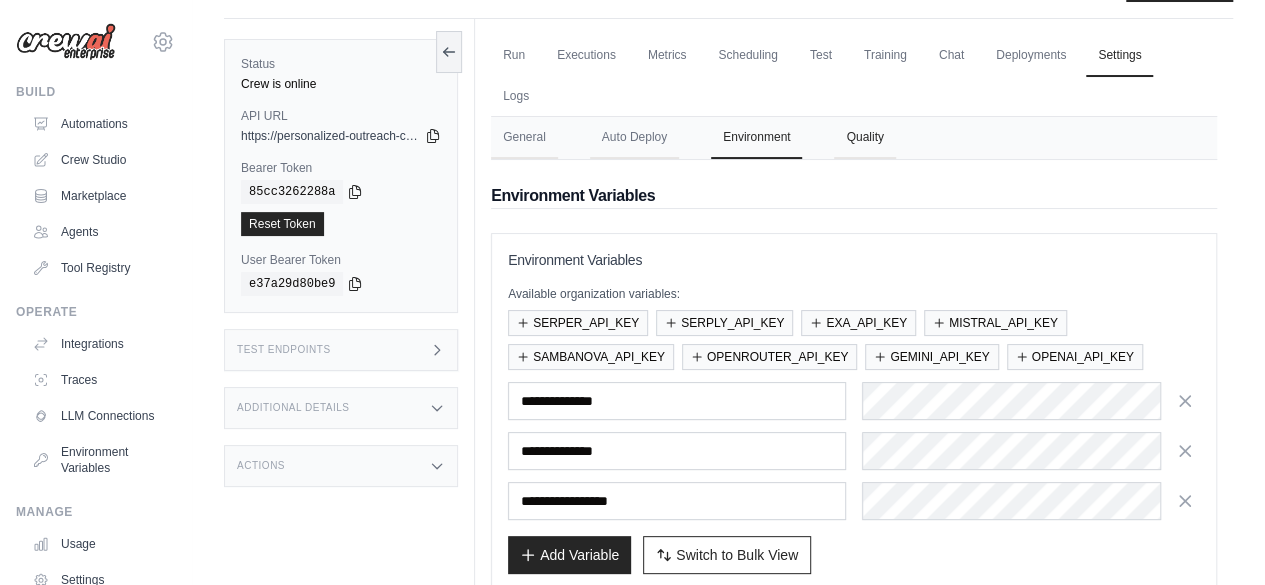 click on "Quality" at bounding box center (864, 138) 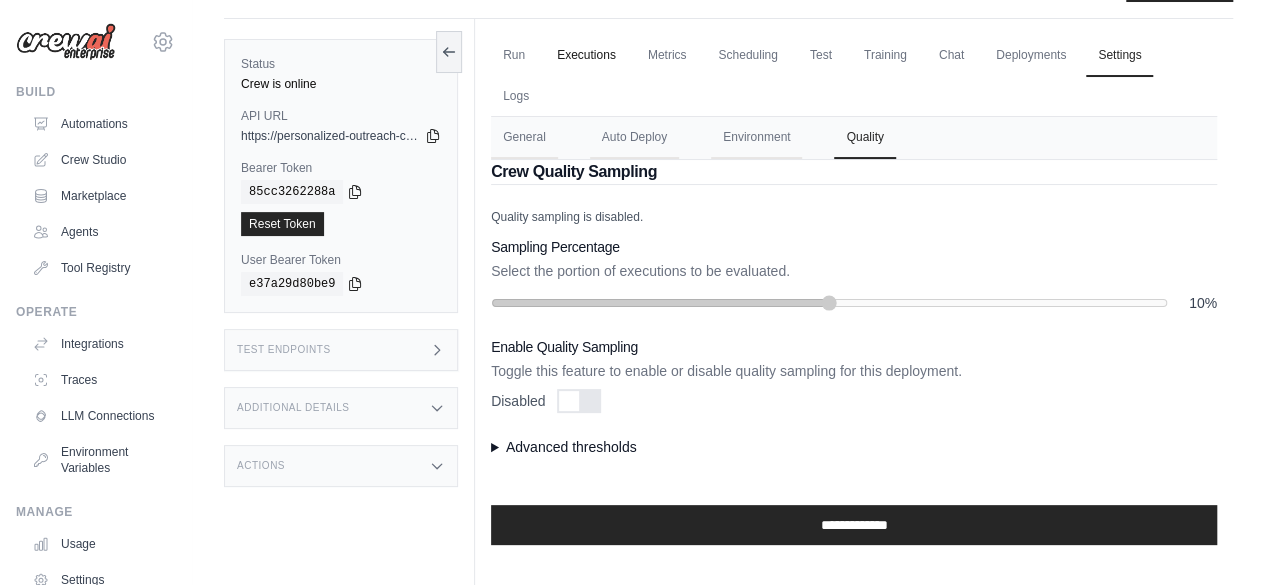click on "Executions" at bounding box center (586, 56) 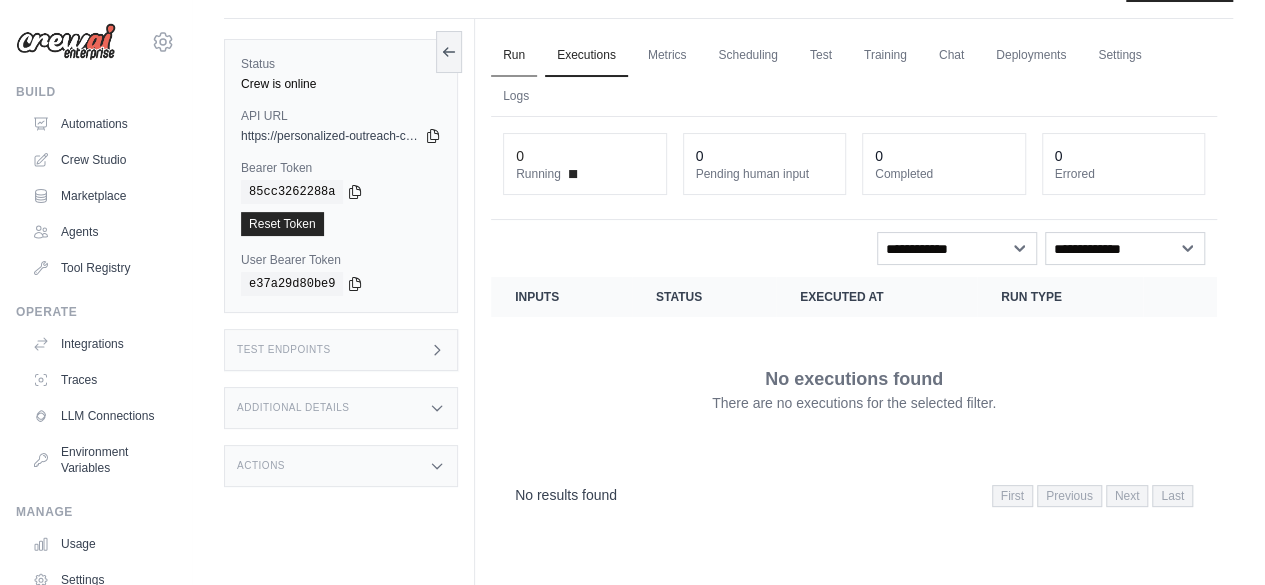 click on "Run" at bounding box center [514, 56] 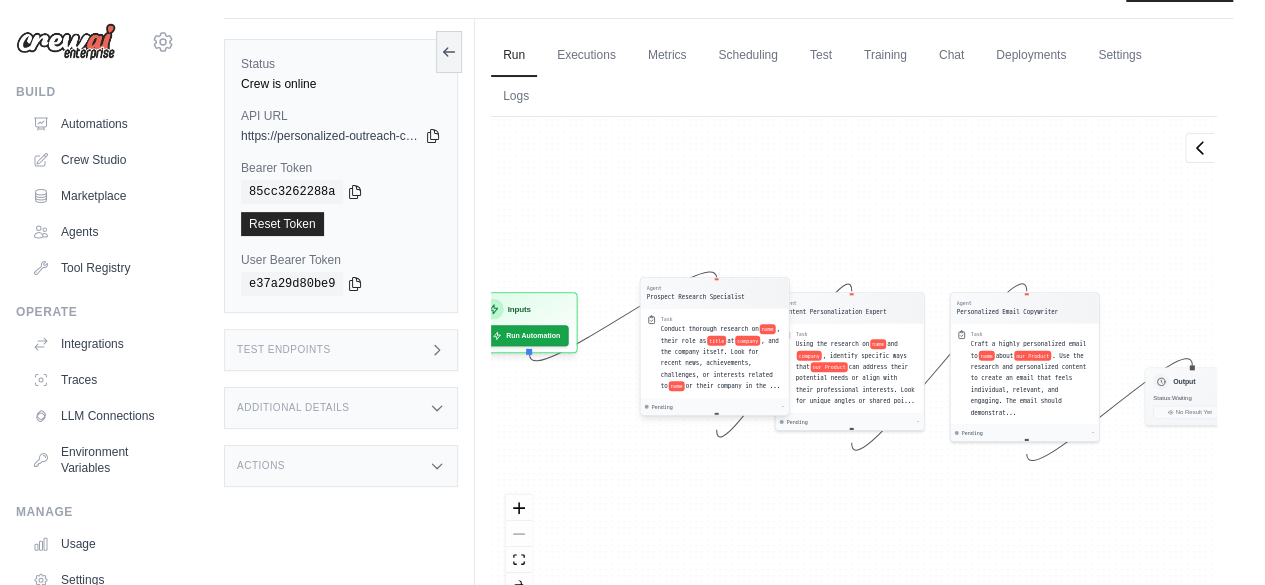 drag, startPoint x: 621, startPoint y: 323, endPoint x: 662, endPoint y: 313, distance: 42.201897 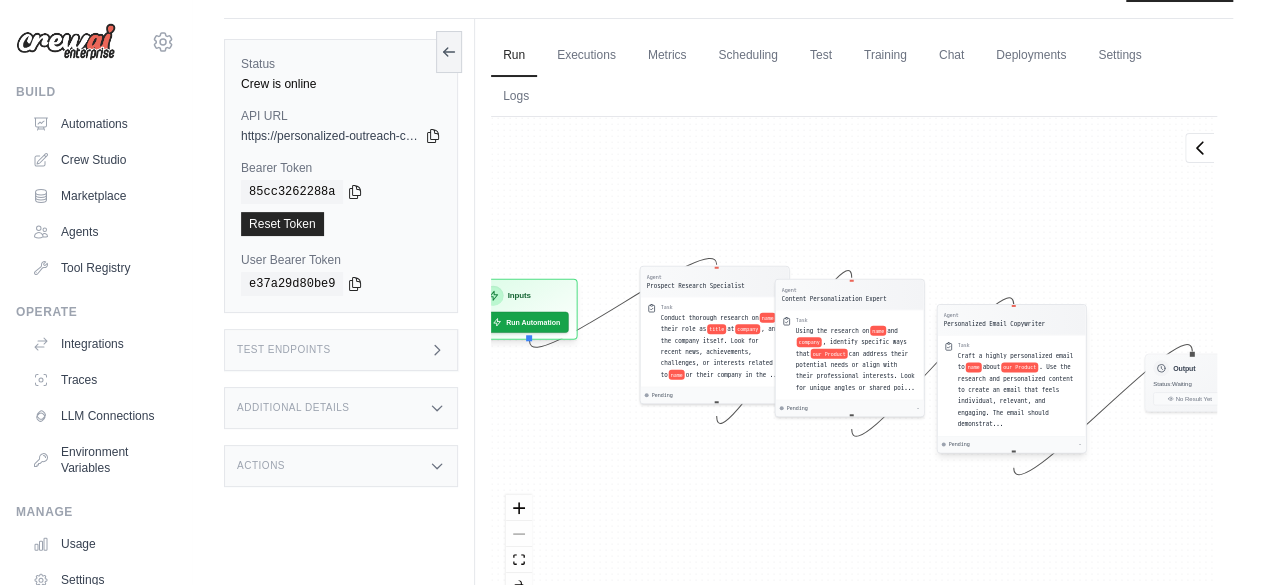 drag, startPoint x: 965, startPoint y: 325, endPoint x: 938, endPoint y: 347, distance: 34.828148 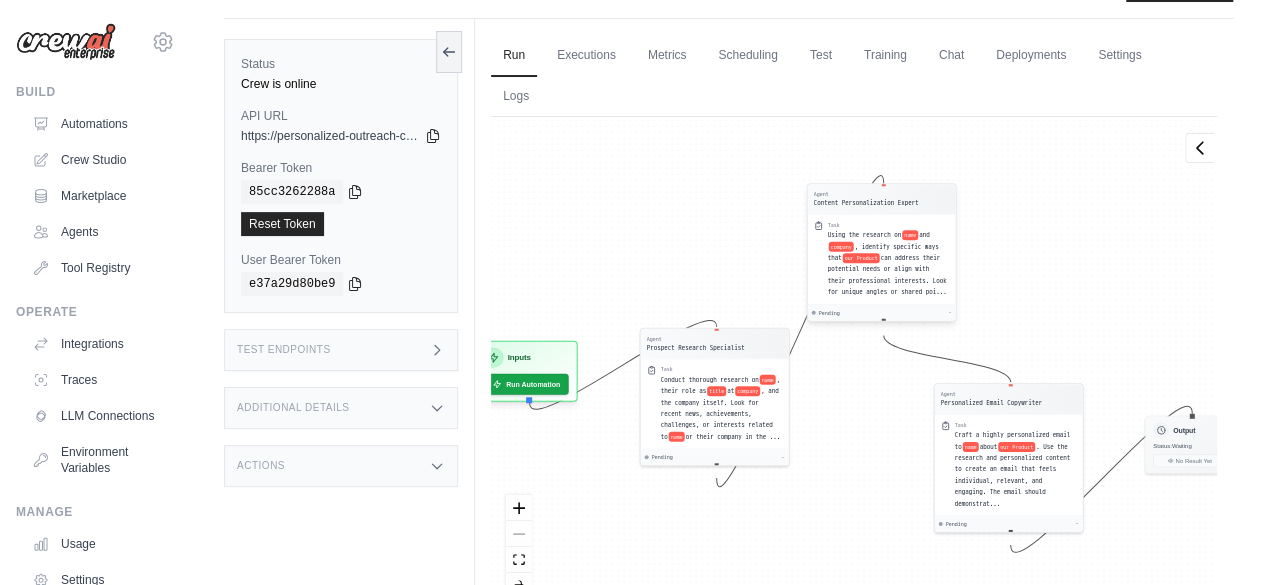 drag, startPoint x: 872, startPoint y: 327, endPoint x: 904, endPoint y: 219, distance: 112.64102 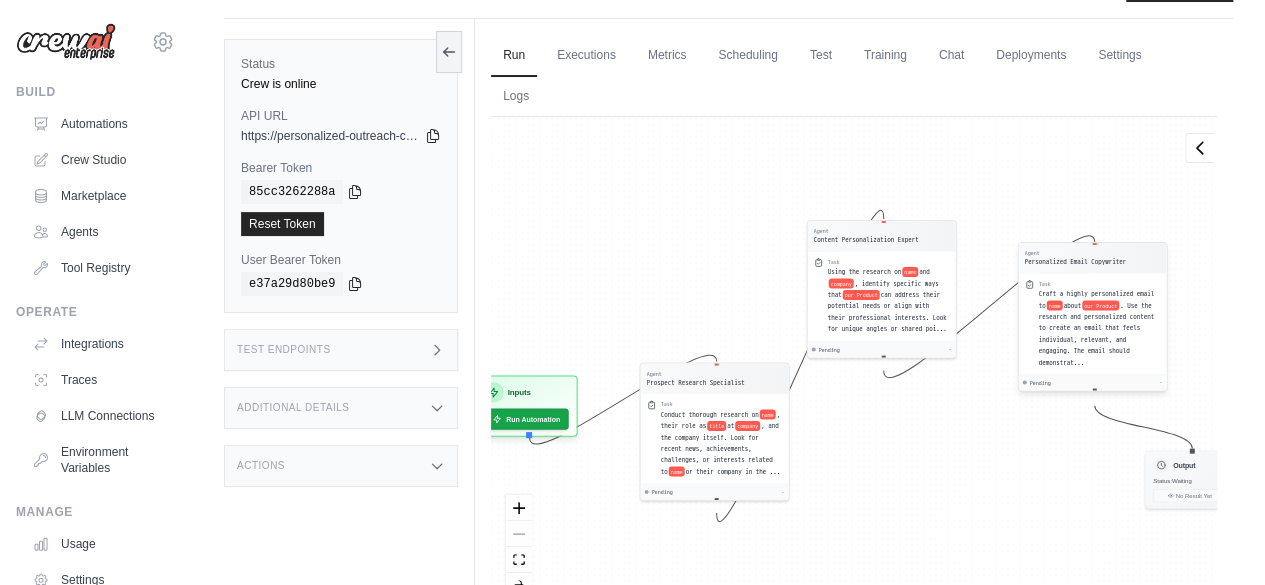 drag, startPoint x: 962, startPoint y: 444, endPoint x: 1050, endPoint y: 300, distance: 168.76018 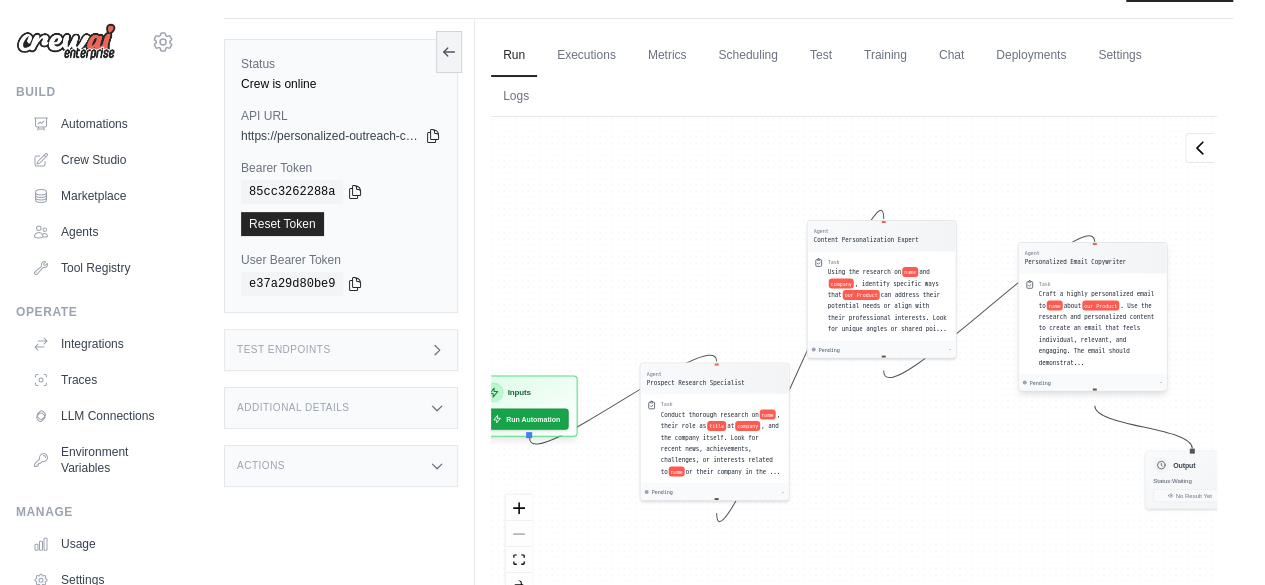 click on "Craft a highly personalized email to" at bounding box center (1097, 299) 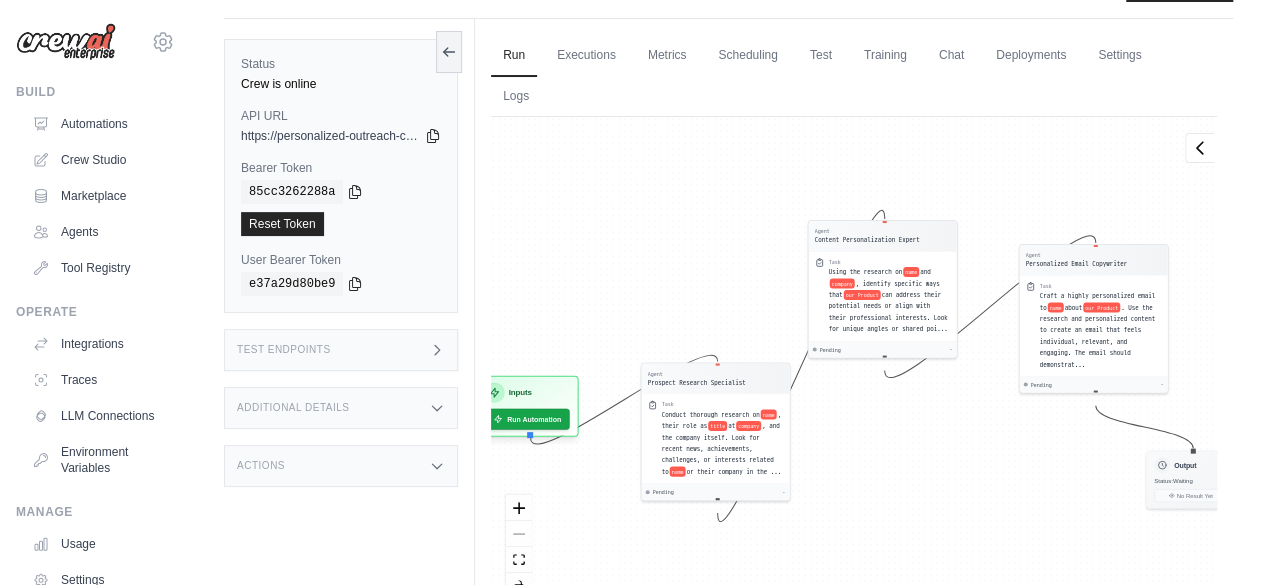 drag, startPoint x: 852, startPoint y: 412, endPoint x: 589, endPoint y: 195, distance: 340.96628 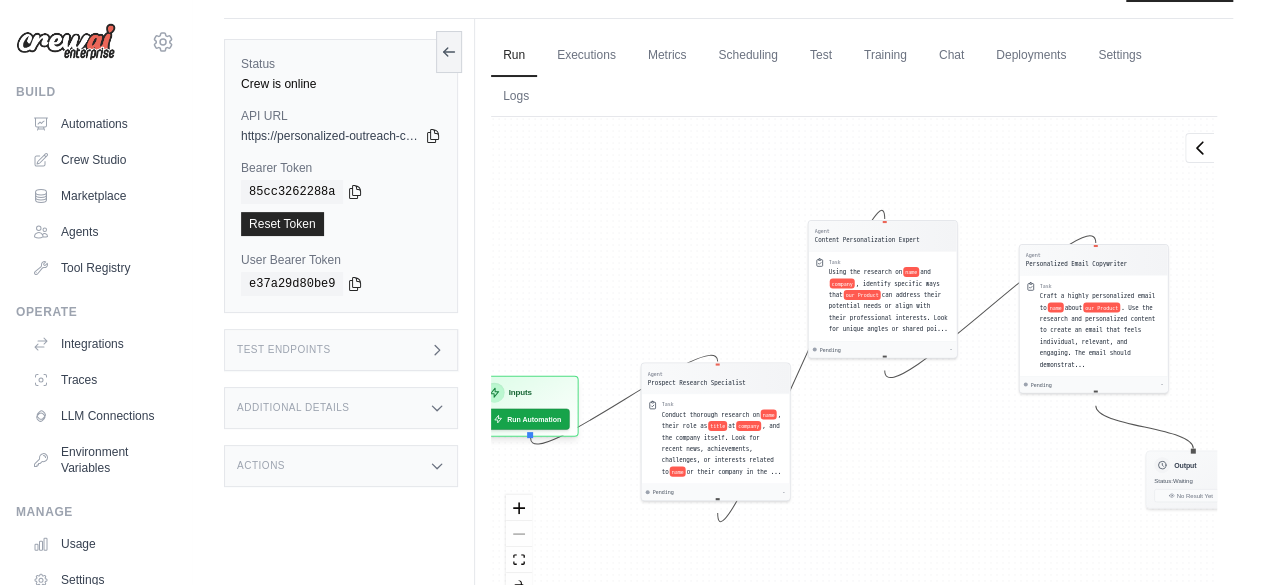 click on "Agent Prospect Research Specialist Task Conduct thorough research on  name , their role as  title  at  company , and the company itself. Look for recent news, achievements, challenges, or interests related to  name  or their company in the ... Pending - Agent Content Personalization Expert Task Using the research on  name  and  company , identify specific ways that  our Product  can address their potential needs or align with their professional interests. Look for unique angles or shared poi... Pending - Agent Personalized Email Copywriter Task Craft a highly personalized email to  name  about  our Product . Use the research and personalized content to create an email that feels individual, relevant, and engaging. The email should demonstrat... Pending - Inputs Run Automation Output Status:  Waiting No Result Yet" at bounding box center [854, 365] 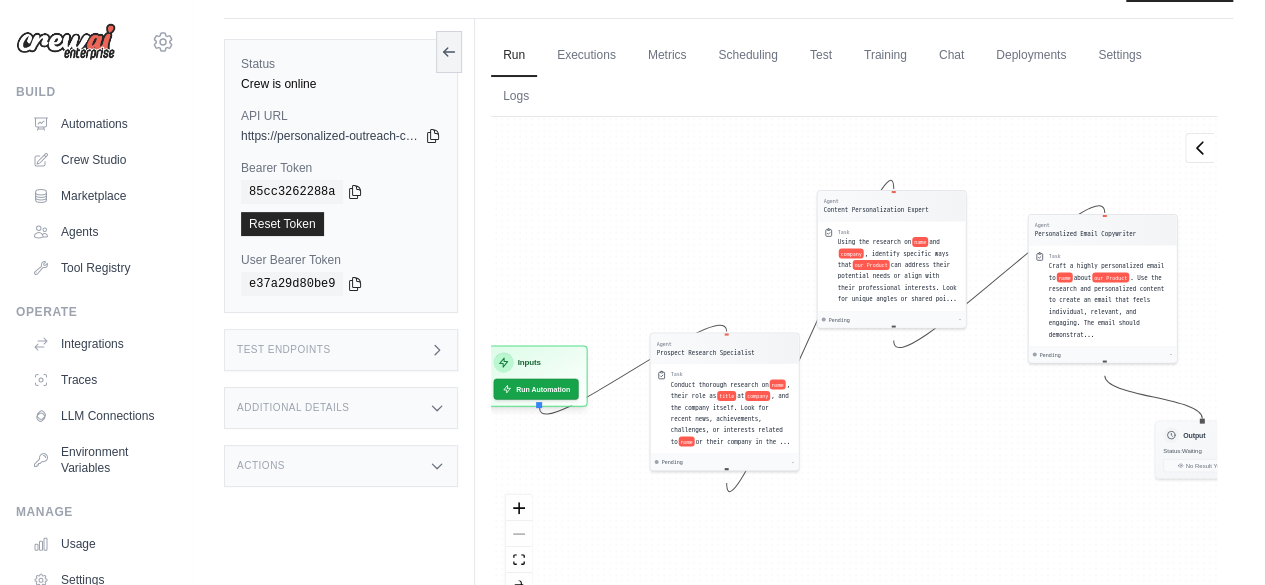 drag, startPoint x: 533, startPoint y: 175, endPoint x: 542, endPoint y: 145, distance: 31.320919 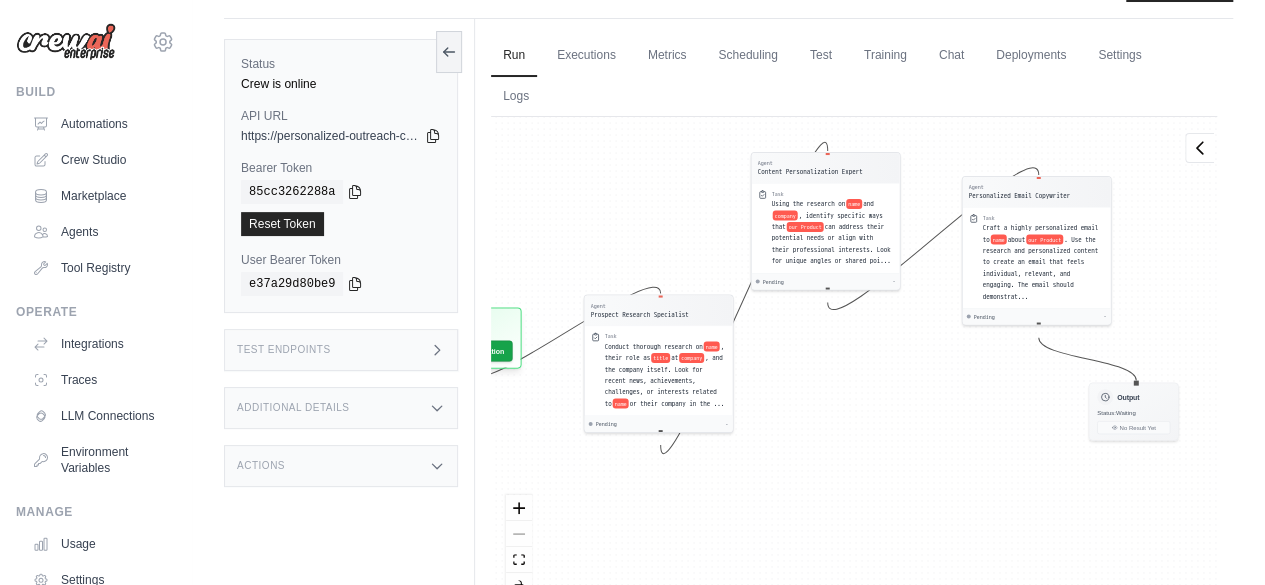 drag, startPoint x: 1010, startPoint y: 493, endPoint x: 956, endPoint y: 459, distance: 63.812225 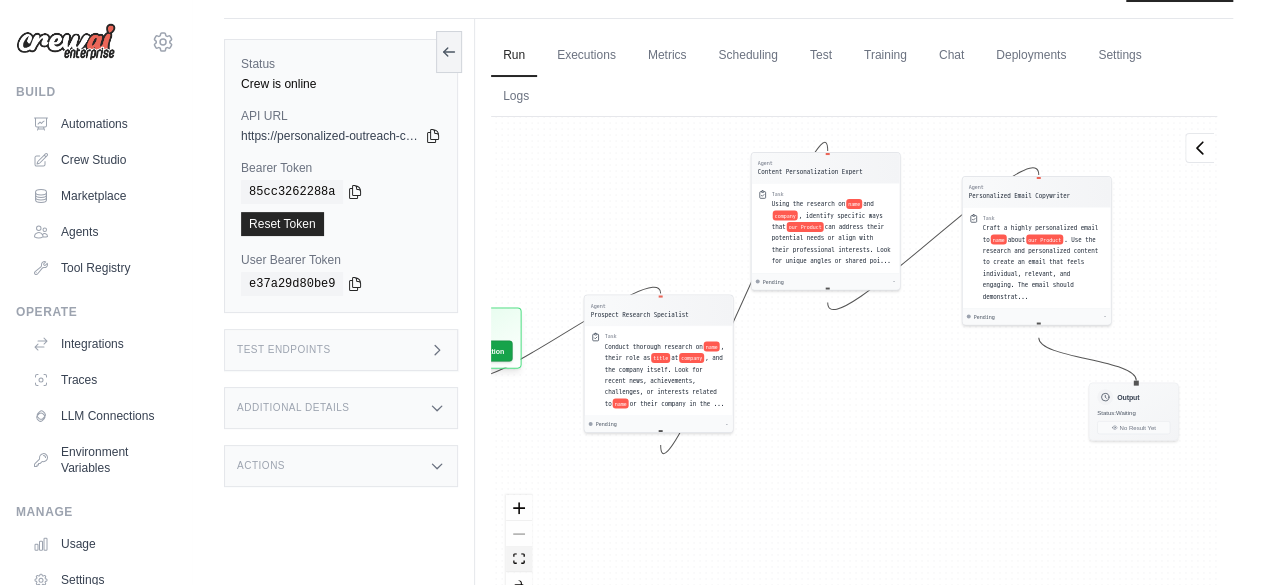 click 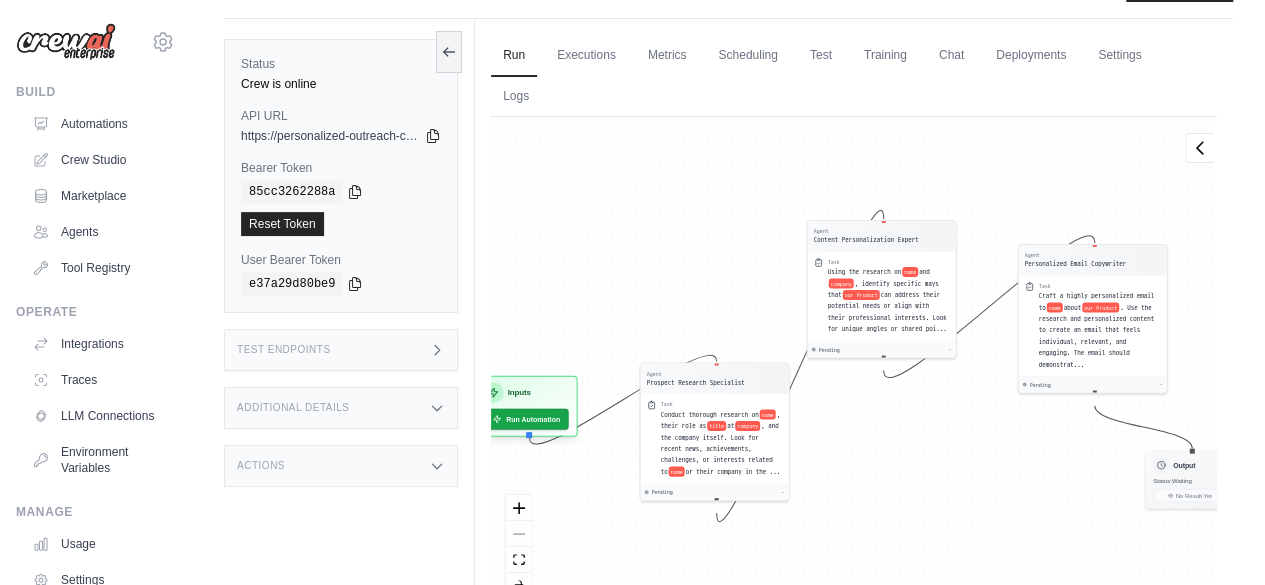 click on "Agent Prospect Research Specialist Task Conduct thorough research on  name , their role as  title  at  company , and the company itself. Look for recent news, achievements, challenges, or interests related to  name  or their company in the ... Pending - Agent Content Personalization Expert Task Using the research on  name  and  company , identify specific ways that  our Product  can address their potential needs or align with their professional interests. Look for unique angles or shared poi... Pending - Agent Personalized Email Copywriter Task Craft a highly personalized email to  name  about  our Product . Use the research and personalized content to create an email that feels individual, relevant, and engaging. The email should demonstrat... Pending - Inputs Run Automation Output Status:  Waiting No Result Yet" at bounding box center (854, 365) 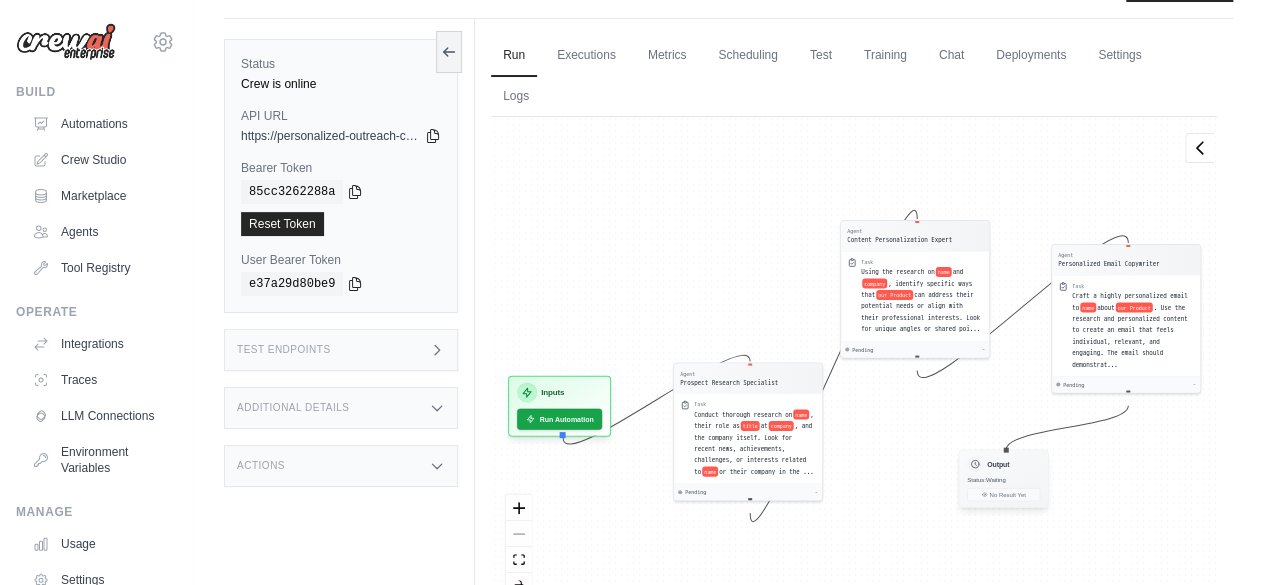 drag, startPoint x: 1177, startPoint y: 471, endPoint x: 990, endPoint y: 472, distance: 187.00267 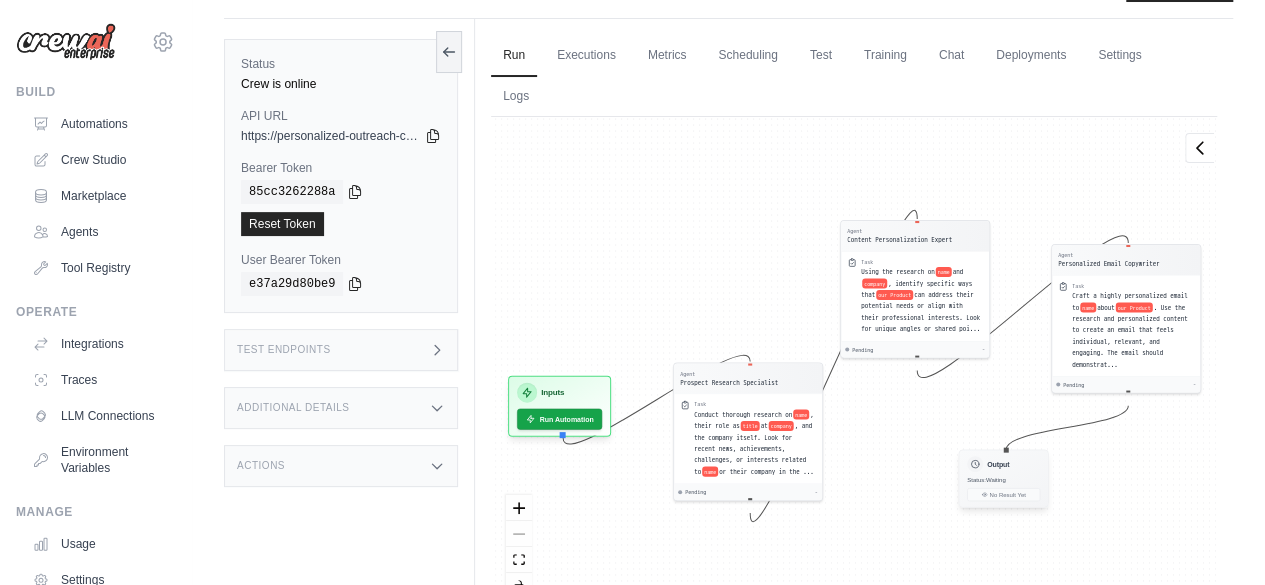 click on "Output Status:  Waiting No Result Yet" at bounding box center (1003, 479) 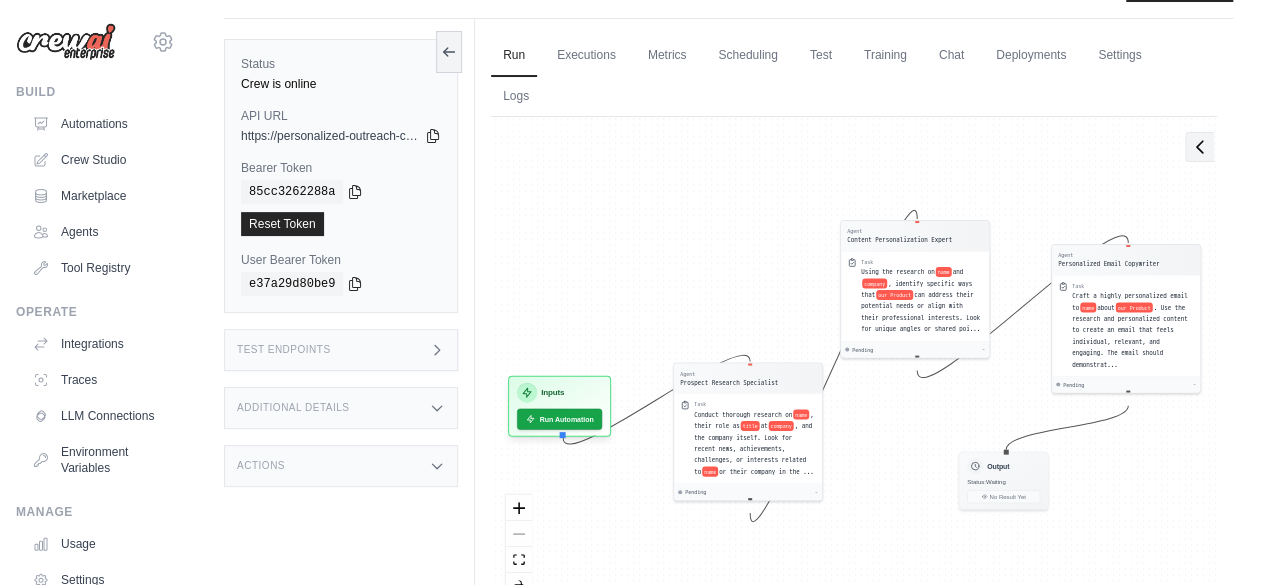 click 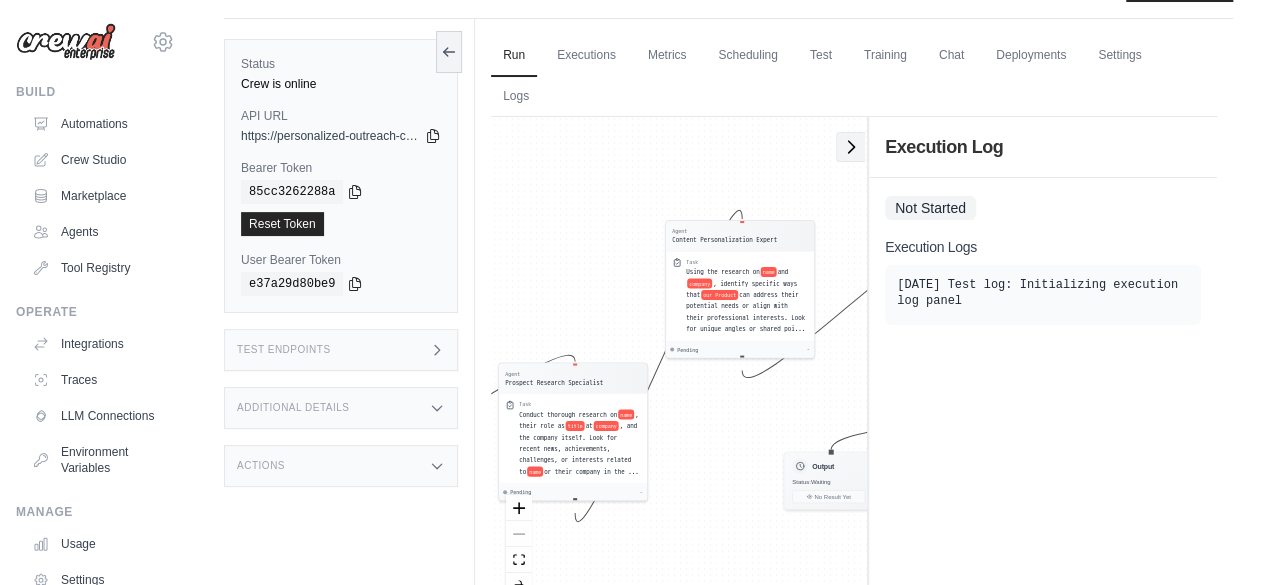 click 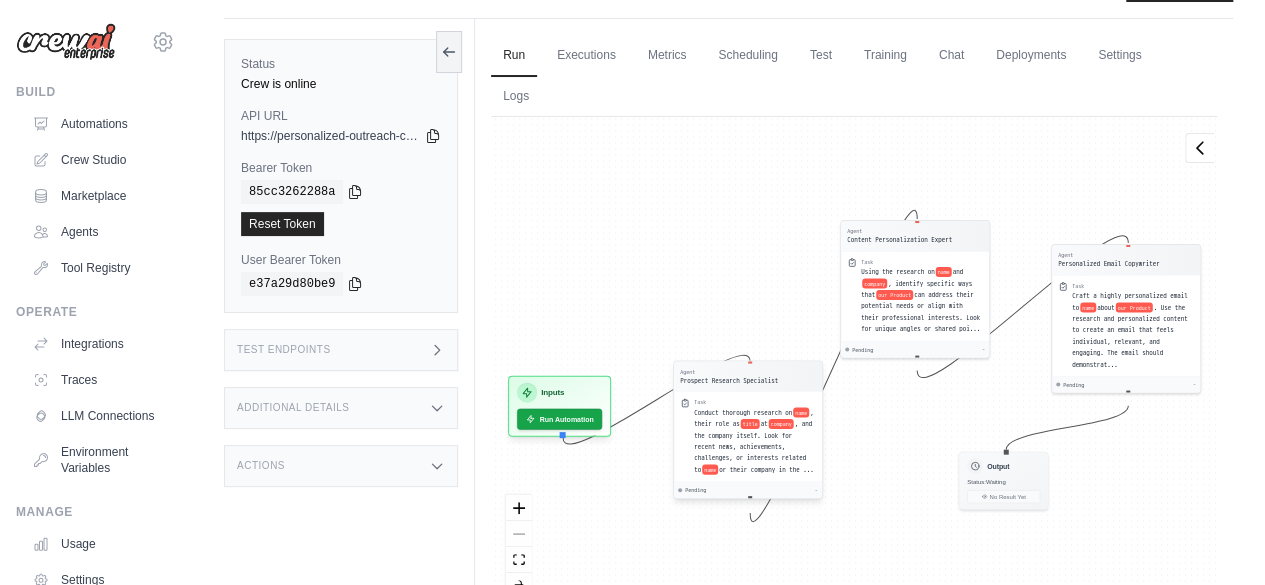 click on "Prospect Research Specialist" at bounding box center [729, 380] 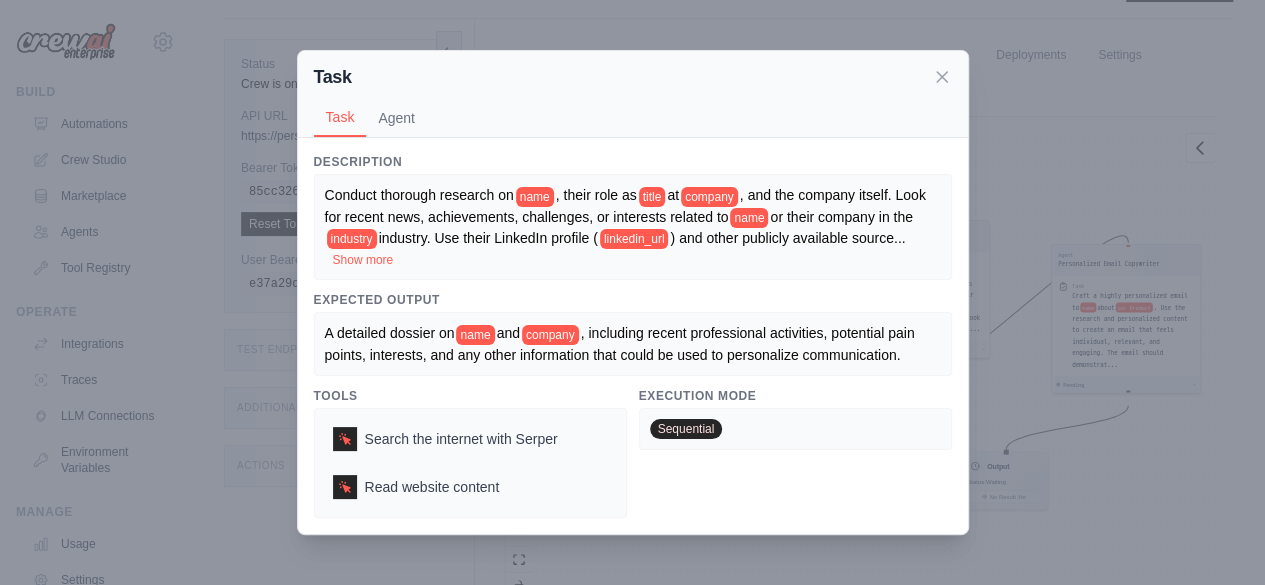 click on "A detailed dossier on  name  and  company , including recent professional activities, potential pain points, interests, and any other information that could be used to personalize communication." at bounding box center (633, 343) 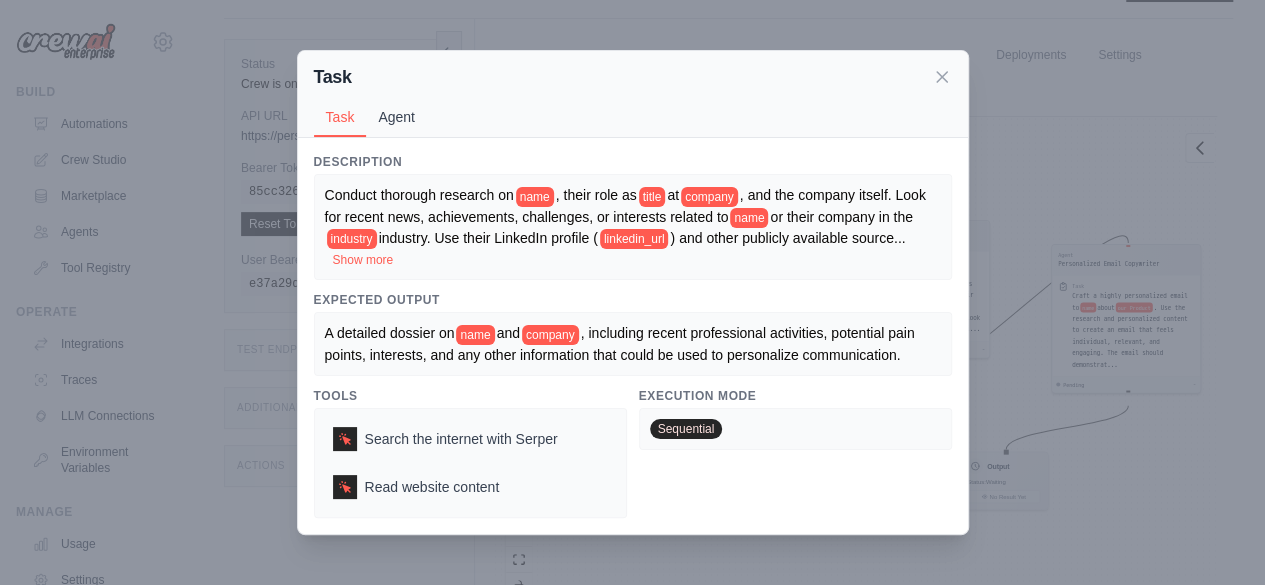 click on "Agent" at bounding box center [396, 117] 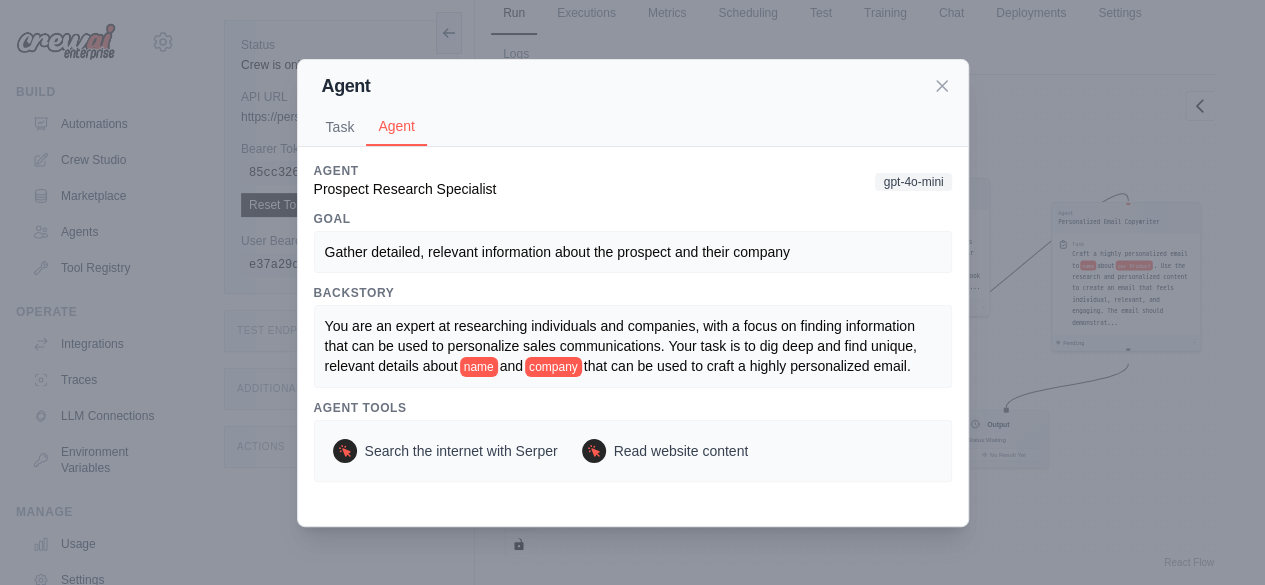 scroll, scrollTop: 110, scrollLeft: 0, axis: vertical 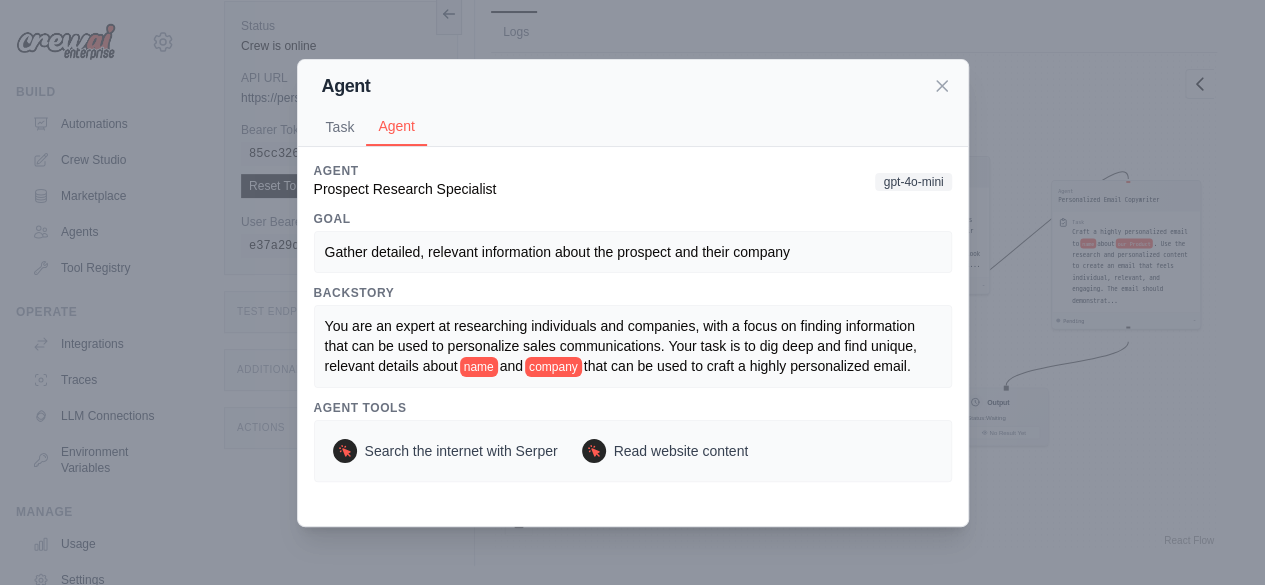 click on "gpt-4o-mini" at bounding box center (913, 182) 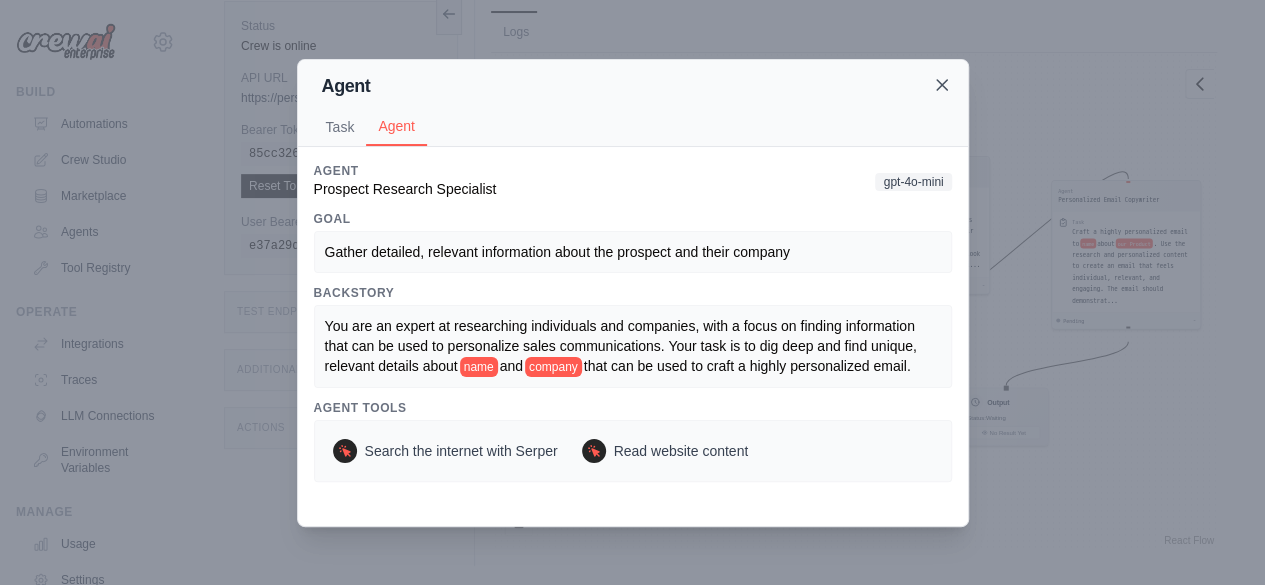 click 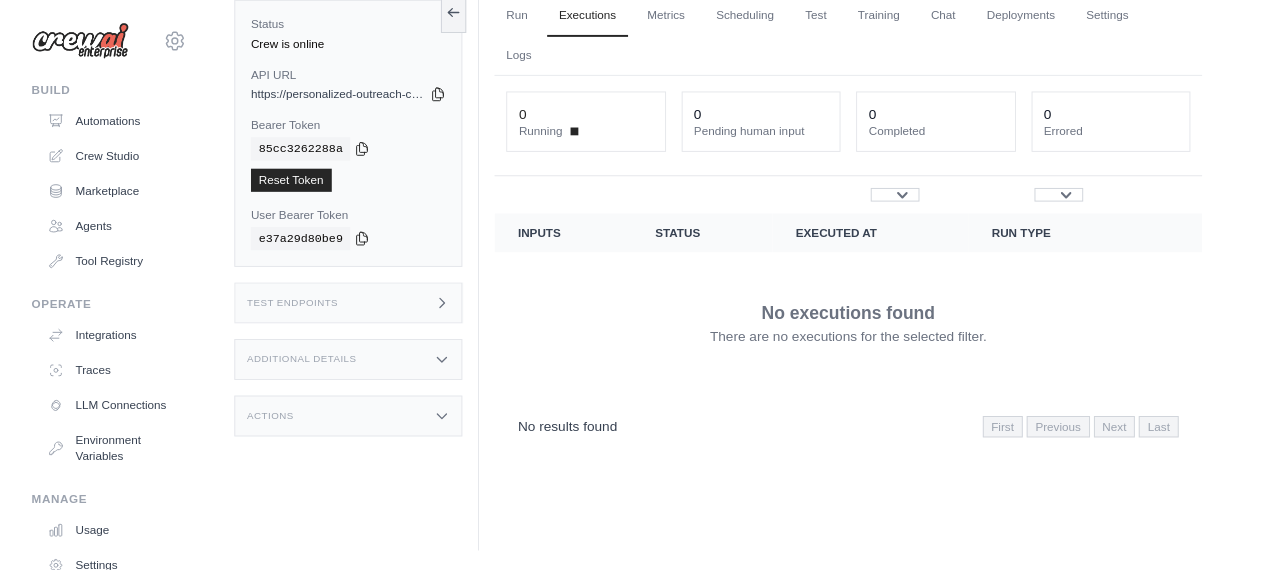 scroll, scrollTop: 84, scrollLeft: 0, axis: vertical 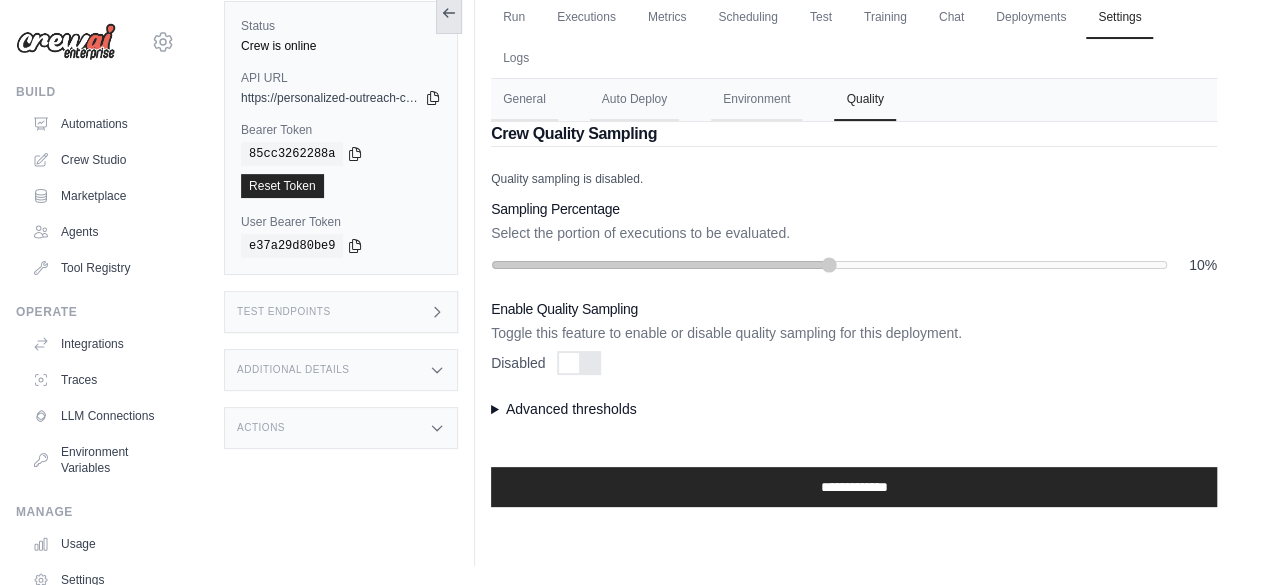 click at bounding box center (449, 13) 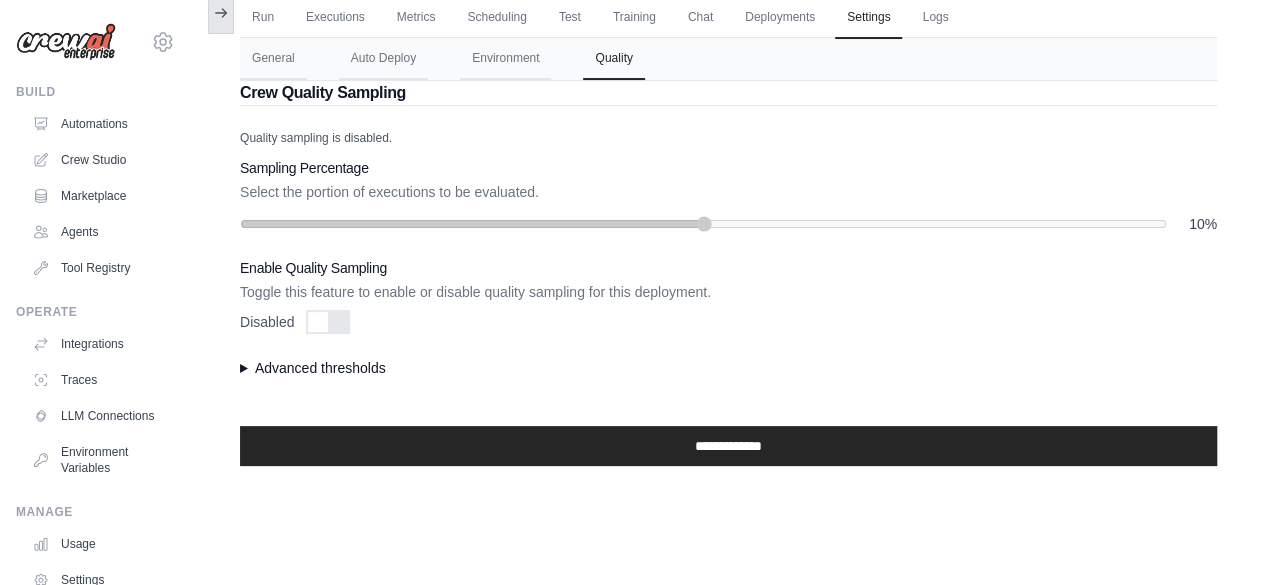 click 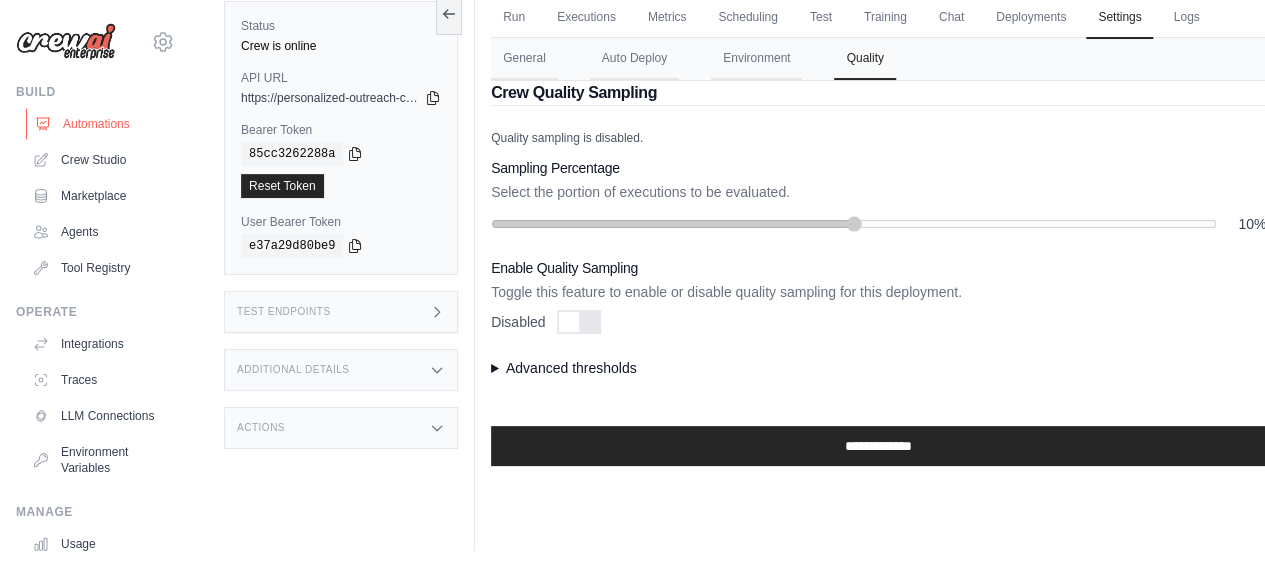 click on "Automations" at bounding box center [101, 124] 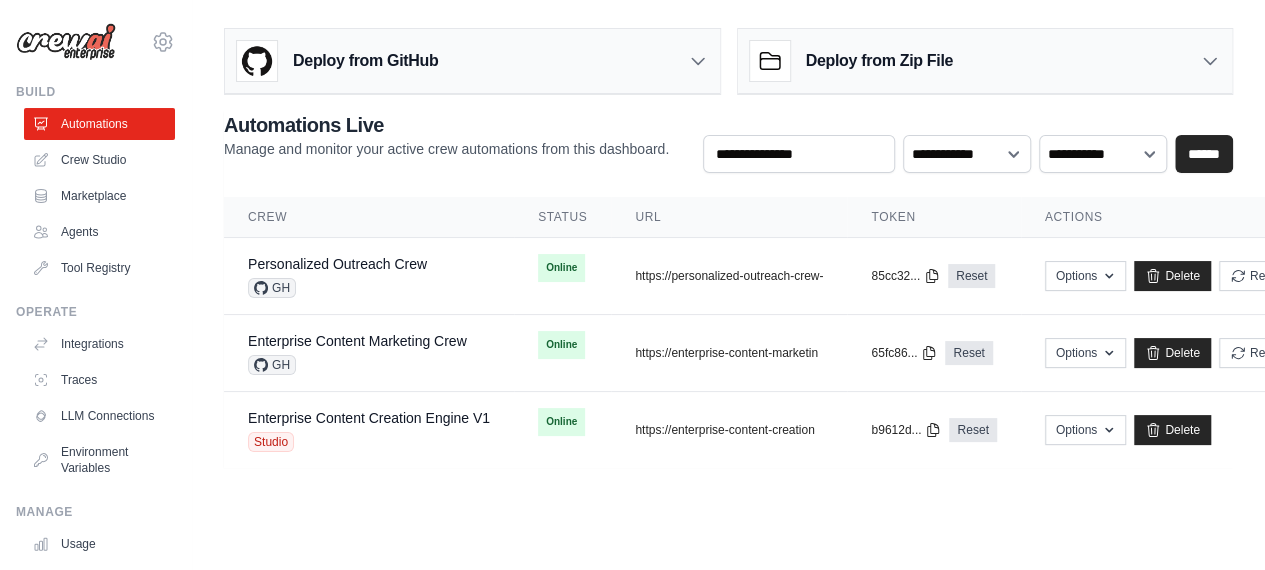 scroll, scrollTop: 0, scrollLeft: 0, axis: both 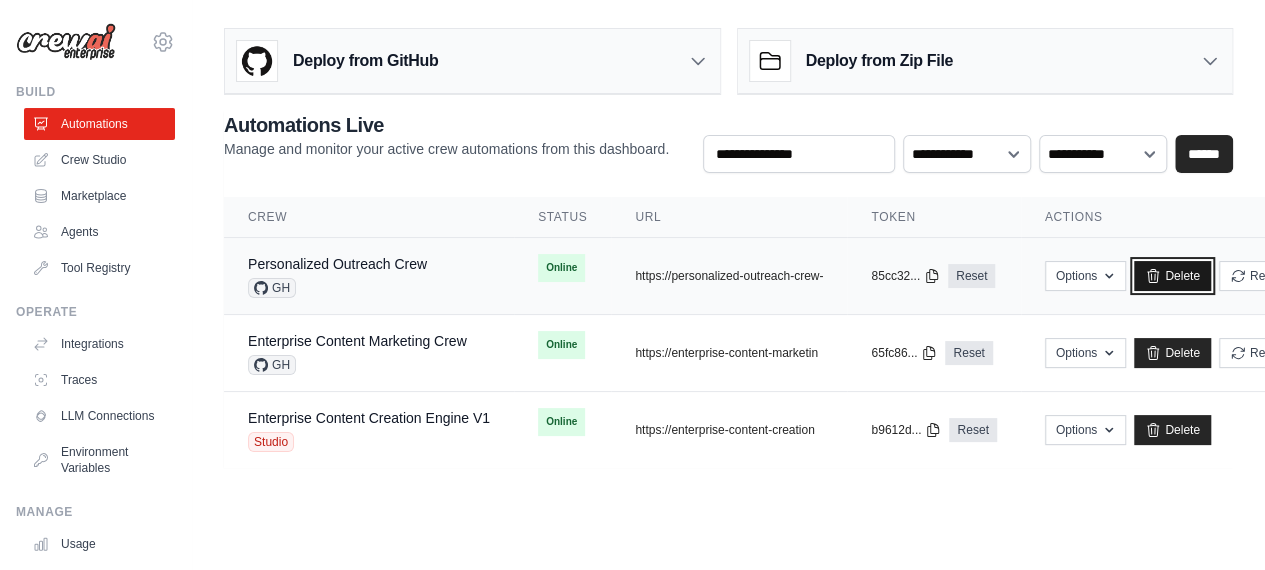 click on "Delete" at bounding box center [1172, 276] 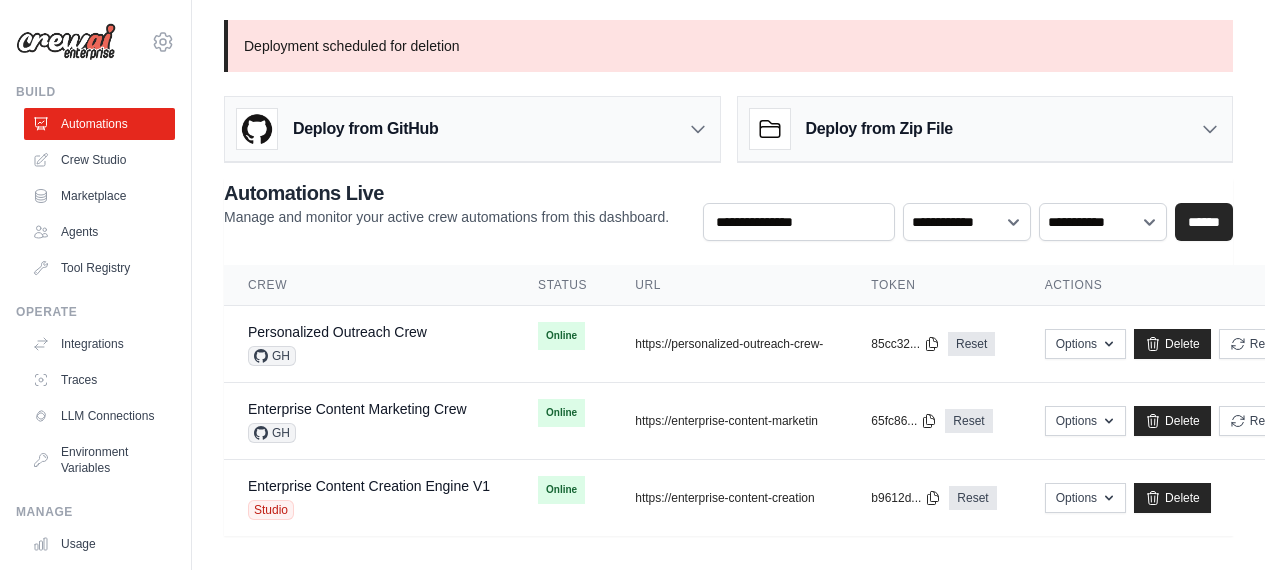 scroll, scrollTop: 0, scrollLeft: 0, axis: both 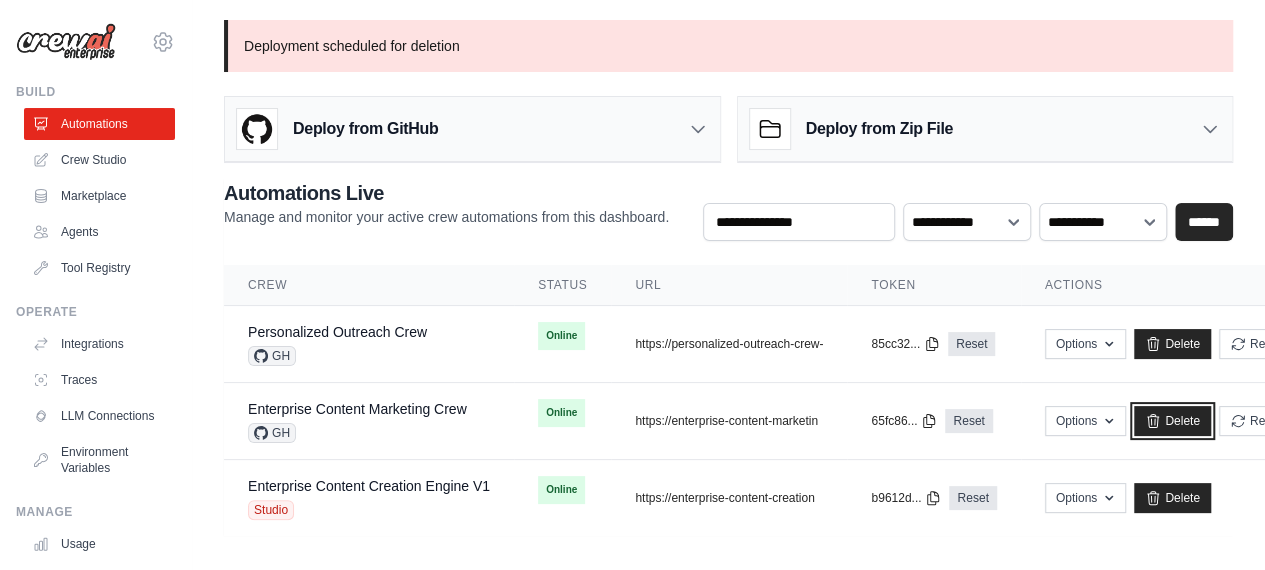 click on "Delete" at bounding box center (1172, 421) 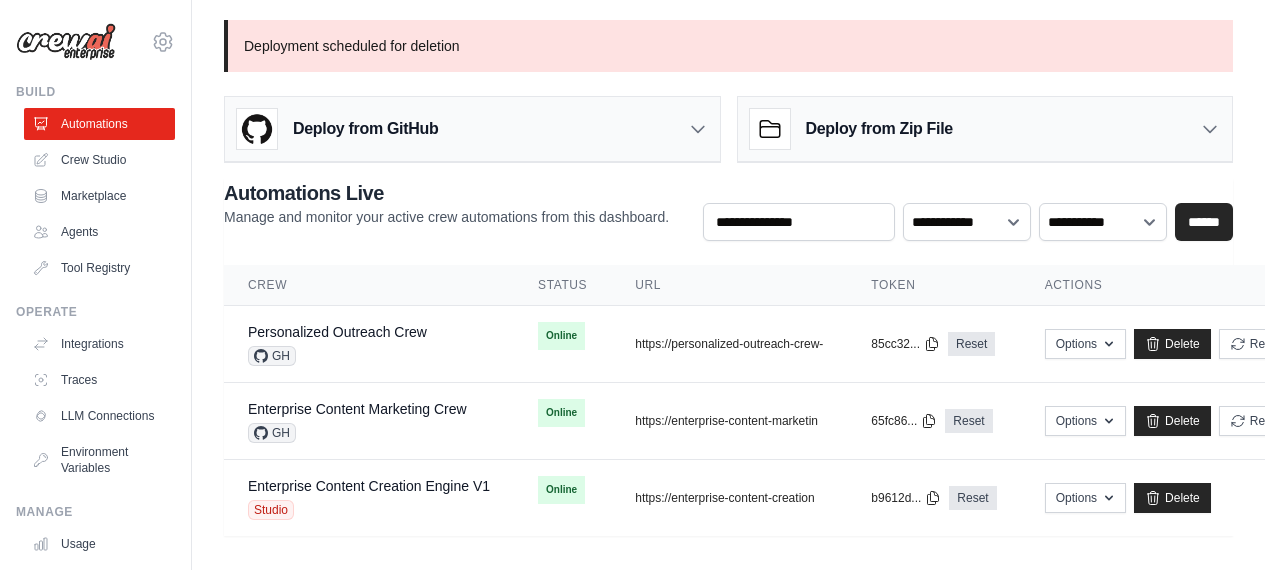 scroll, scrollTop: 0, scrollLeft: 0, axis: both 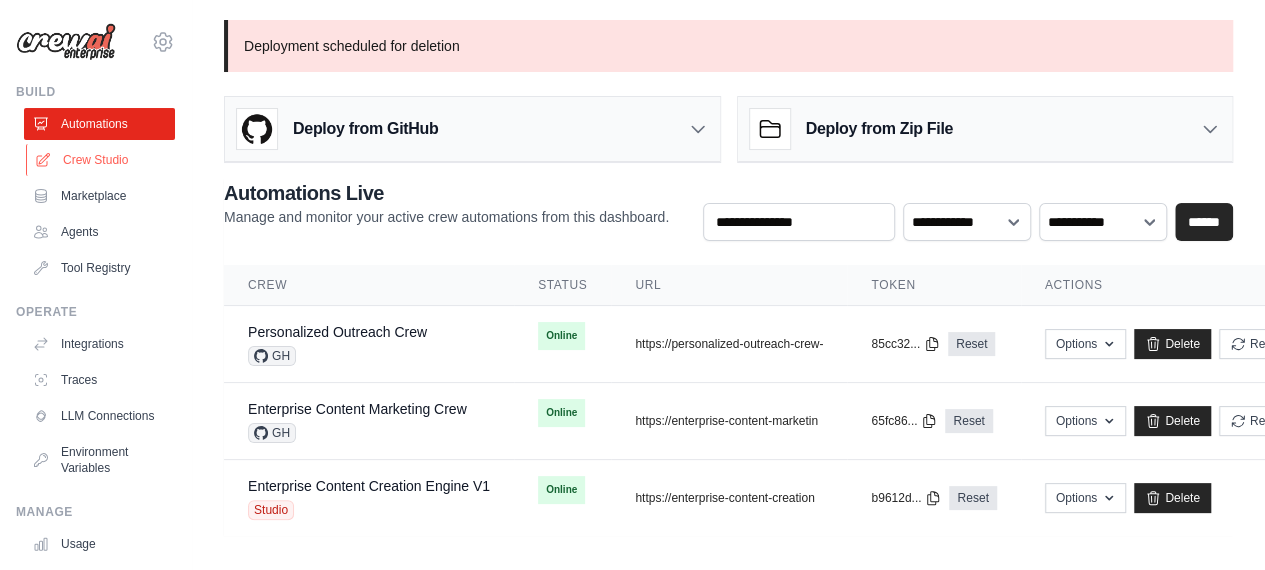 click on "Crew Studio" at bounding box center (101, 160) 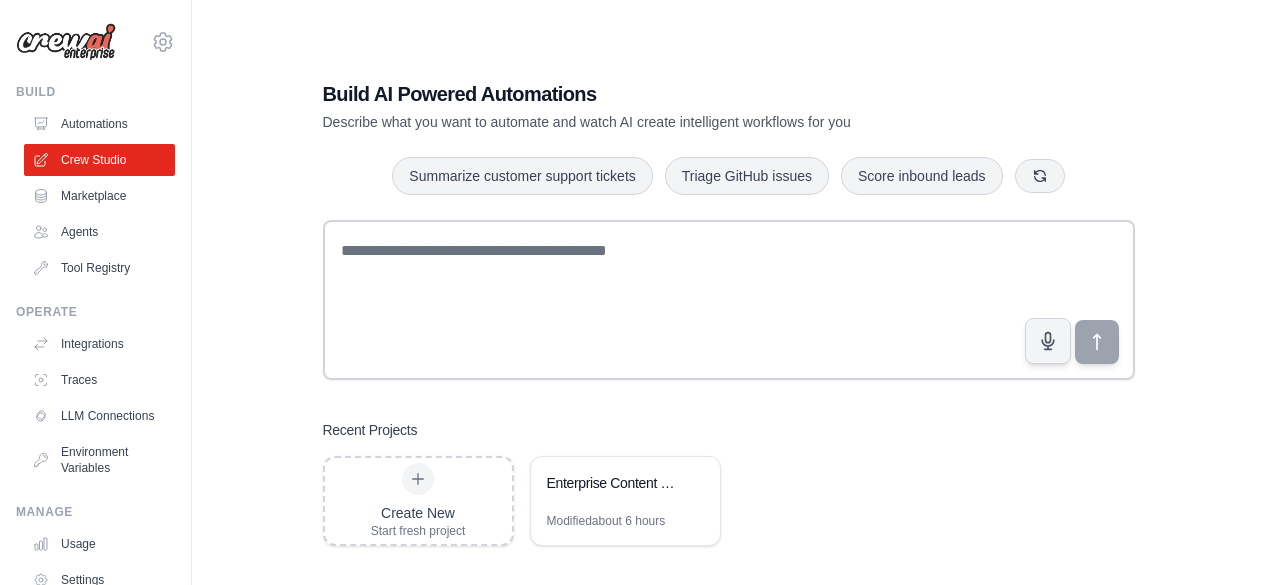 scroll, scrollTop: 0, scrollLeft: 0, axis: both 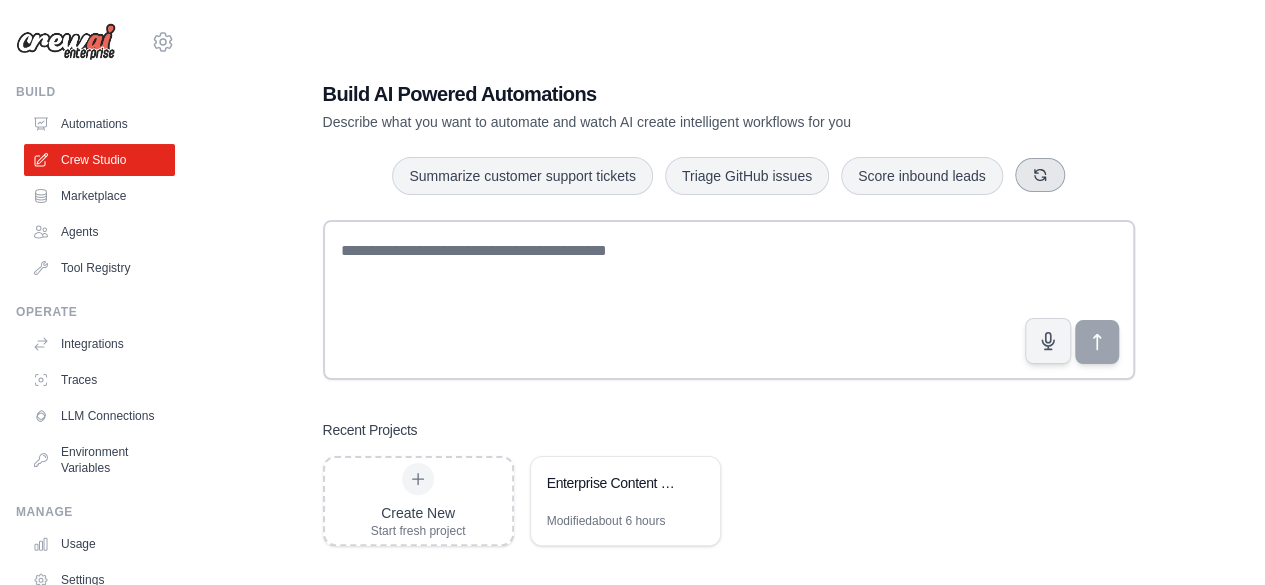 click 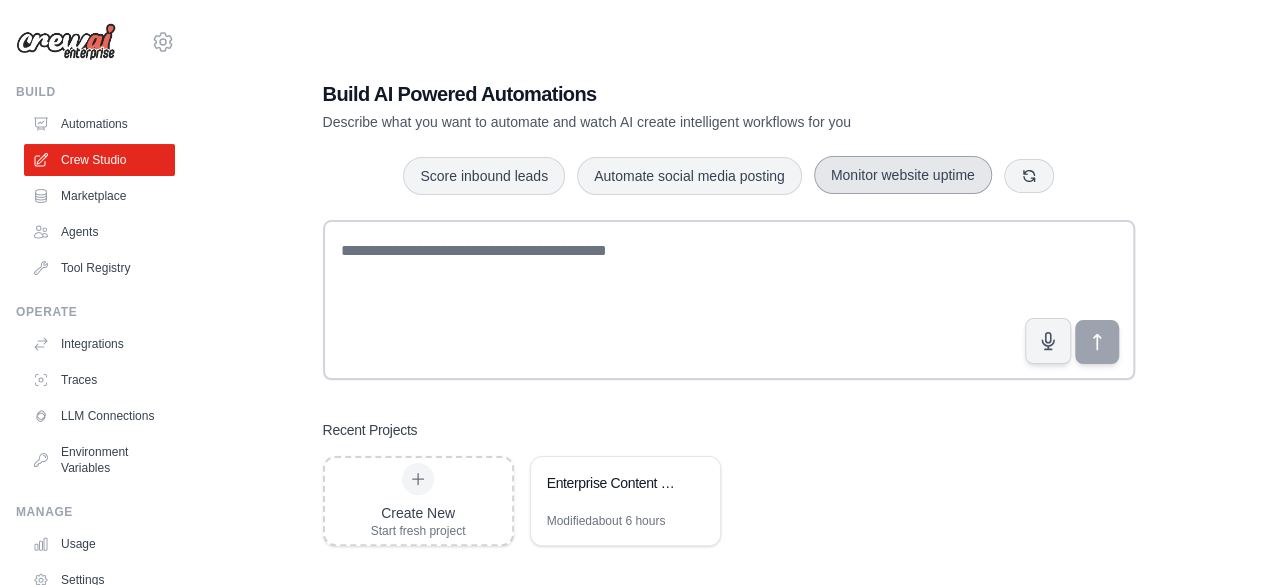 click on "Monitor website uptime" at bounding box center [903, 175] 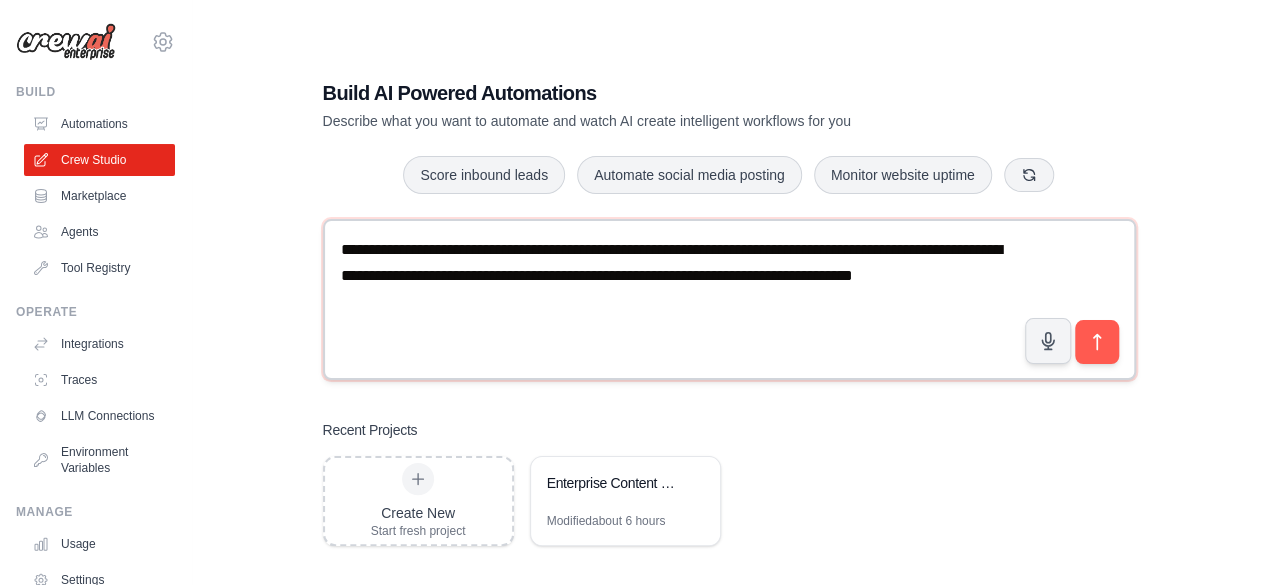 click on "**********" at bounding box center (730, 299) 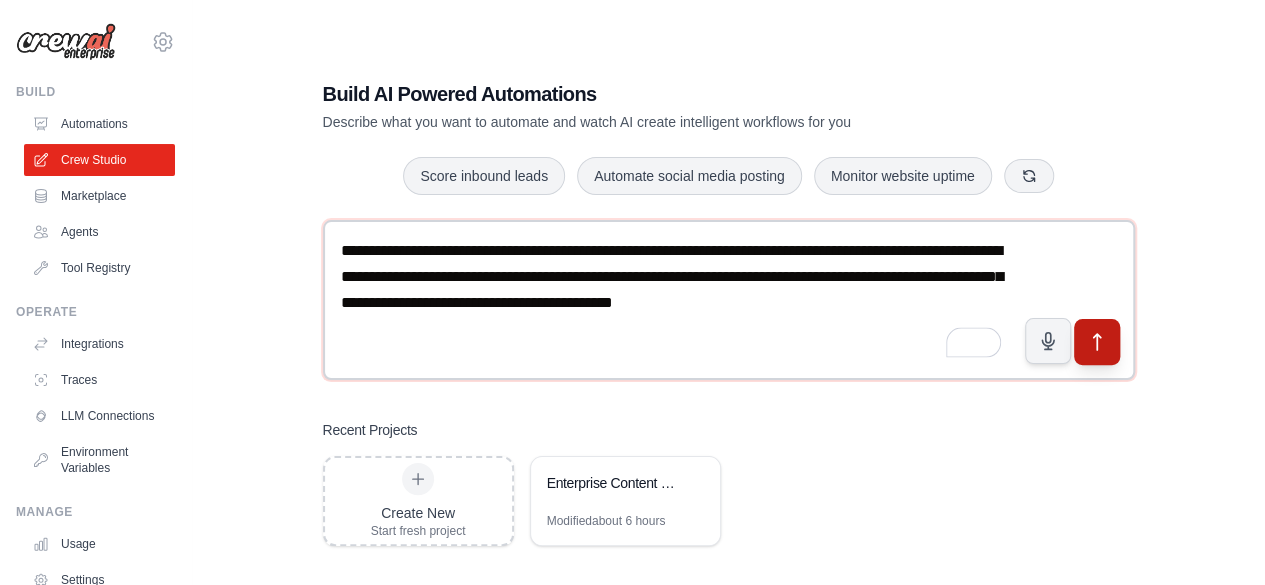 type on "**********" 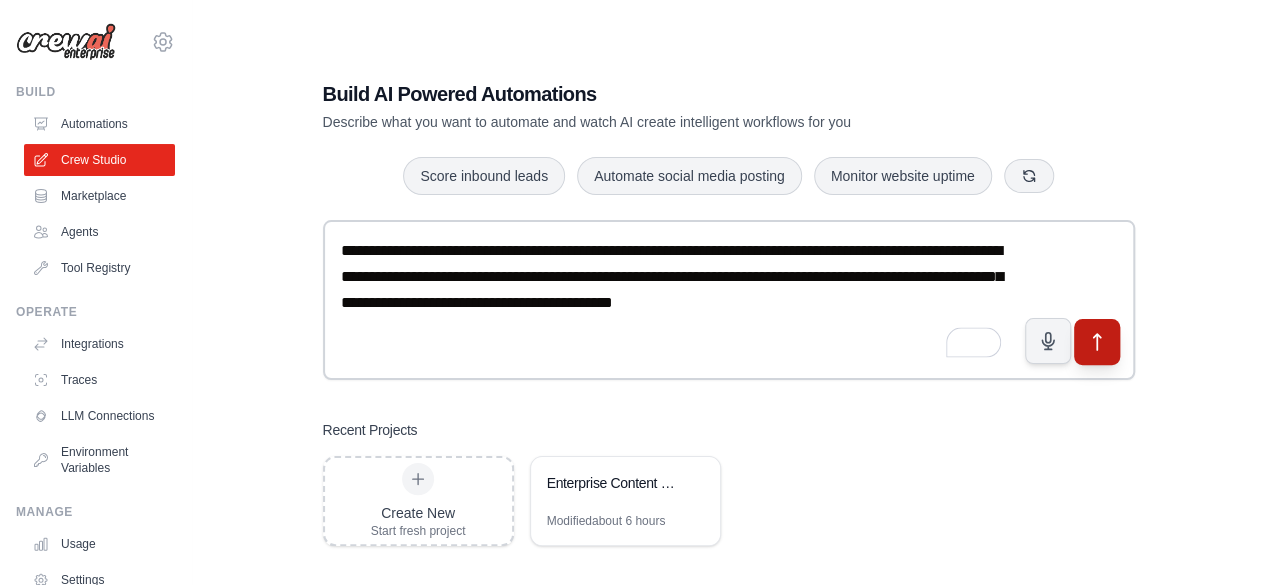 click 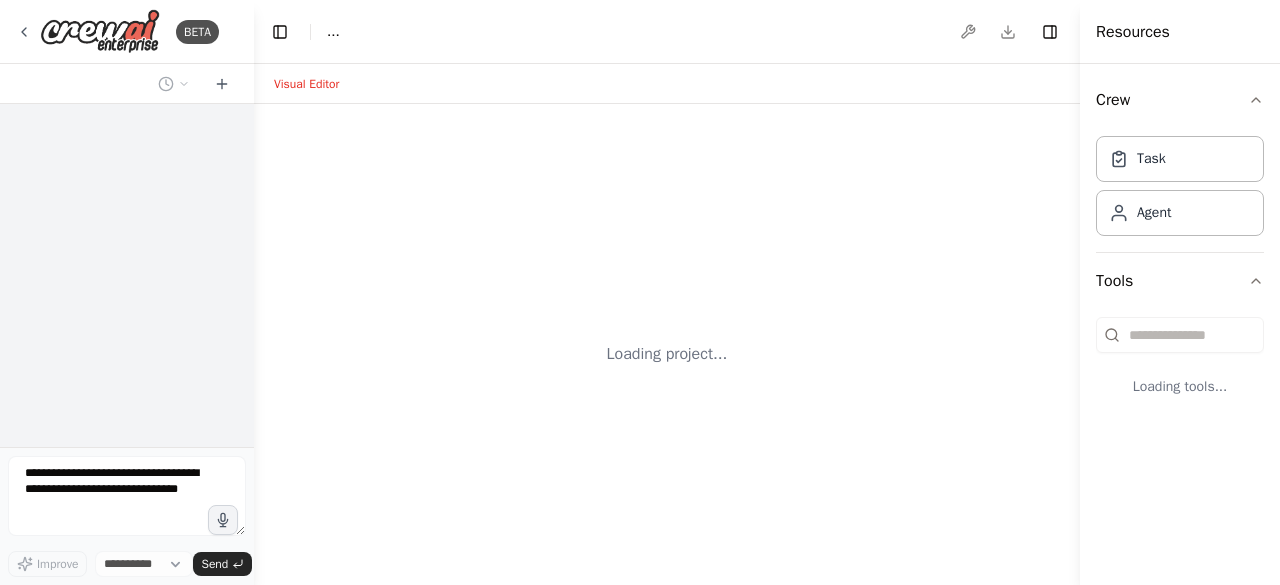 scroll, scrollTop: 0, scrollLeft: 0, axis: both 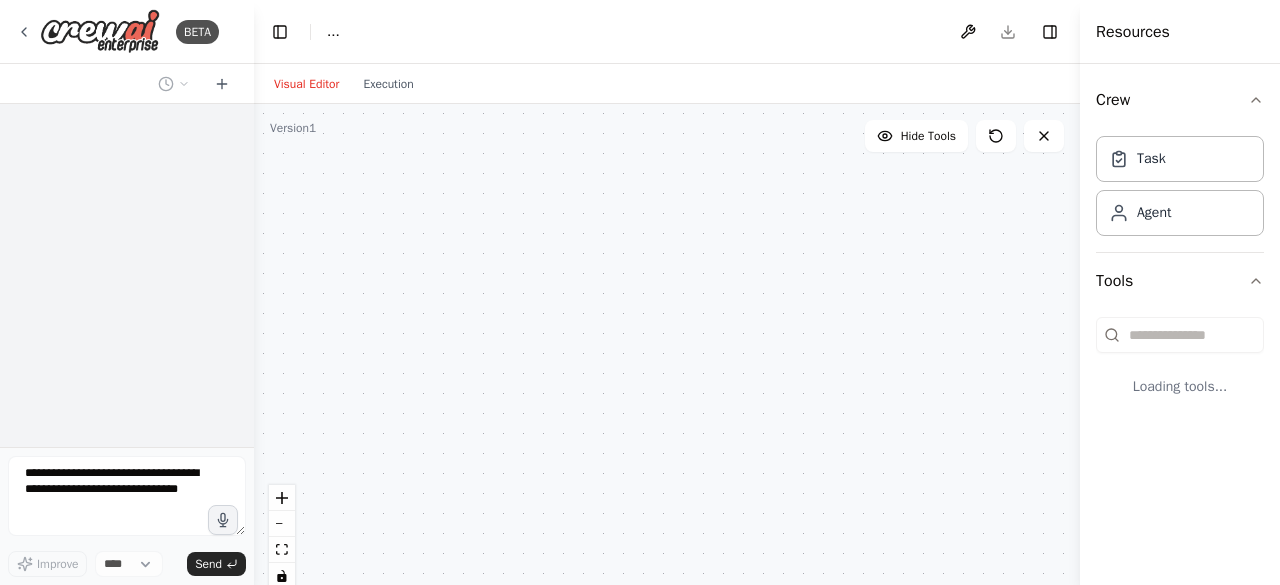 select on "****" 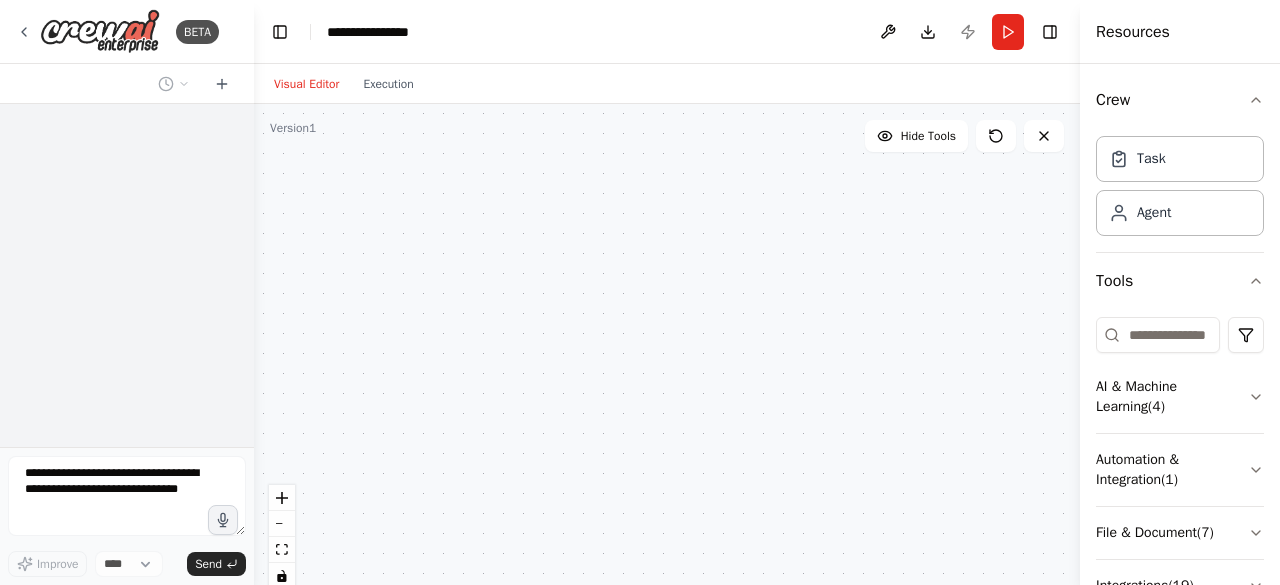 scroll, scrollTop: 0, scrollLeft: 0, axis: both 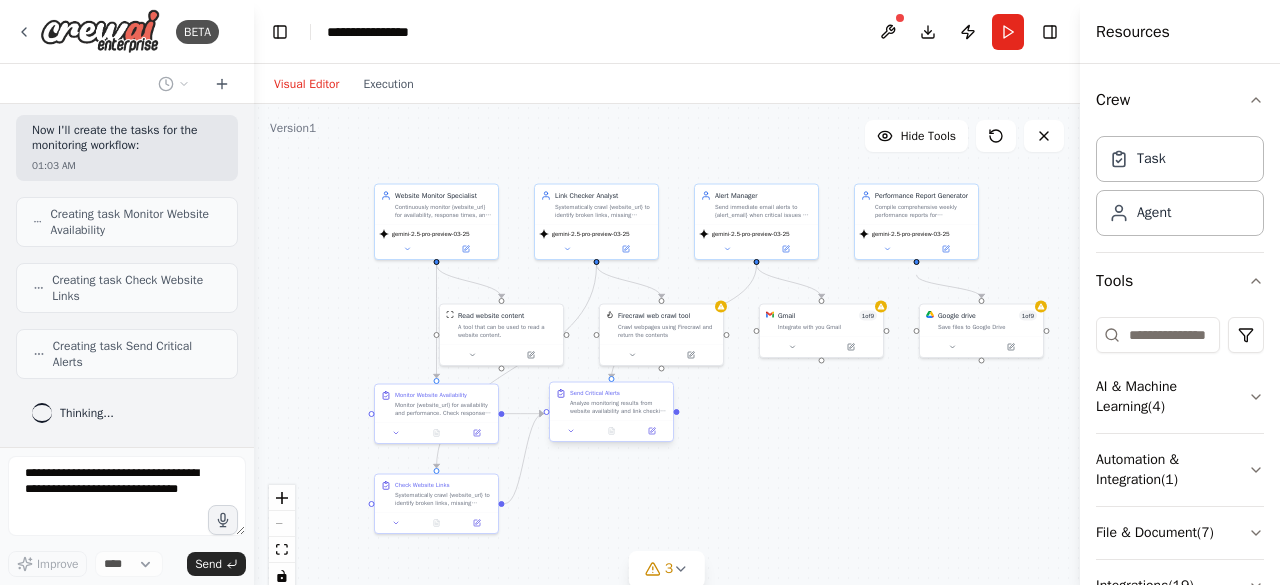 drag, startPoint x: 771, startPoint y: 491, endPoint x: 652, endPoint y: 391, distance: 155.4381 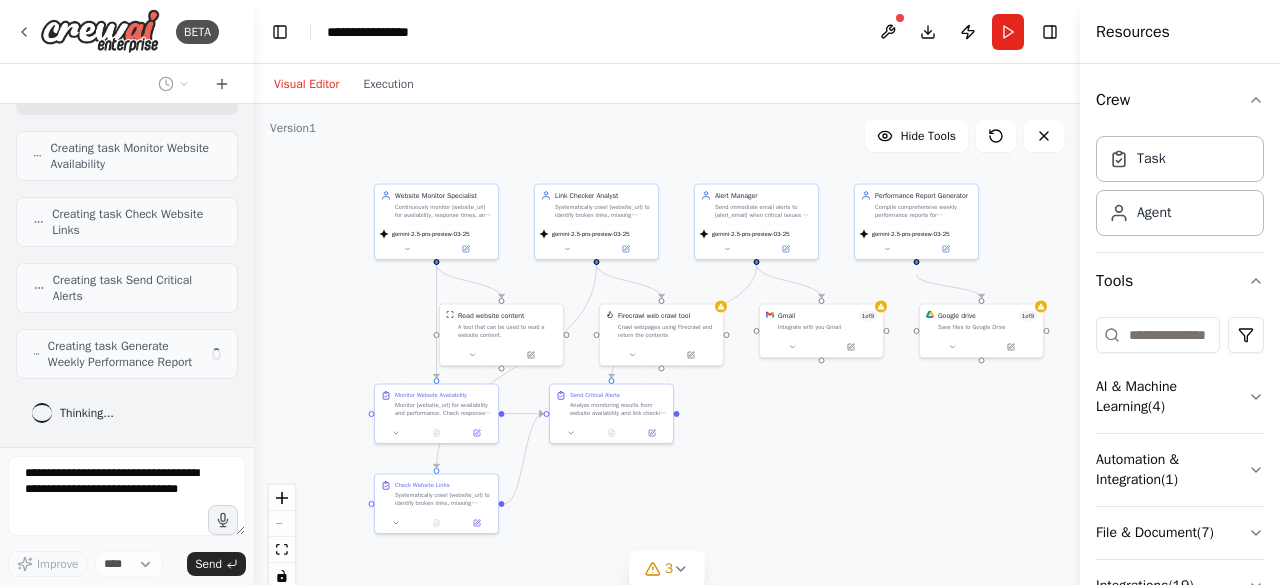 scroll, scrollTop: 1755, scrollLeft: 0, axis: vertical 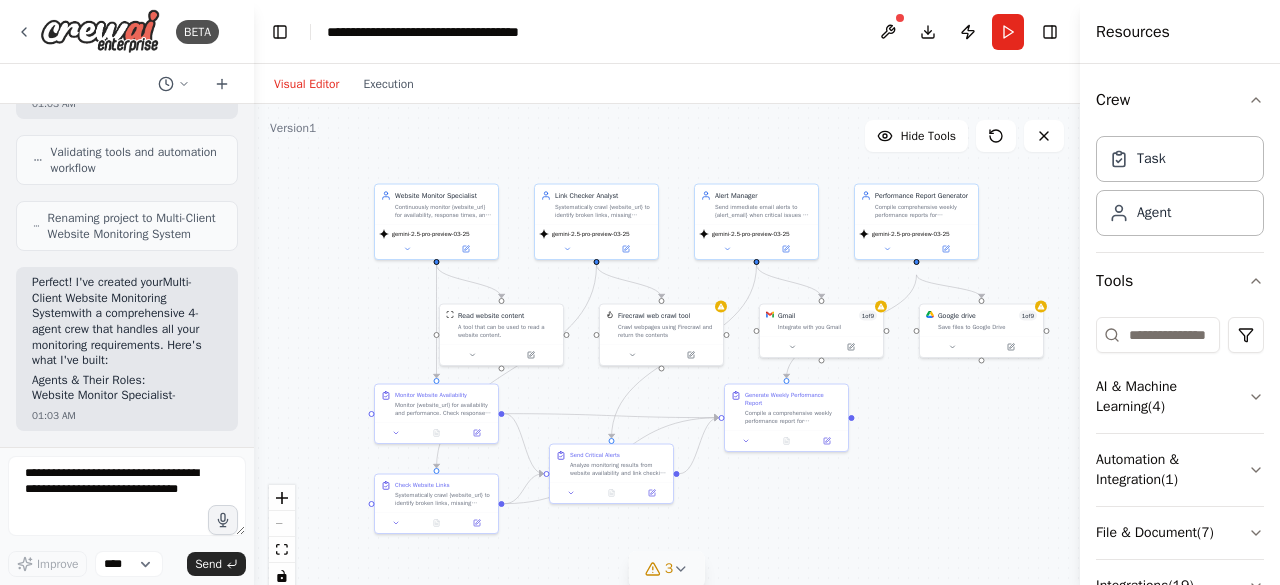 click 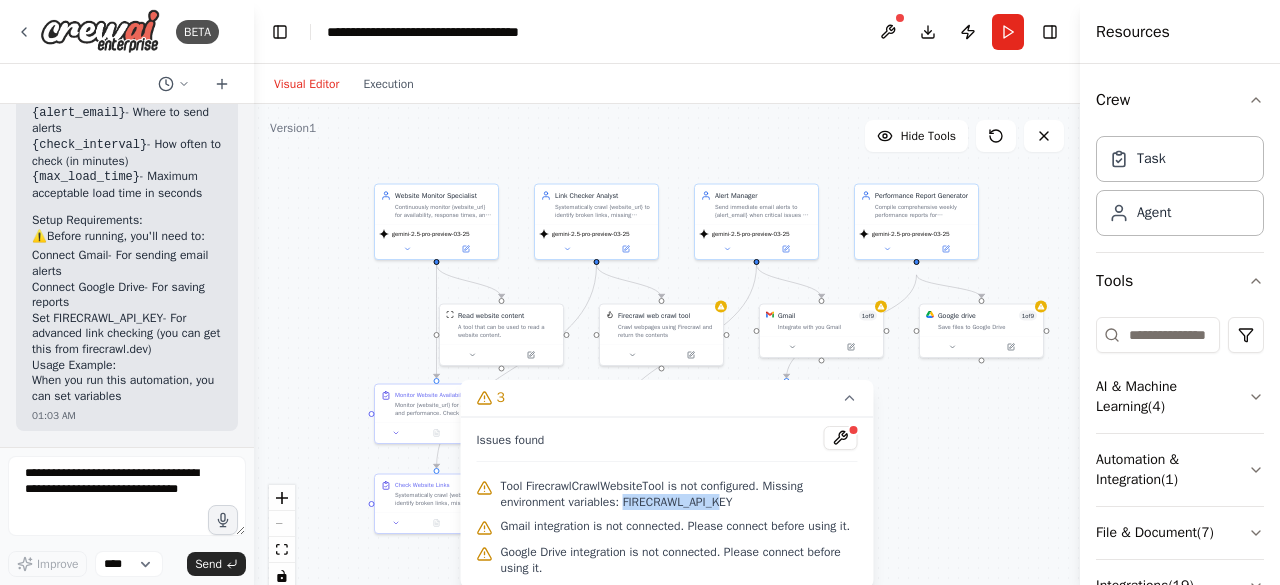 drag, startPoint x: 625, startPoint y: 503, endPoint x: 716, endPoint y: 503, distance: 91 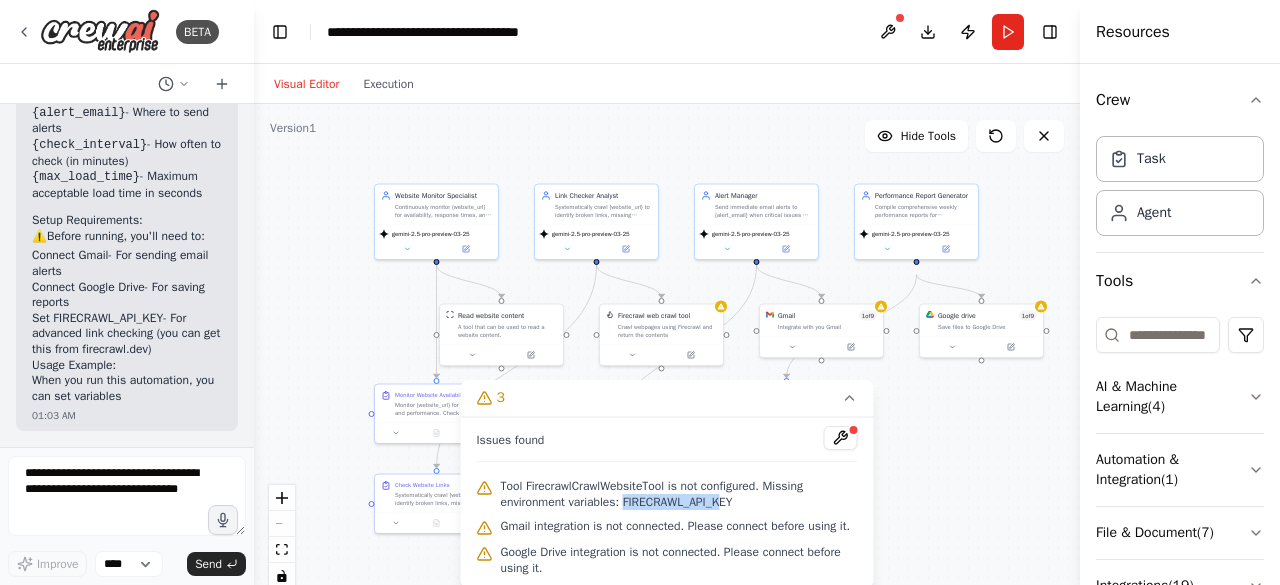 click on "Tool FirecrawlCrawlWebsiteTool is not configured. Missing environment variables: FIRECRAWL_API_KEY" at bounding box center (679, 494) 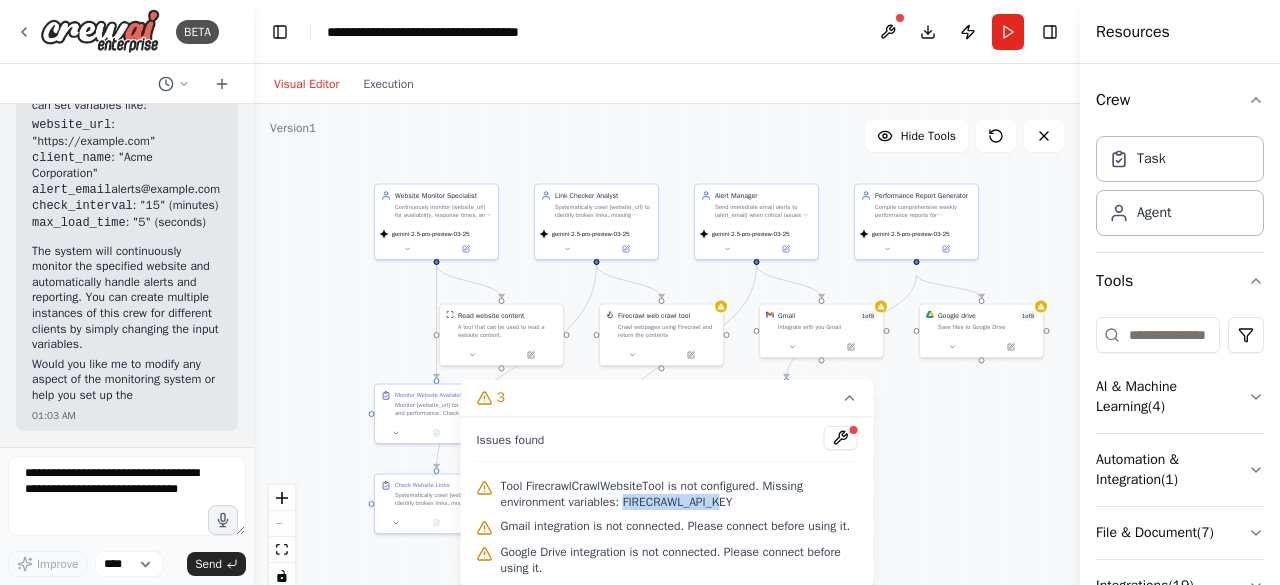 scroll, scrollTop: 3316, scrollLeft: 0, axis: vertical 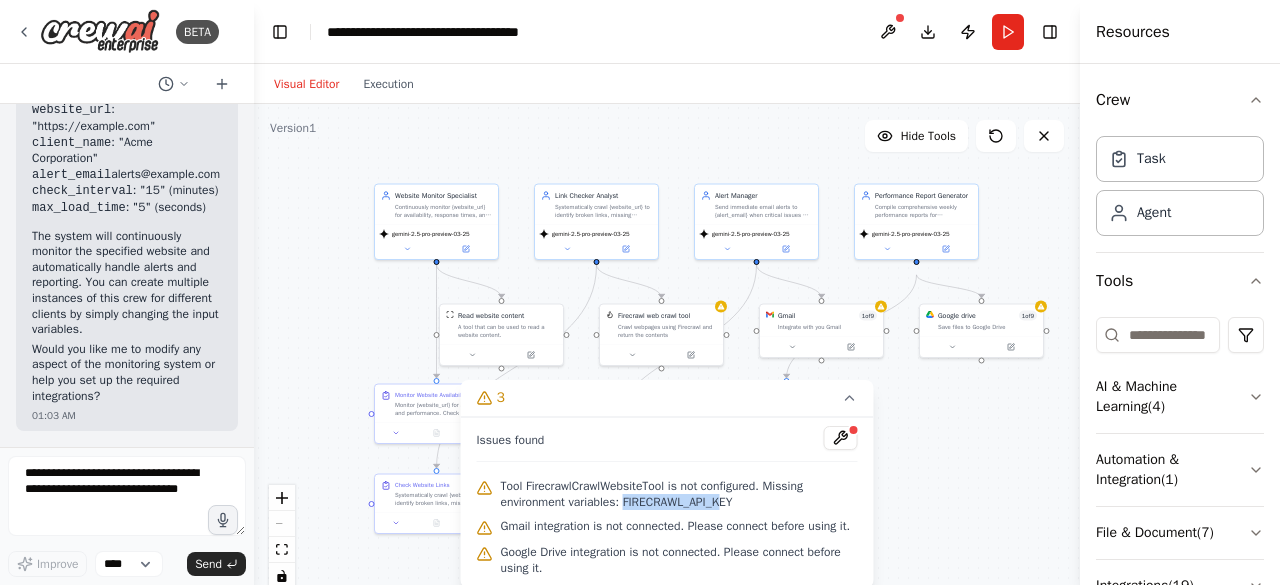click on ".deletable-edge-delete-btn {
width: 20px;
height: 20px;
border: 0px solid #ffffff;
color: #6b7280;
background-color: #f8fafc;
cursor: pointer;
border-radius: 50%;
font-size: 12px;
padding: 3px;
display: flex;
align-items: center;
justify-content: center;
transition: all 0.2s cubic-bezier(0.4, 0, 0.2, 1);
box-shadow: 0 2px 4px rgba(0, 0, 0, 0.1);
}
.deletable-edge-delete-btn:hover {
background-color: #ef4444;
color: #ffffff;
border-color: #dc2626;
transform: scale(1.1);
box-shadow: 0 4px 12px rgba(239, 68, 68, 0.4);
}
.deletable-edge-delete-btn:active {
transform: scale(0.95);
box-shadow: 0 2px 4px rgba(239, 68, 68, 0.3);
}
Website Monitor Specialist gemini-2.5-pro-preview-03-25 Alert Manager" at bounding box center (667, 354) 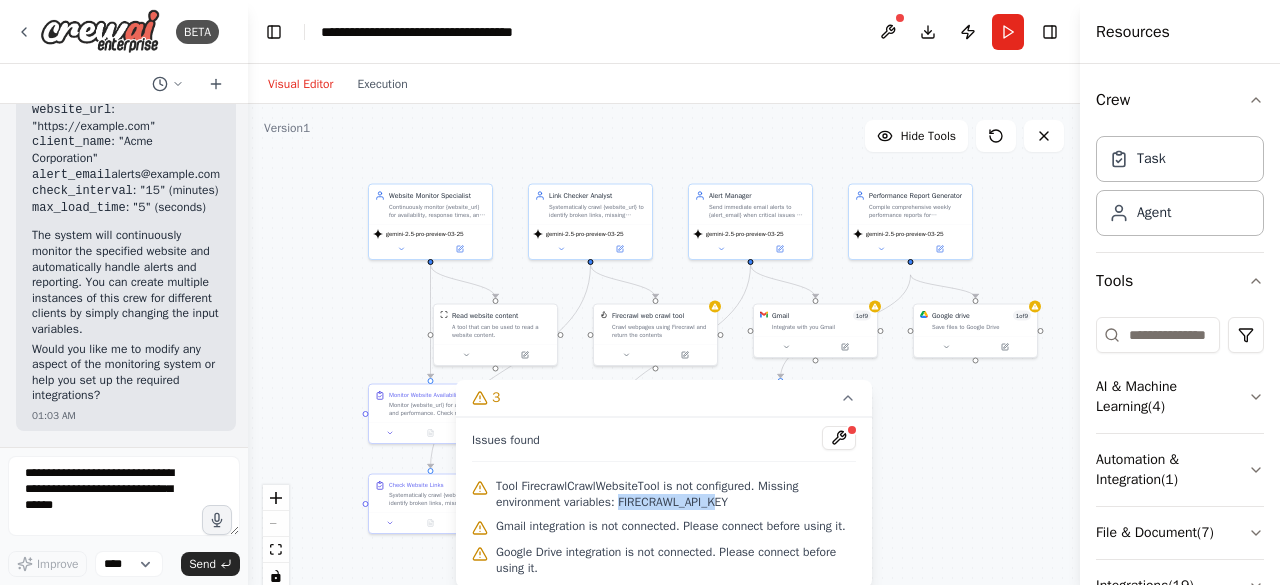 scroll, scrollTop: 3441, scrollLeft: 0, axis: vertical 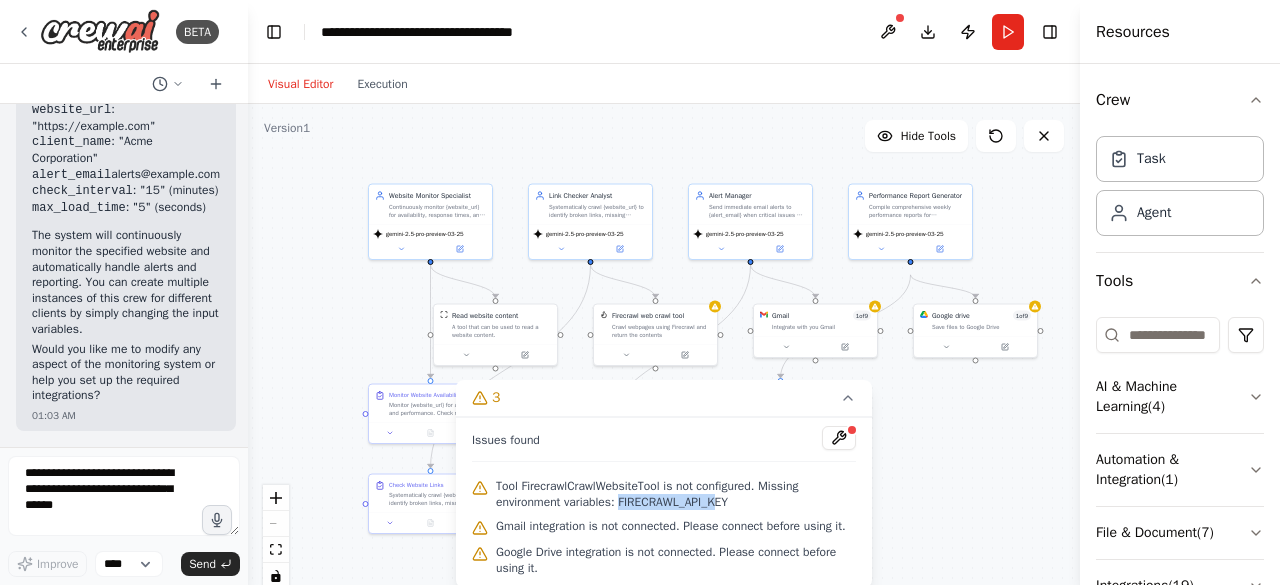 drag, startPoint x: 247, startPoint y: 417, endPoint x: 248, endPoint y: 404, distance: 13.038404 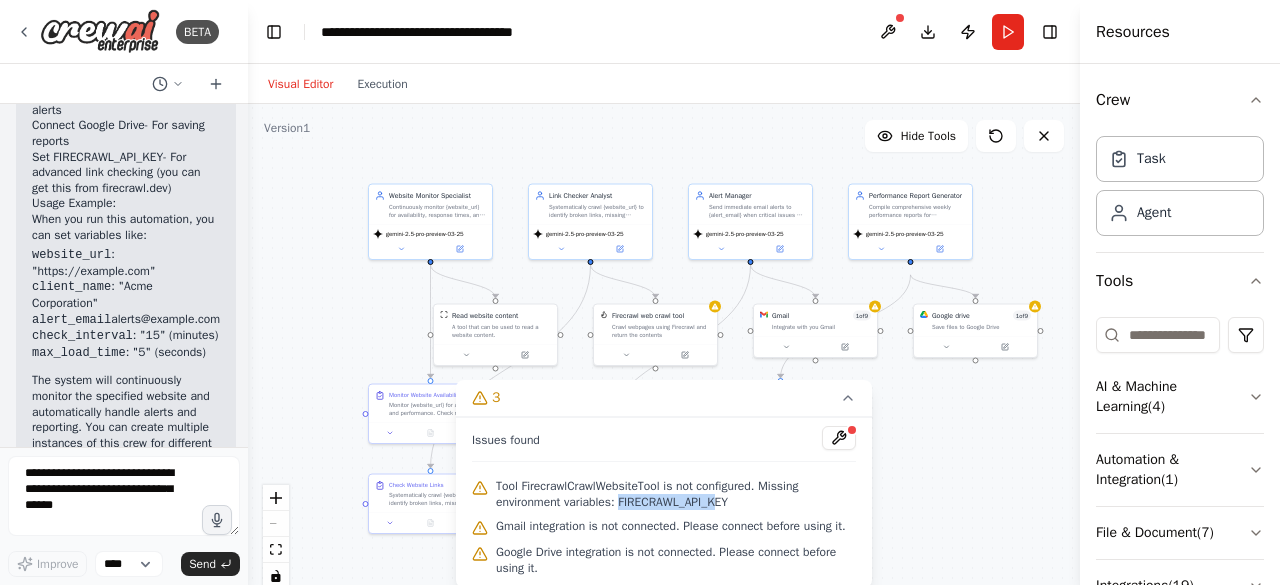 scroll, scrollTop: 3134, scrollLeft: 0, axis: vertical 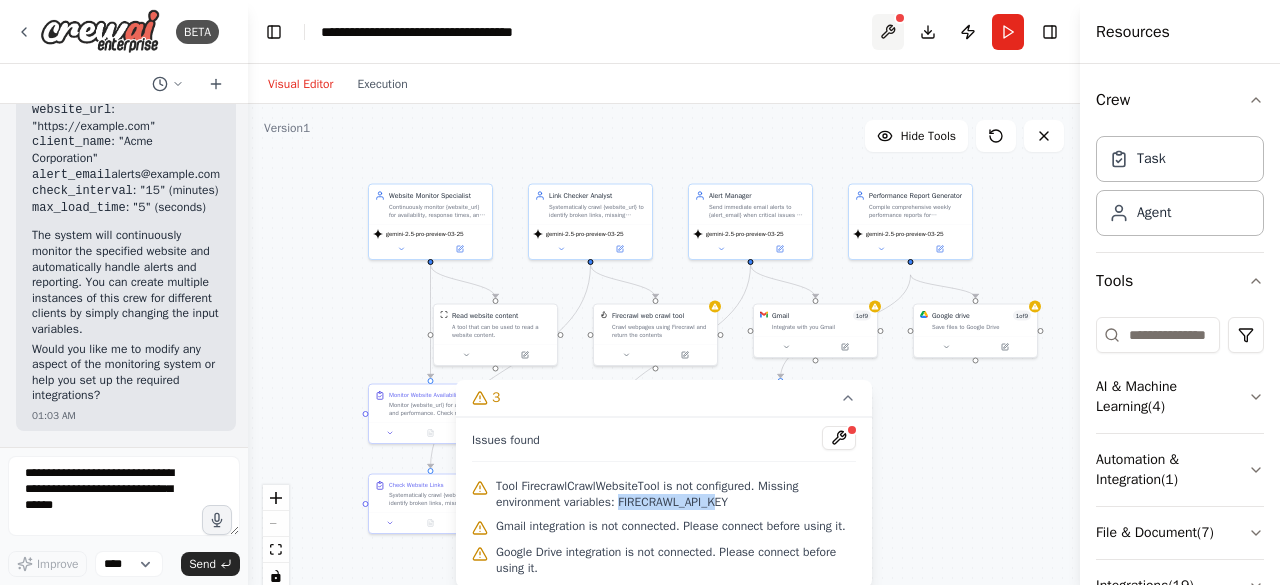 click at bounding box center [888, 32] 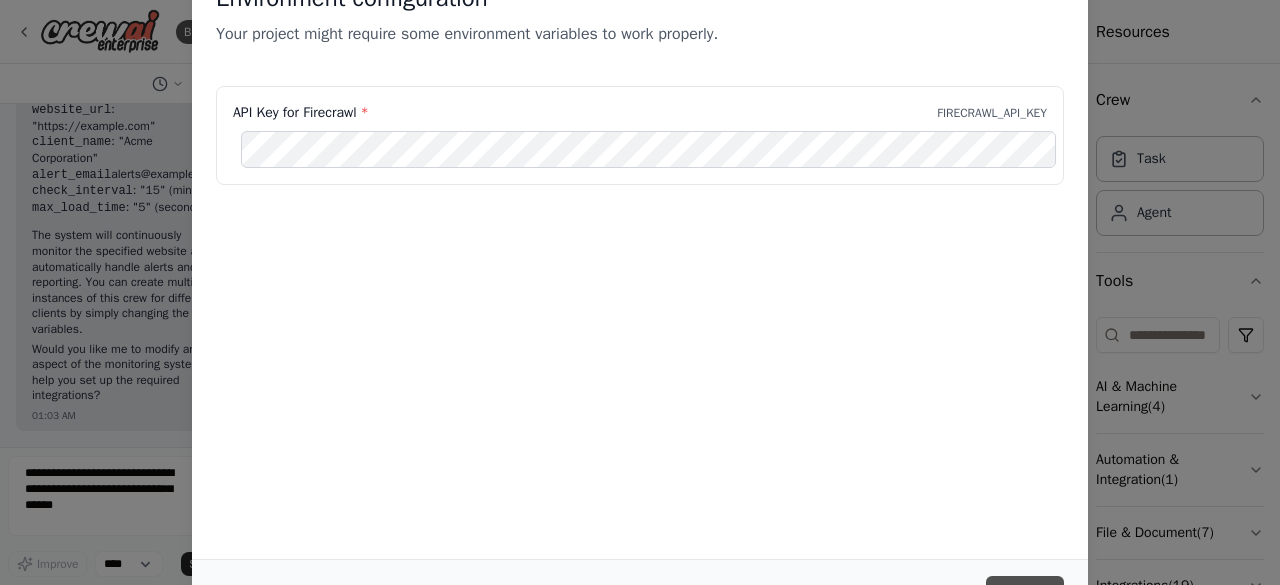 click on "Save" at bounding box center (1025, 594) 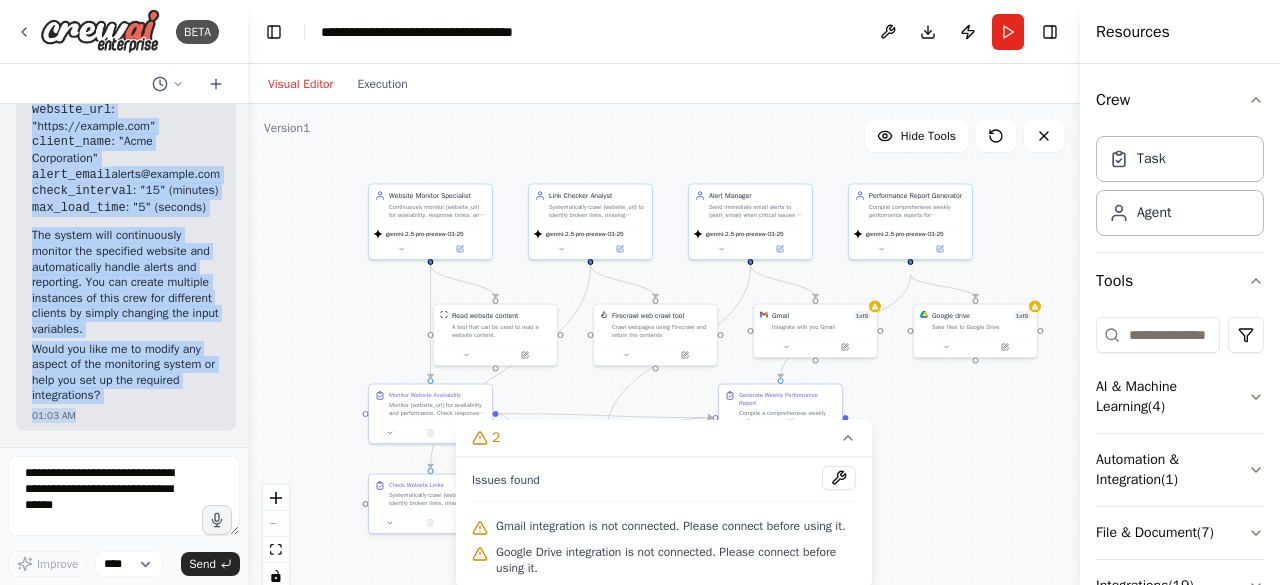 scroll, scrollTop: 3456, scrollLeft: 0, axis: vertical 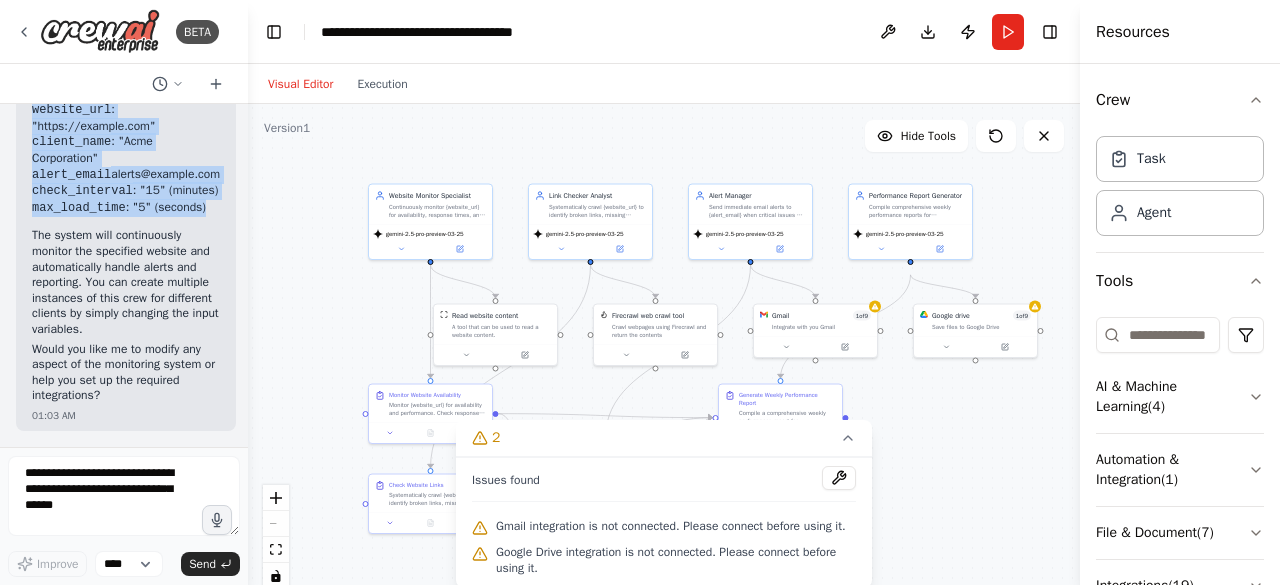 drag, startPoint x: 29, startPoint y: 229, endPoint x: 196, endPoint y: 209, distance: 168.19334 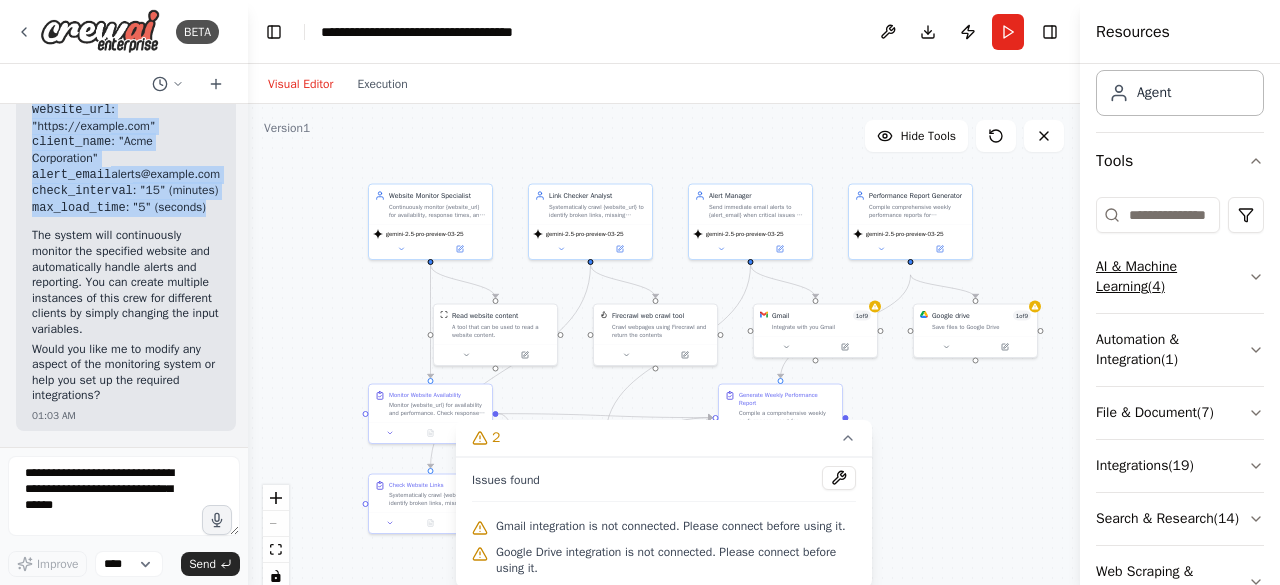 scroll, scrollTop: 200, scrollLeft: 0, axis: vertical 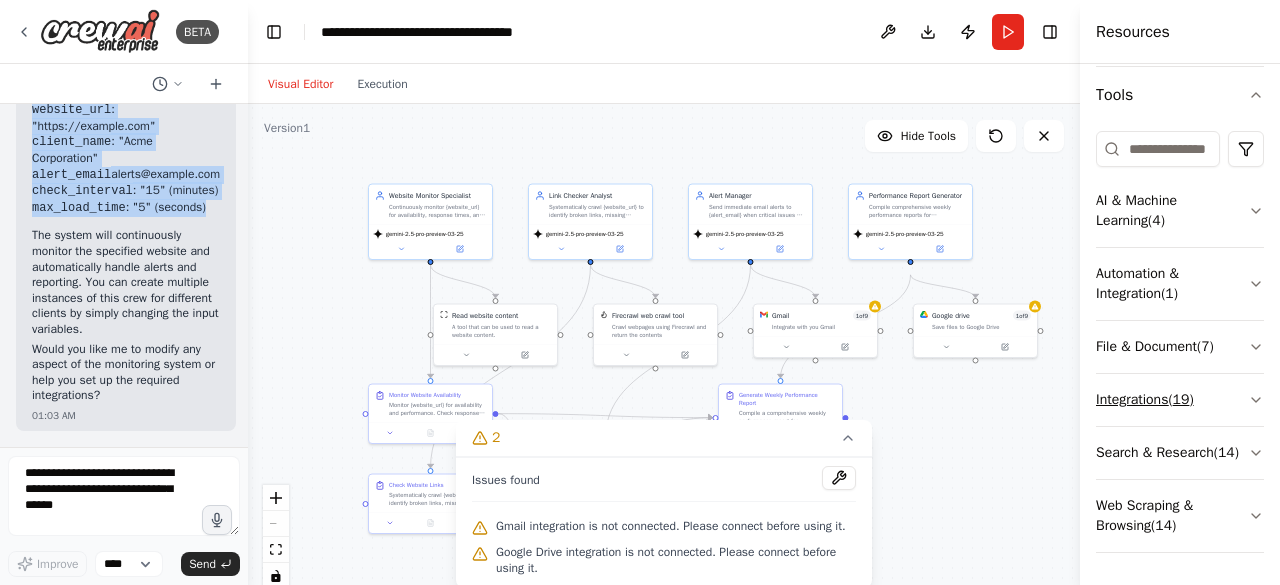 click on "Integrations  ( 19 )" at bounding box center (1180, 400) 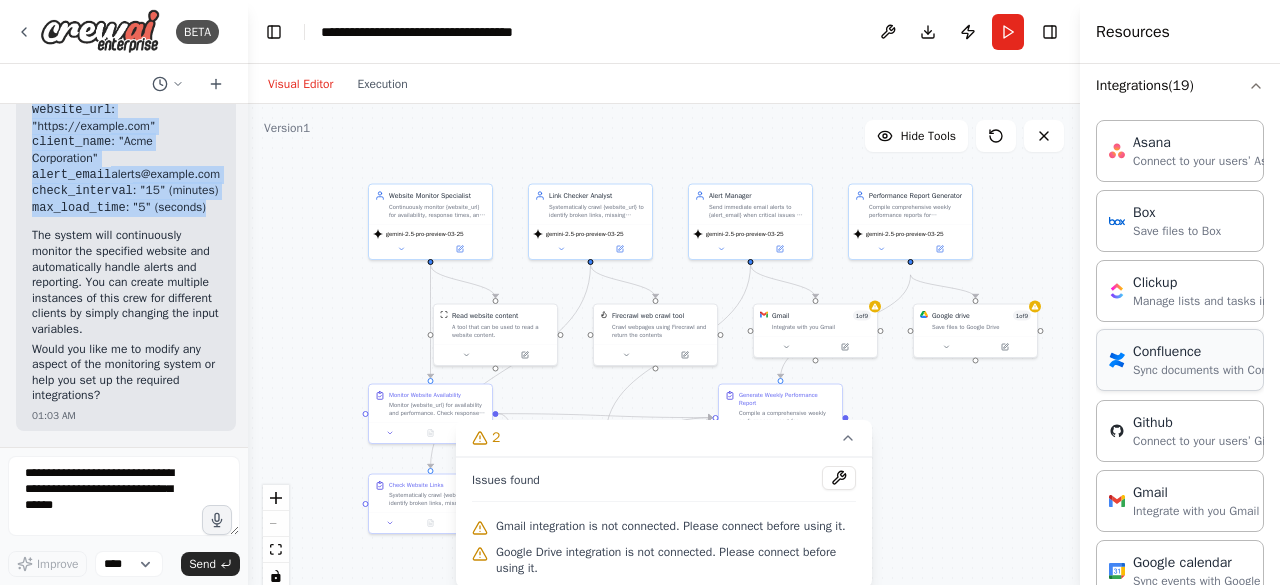 scroll, scrollTop: 800, scrollLeft: 0, axis: vertical 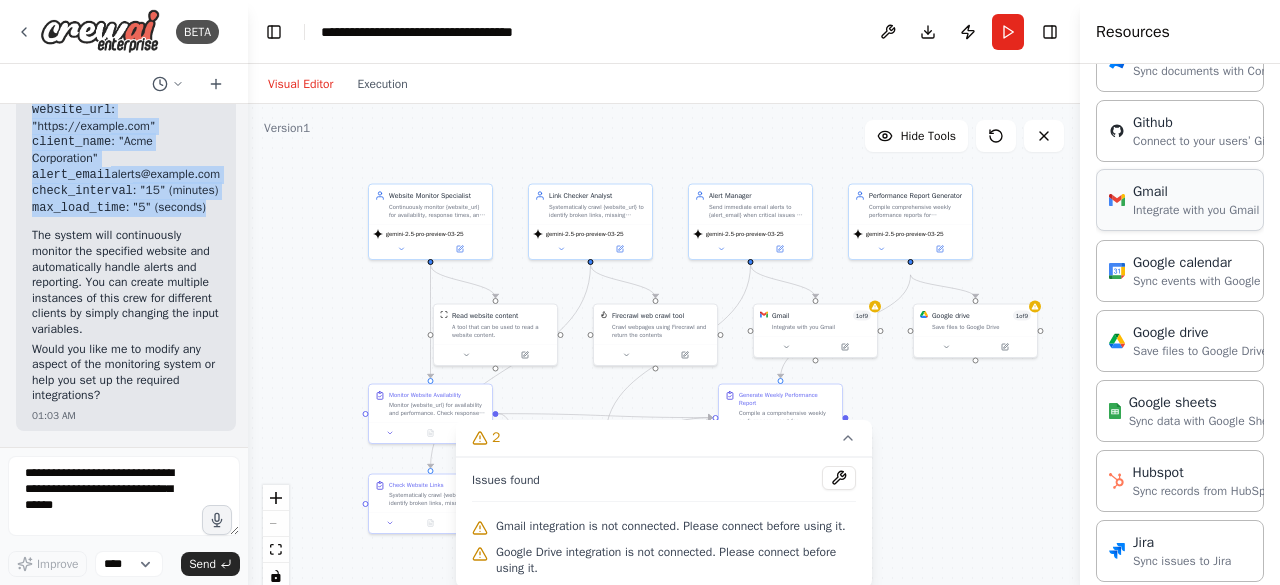 click on "Integrate with you Gmail" at bounding box center [1196, 210] 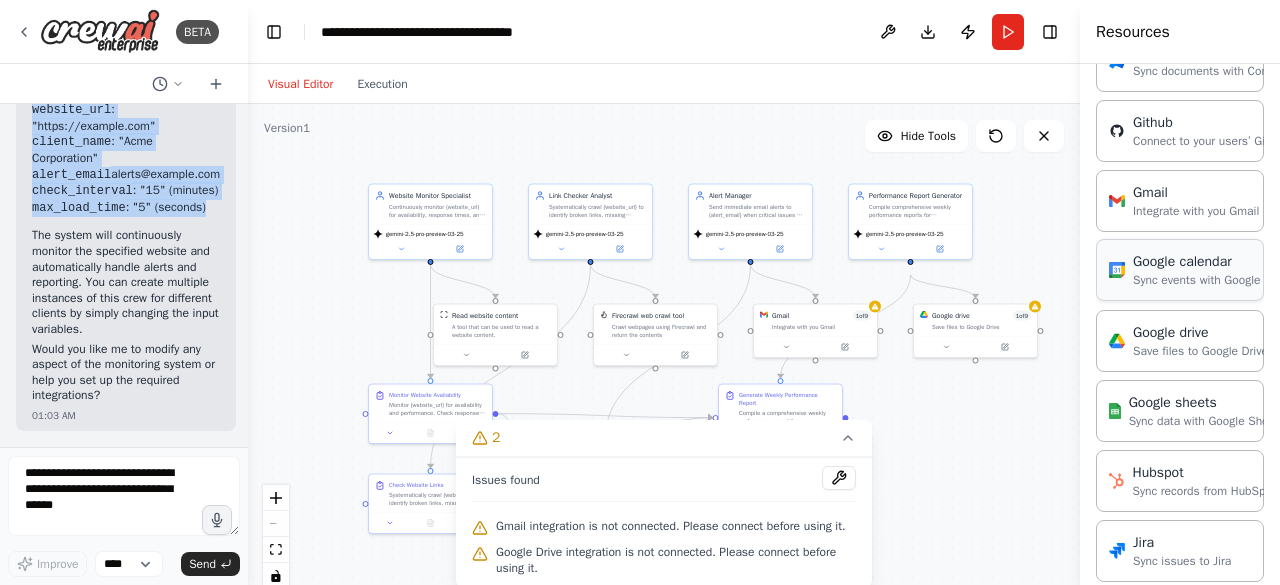 click on "Sync events with Google Calendar" at bounding box center (1222, 280) 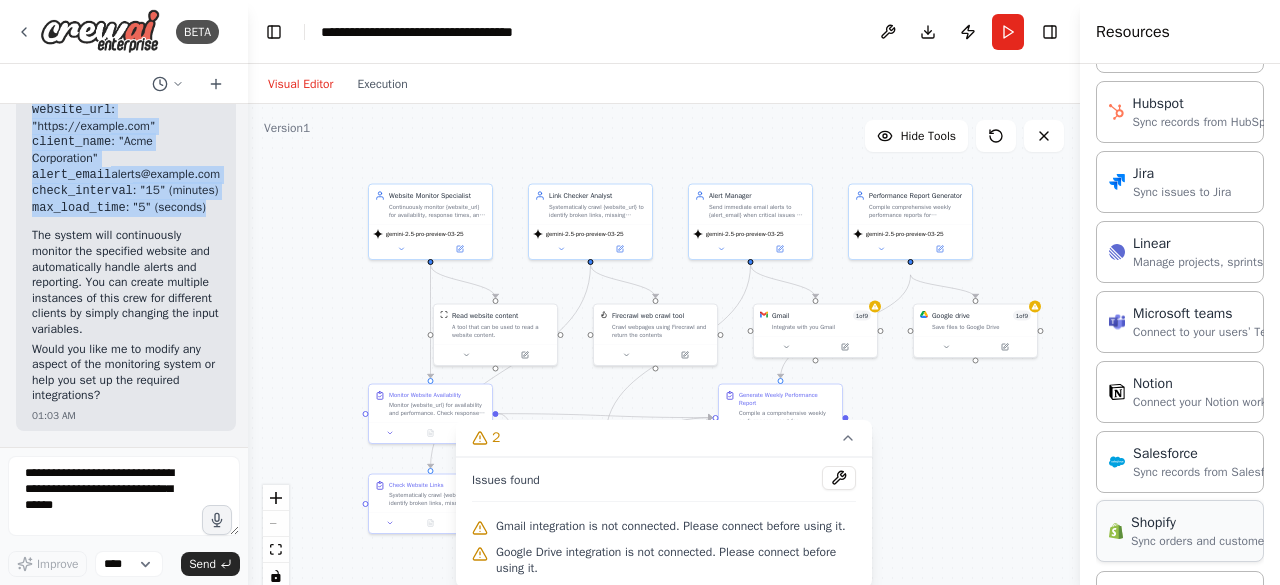 scroll, scrollTop: 1035, scrollLeft: 0, axis: vertical 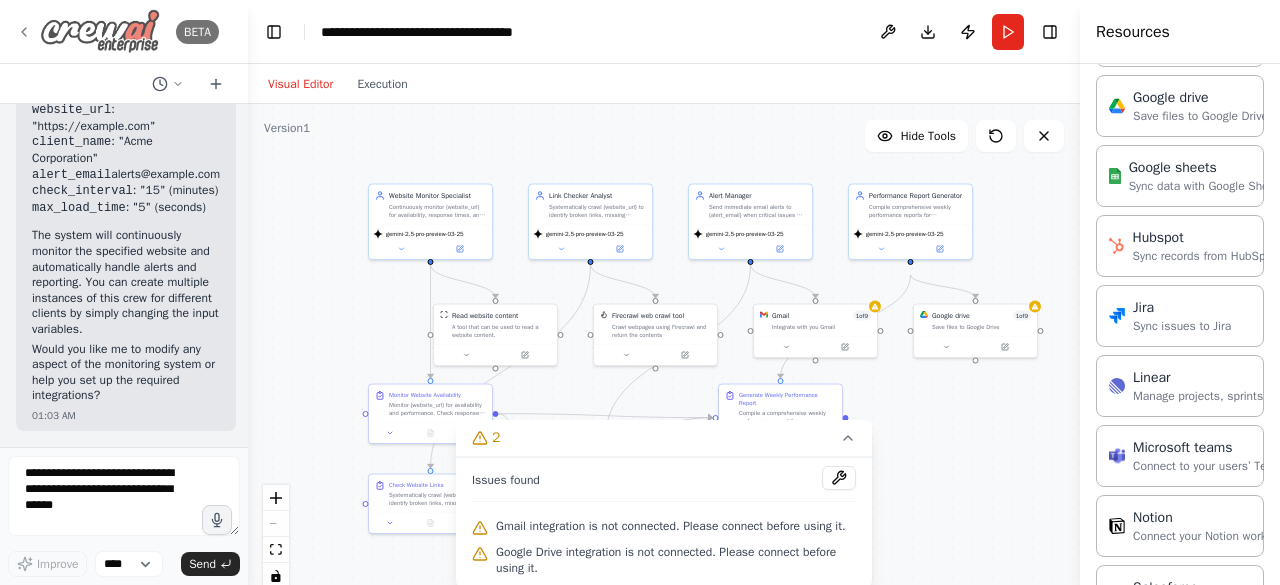 click on "BETA" at bounding box center (117, 31) 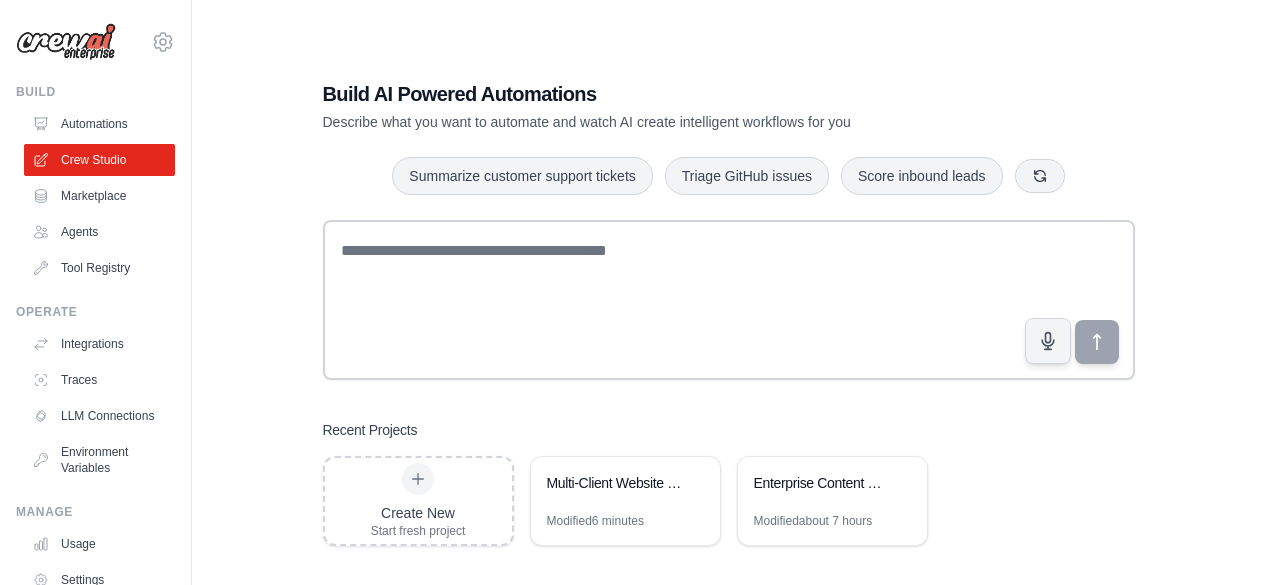 scroll, scrollTop: 0, scrollLeft: 0, axis: both 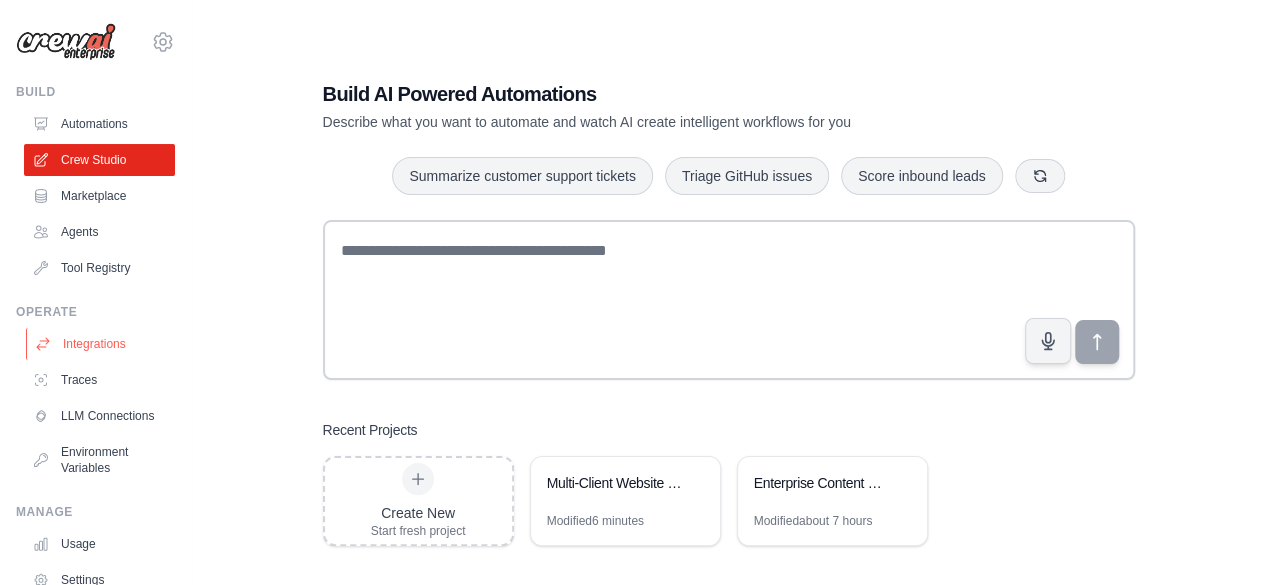 click on "Integrations" at bounding box center (101, 344) 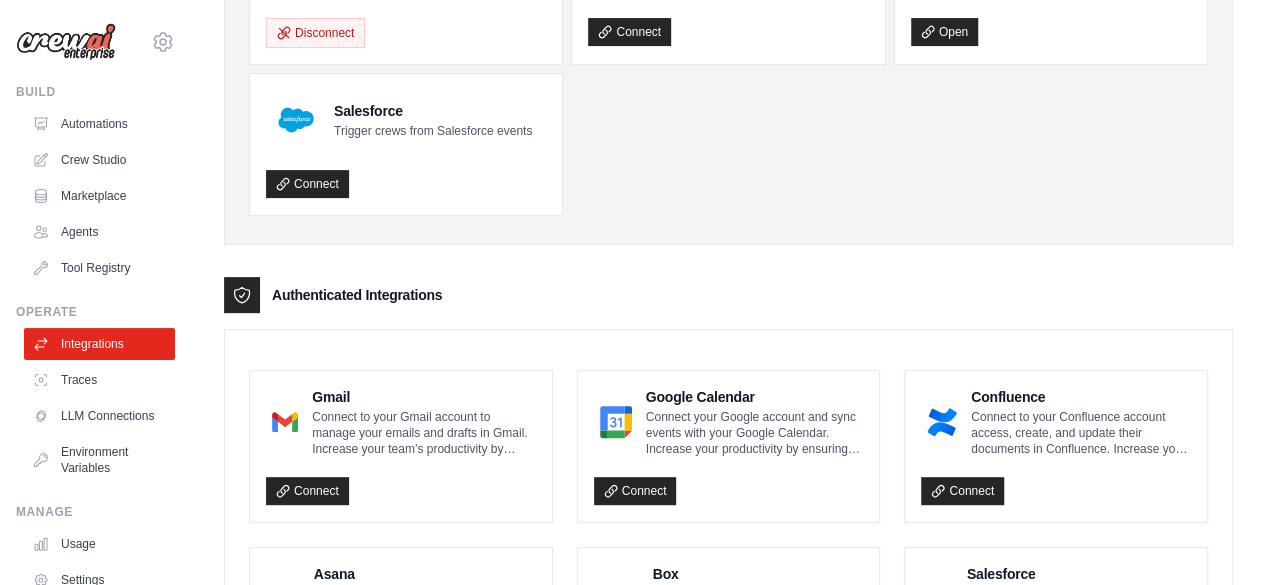 scroll, scrollTop: 300, scrollLeft: 0, axis: vertical 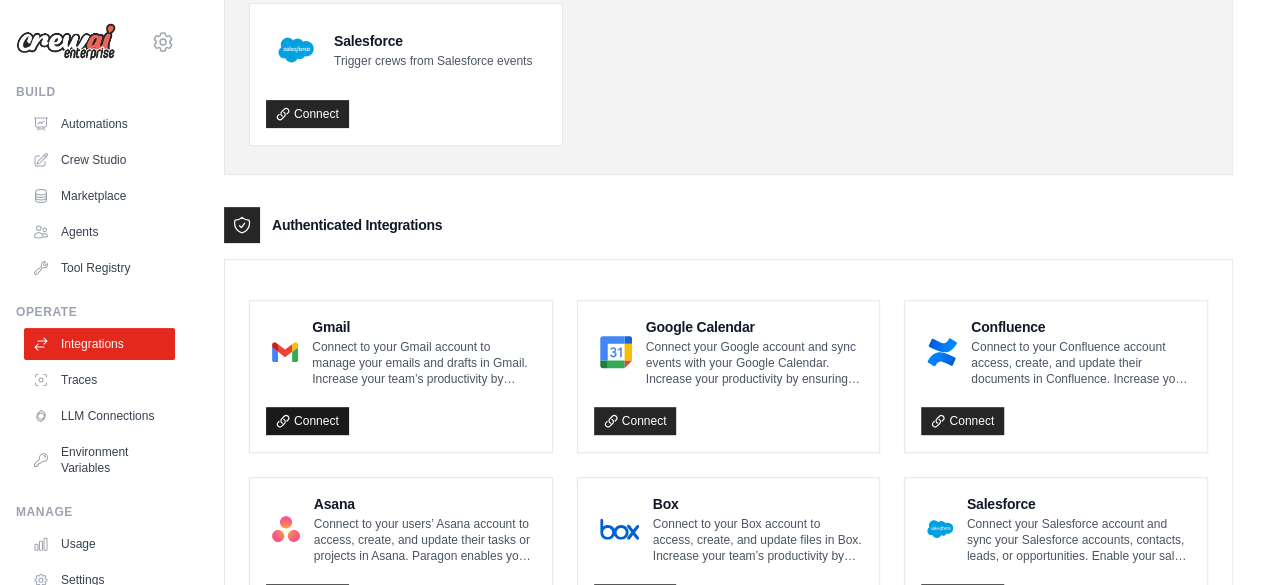 click 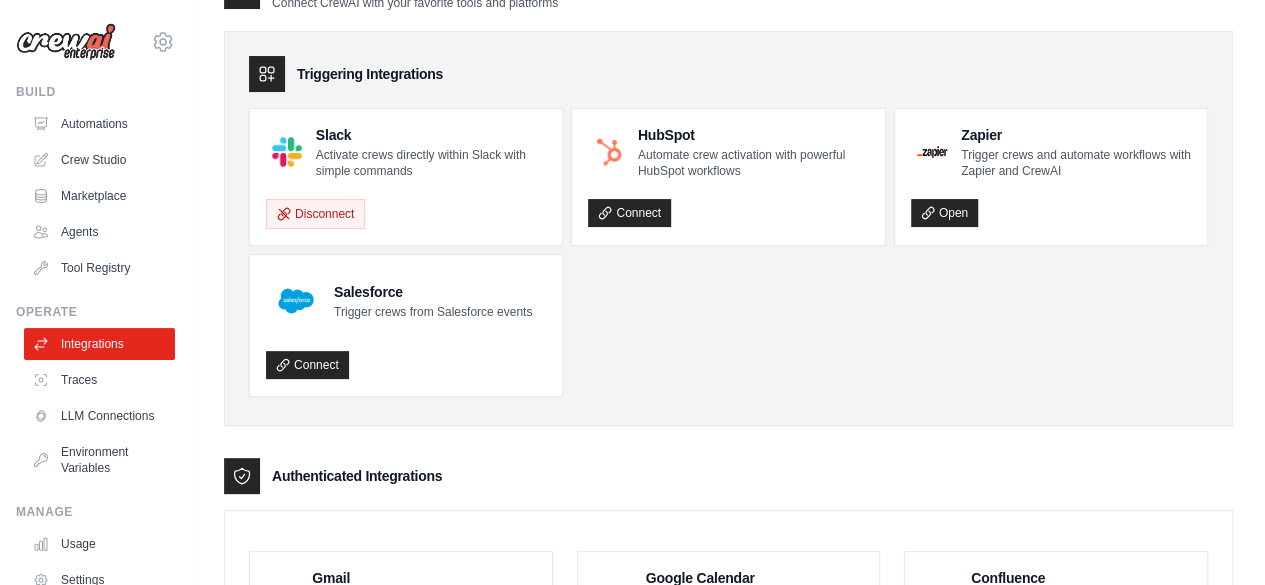 scroll, scrollTop: 200, scrollLeft: 0, axis: vertical 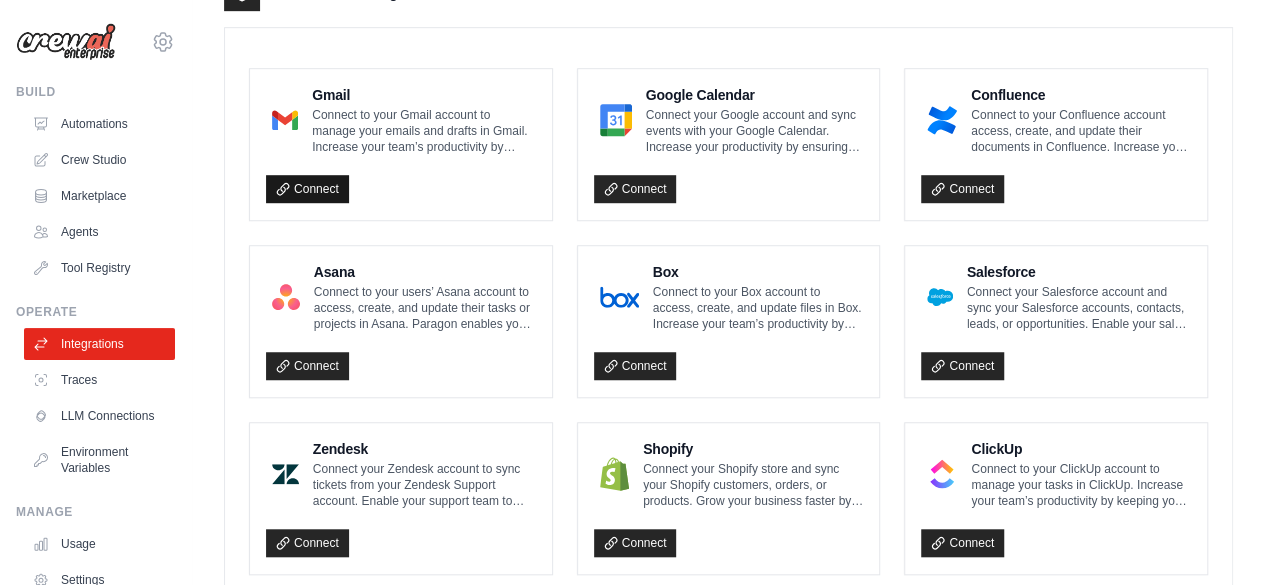 click on "Connect" at bounding box center [307, 189] 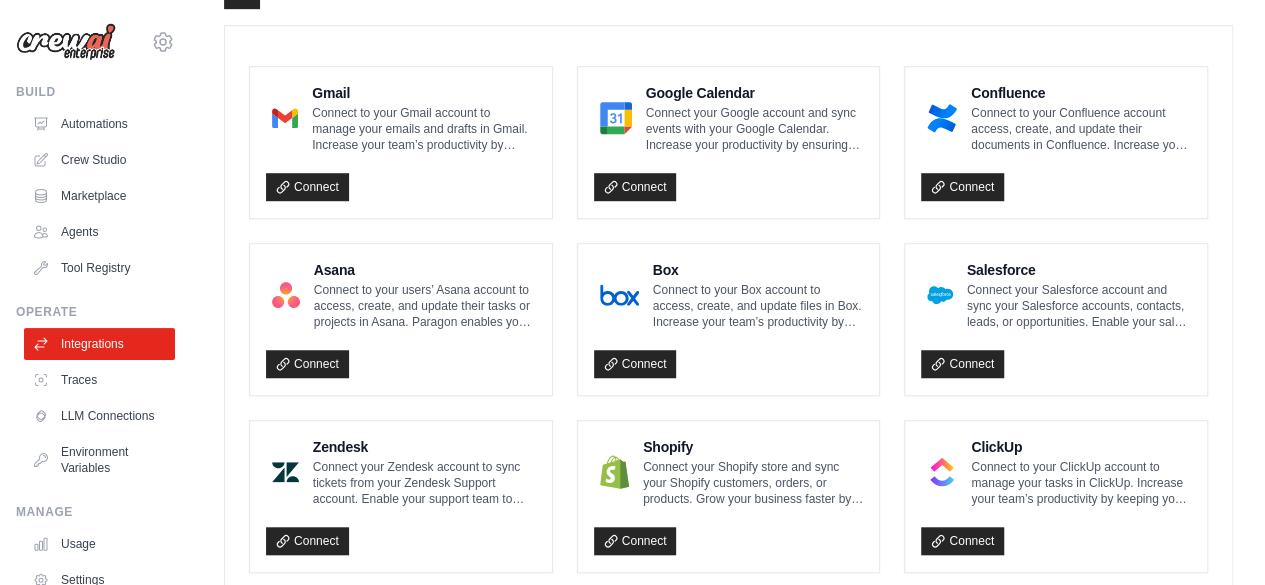 scroll, scrollTop: 500, scrollLeft: 0, axis: vertical 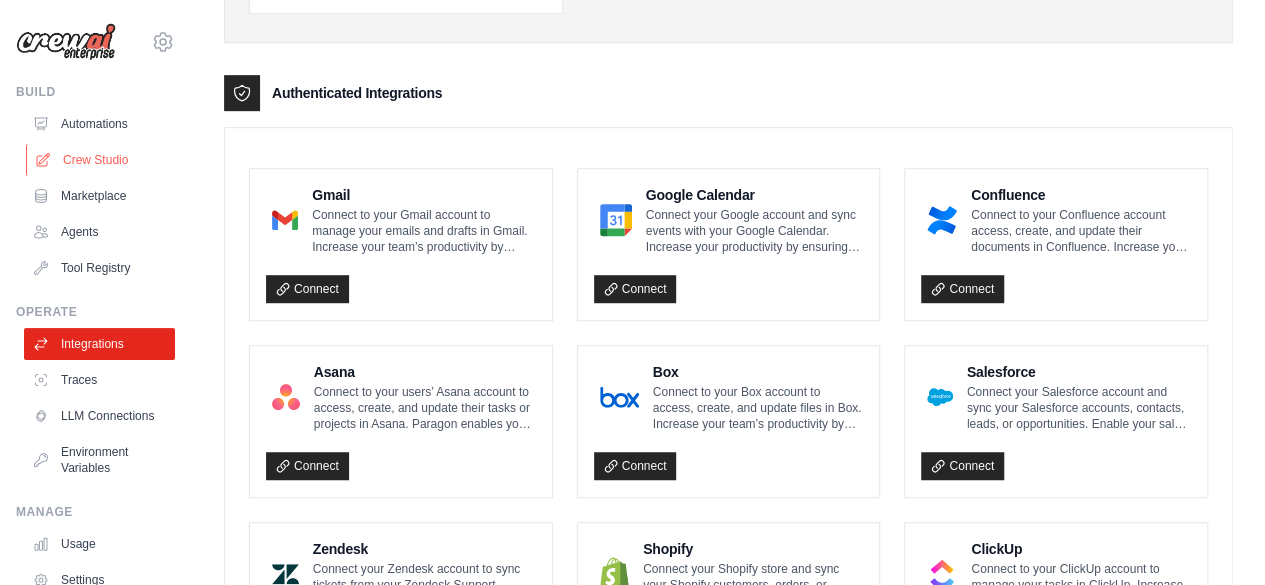 click on "Crew Studio" at bounding box center (101, 160) 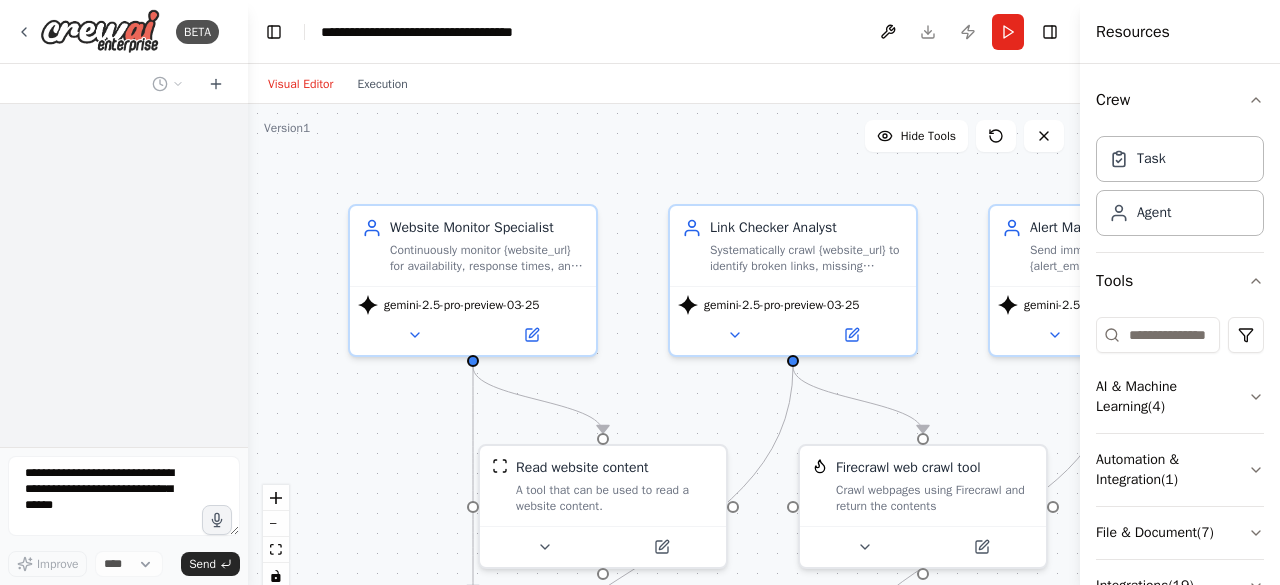 scroll, scrollTop: 0, scrollLeft: 0, axis: both 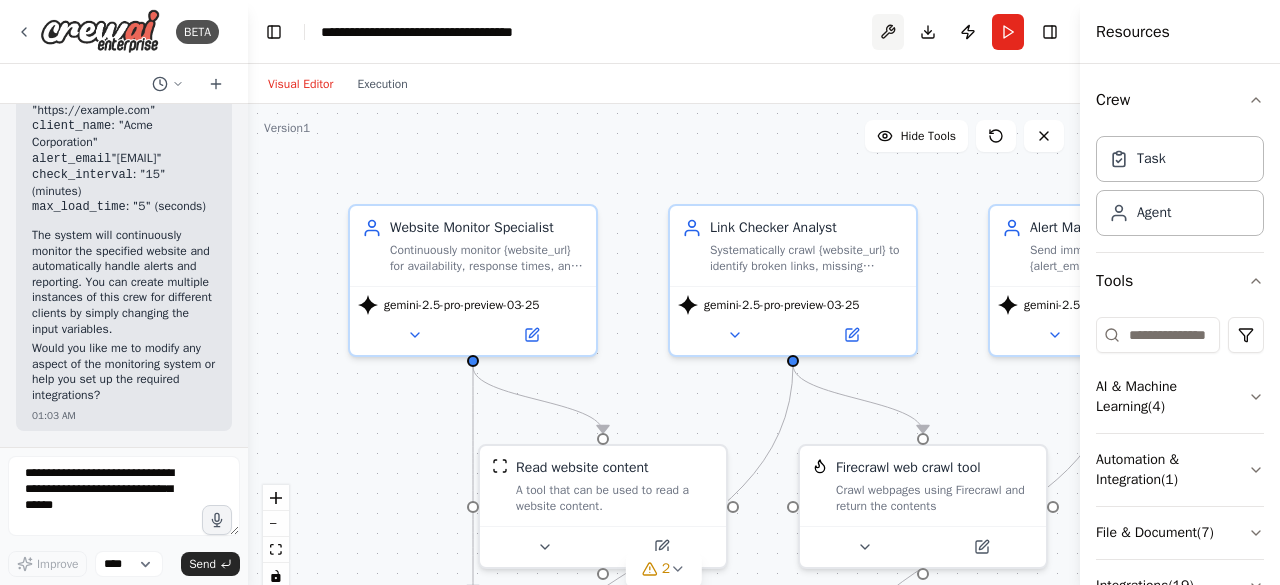 click at bounding box center [888, 32] 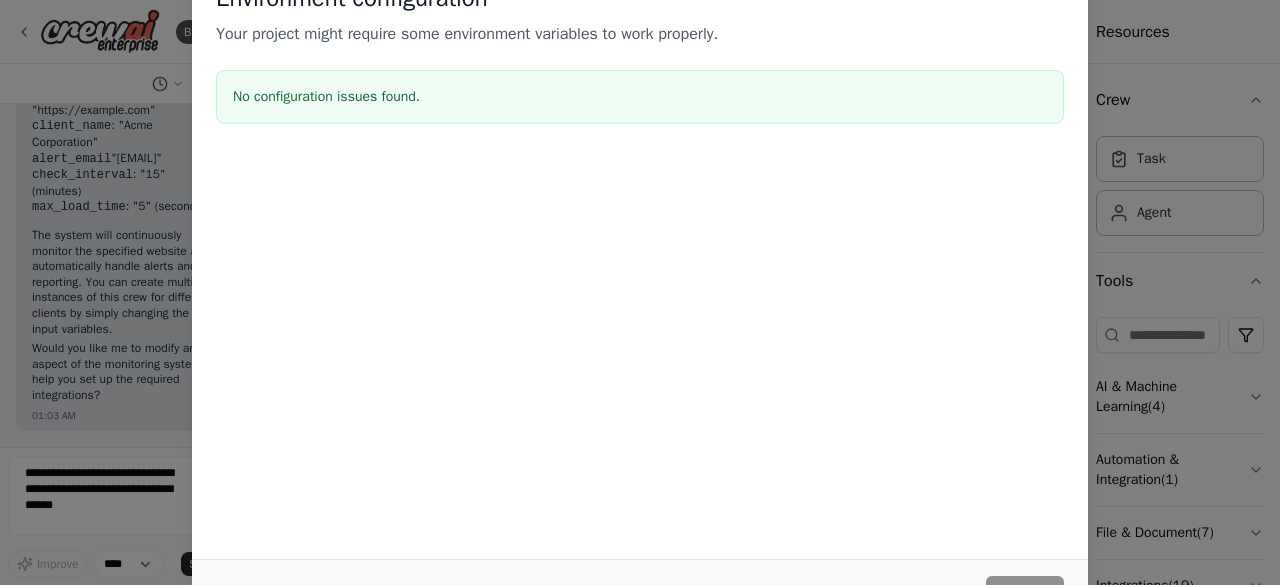 click on "Environment configuration Your project might require some environment variables to work properly. No configuration issues found. Cancel Save" at bounding box center (640, 292) 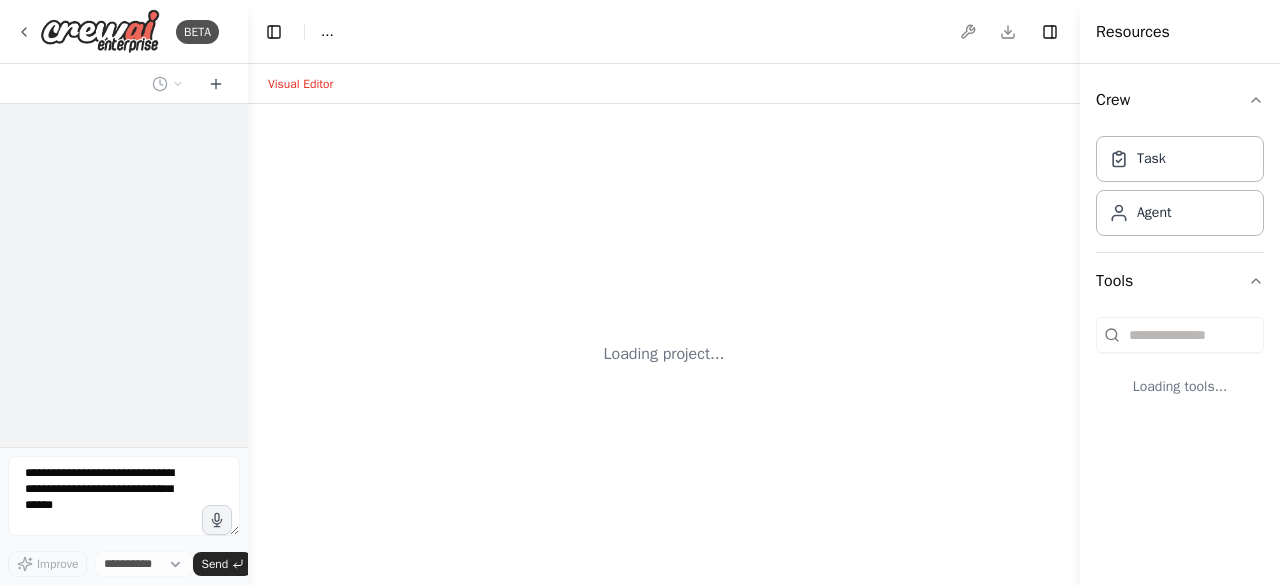 scroll, scrollTop: 0, scrollLeft: 0, axis: both 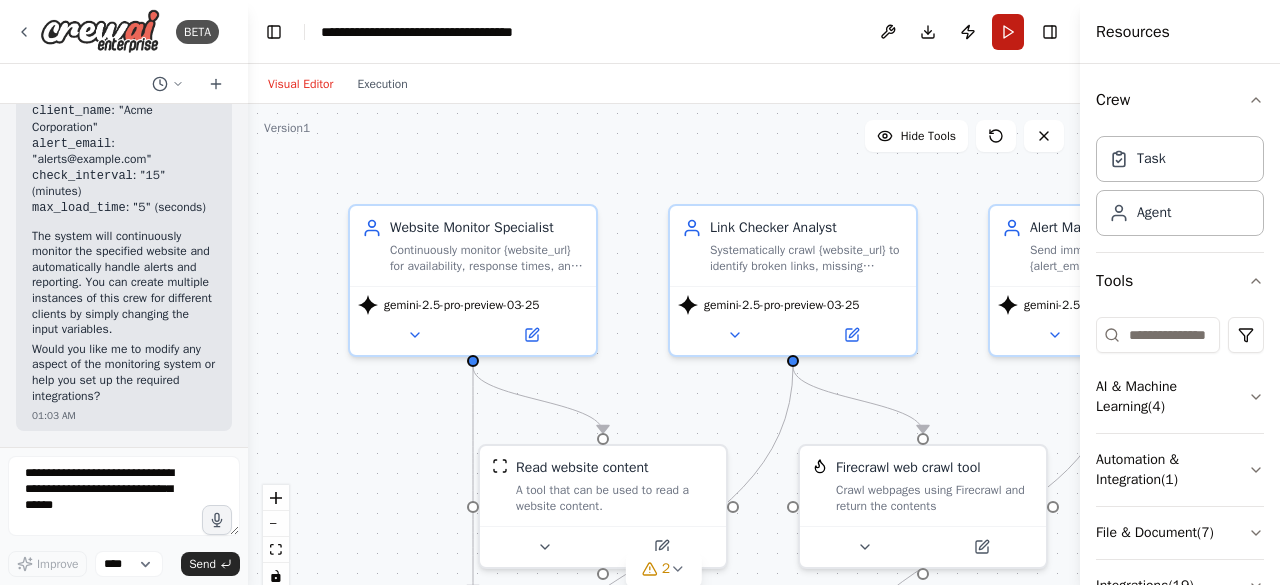 click on "Run" at bounding box center [1008, 32] 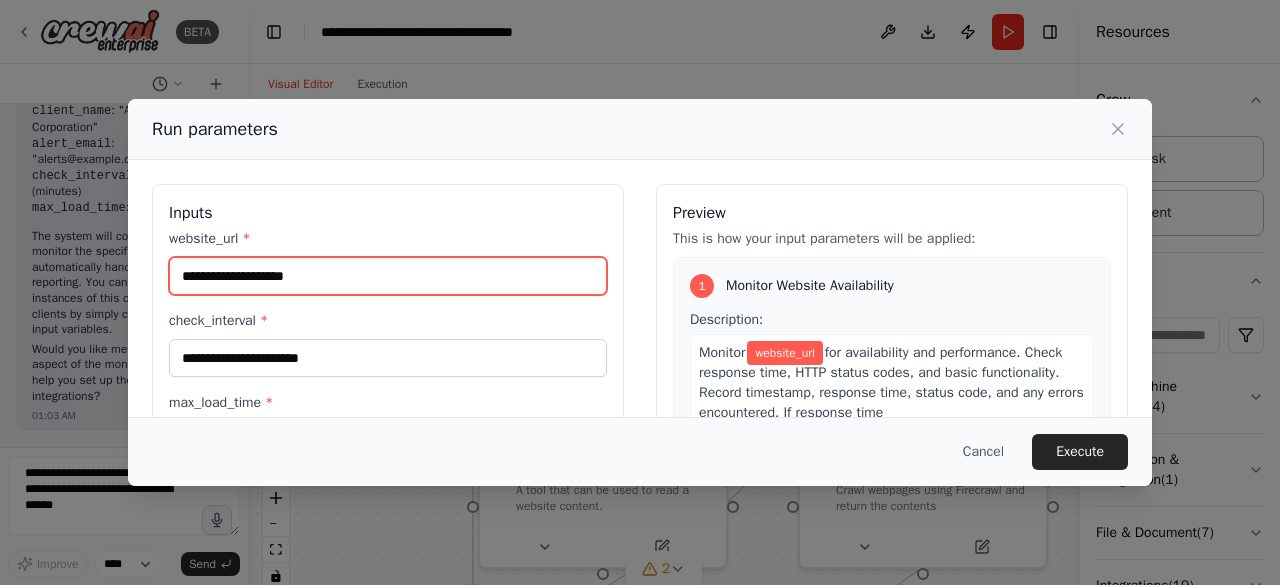 click on "website_url *" at bounding box center (388, 276) 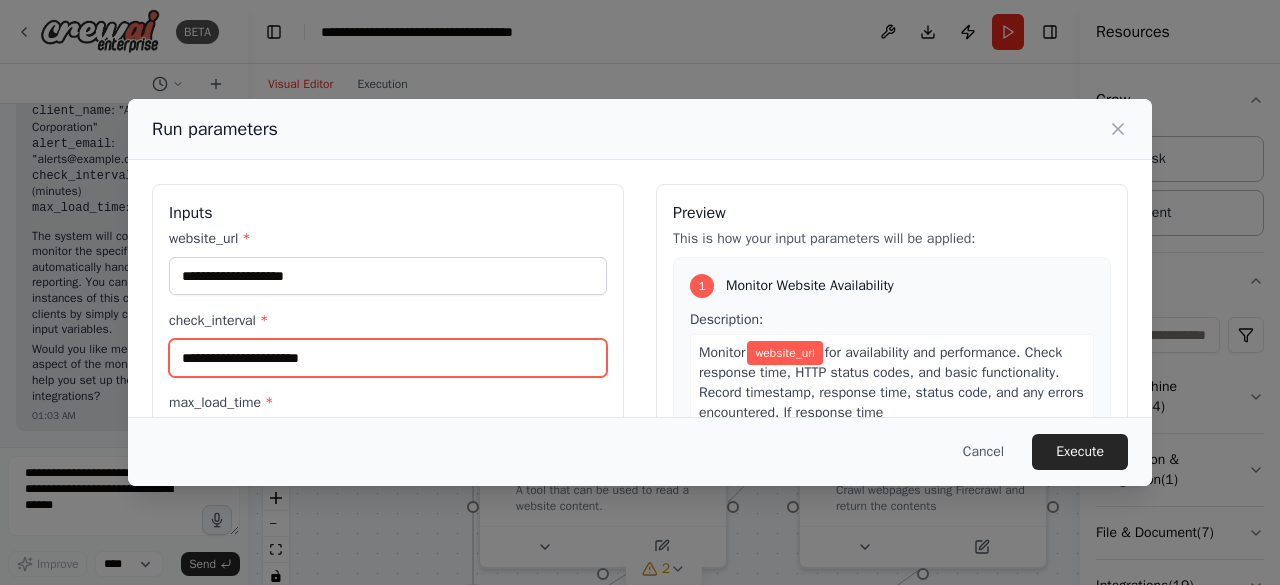 click on "check_interval *" at bounding box center [388, 358] 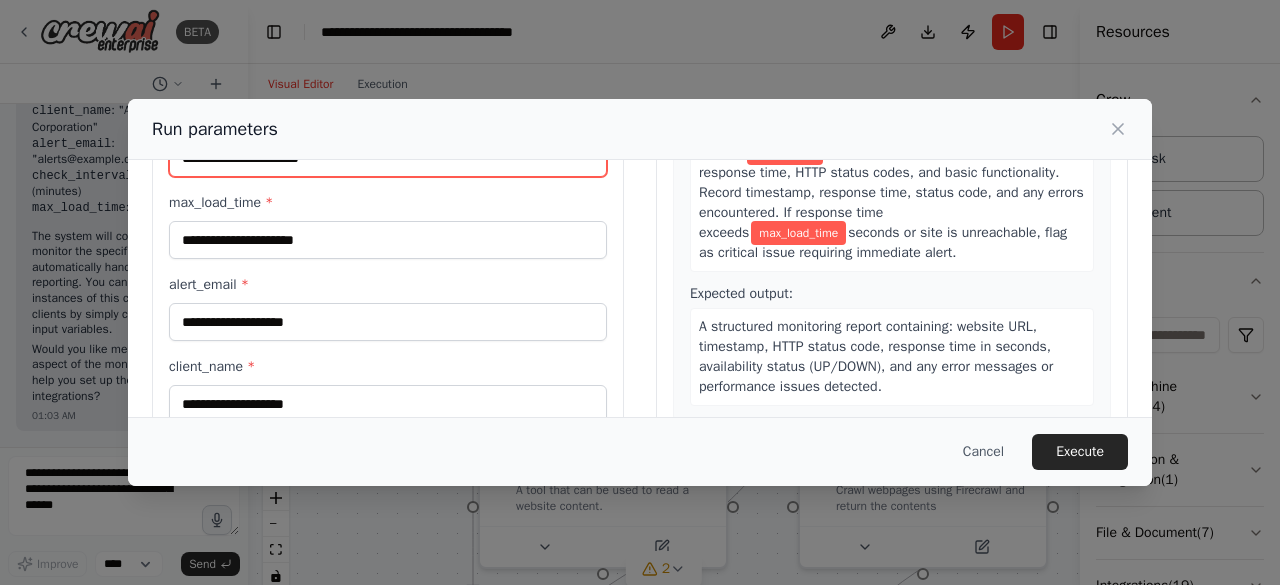 scroll, scrollTop: 324, scrollLeft: 0, axis: vertical 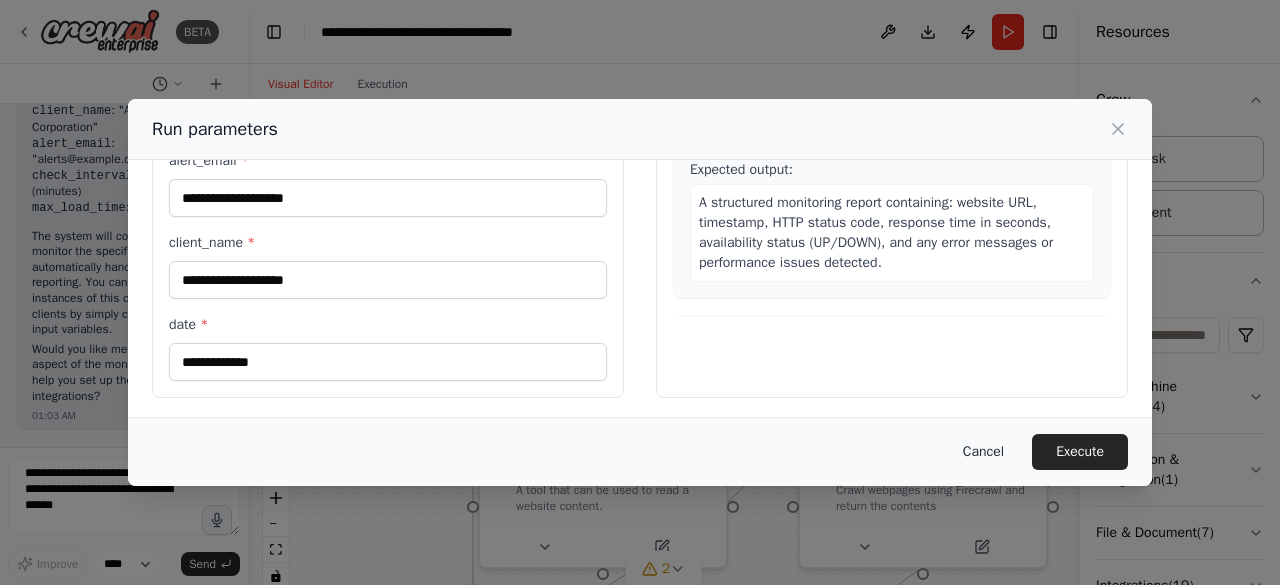 click on "Cancel" at bounding box center [983, 452] 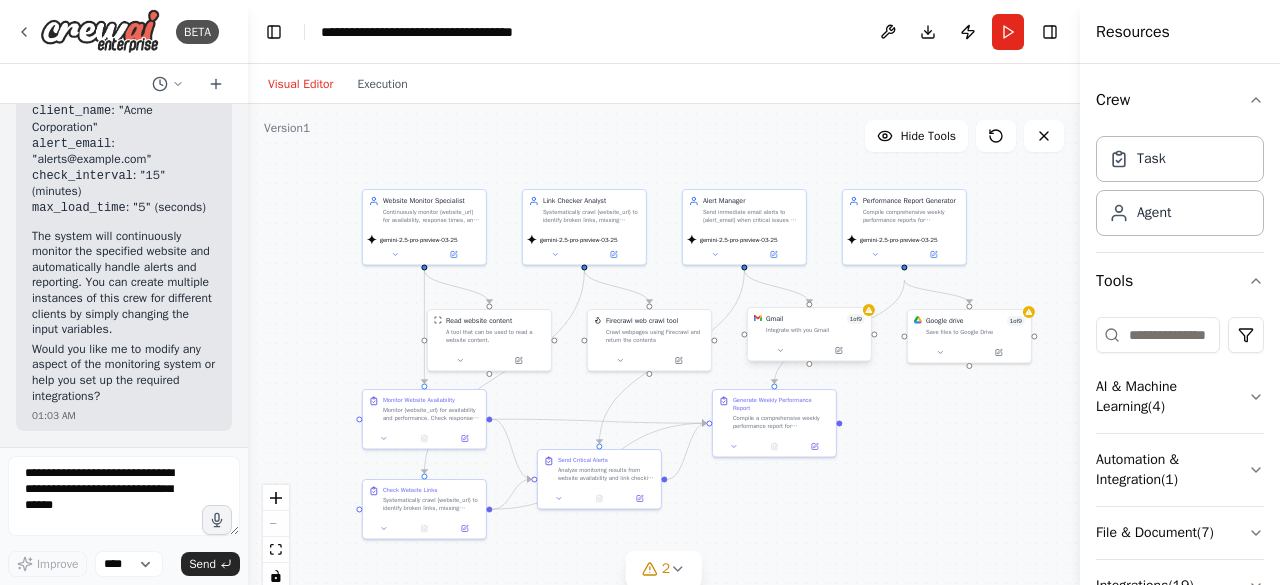 click at bounding box center (809, 350) 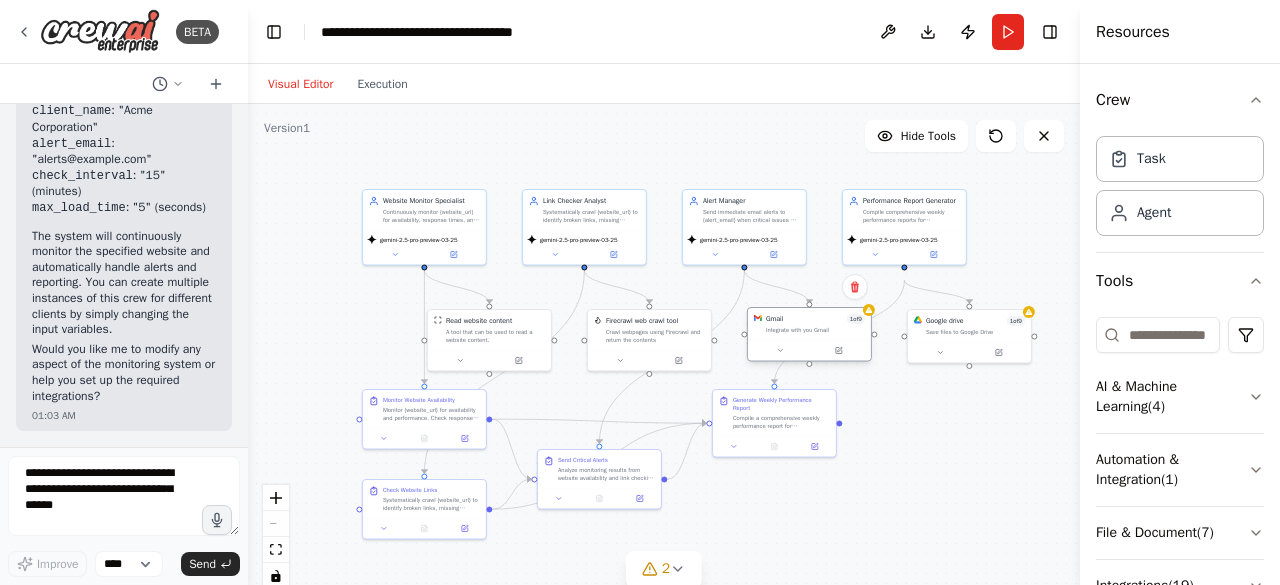 click at bounding box center (809, 350) 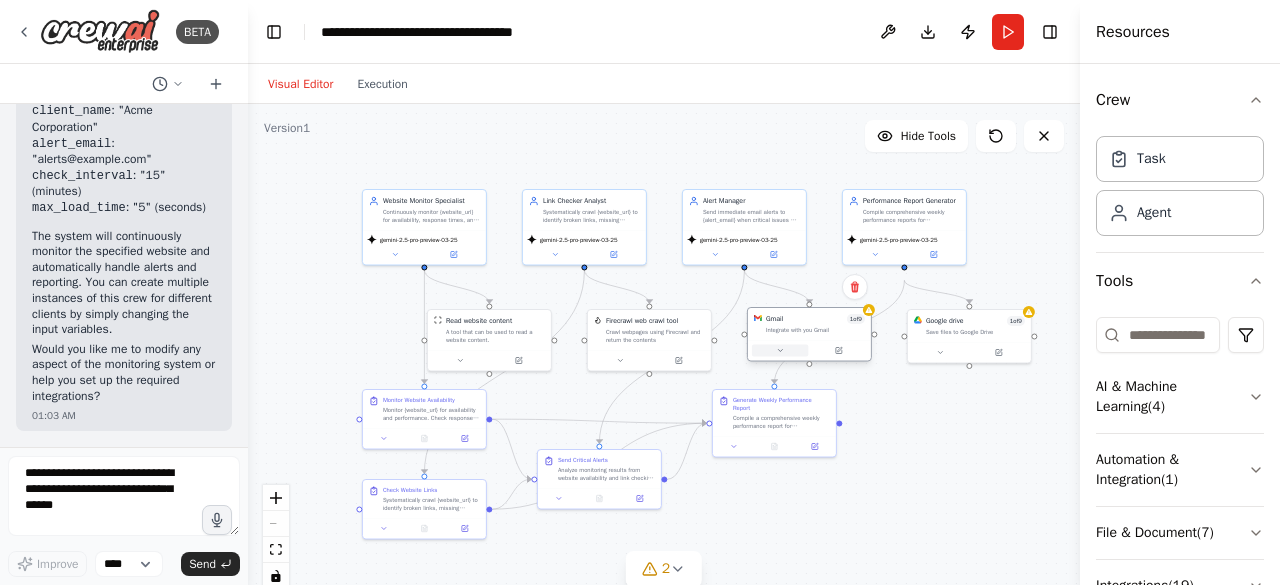click 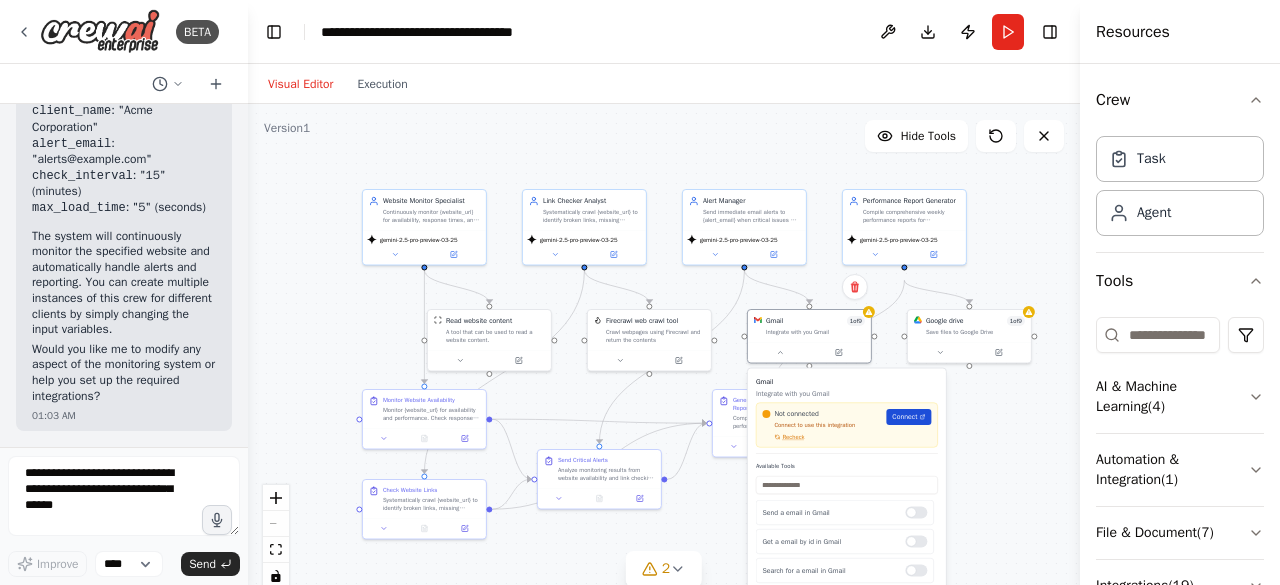 click on "Connect" at bounding box center [904, 417] 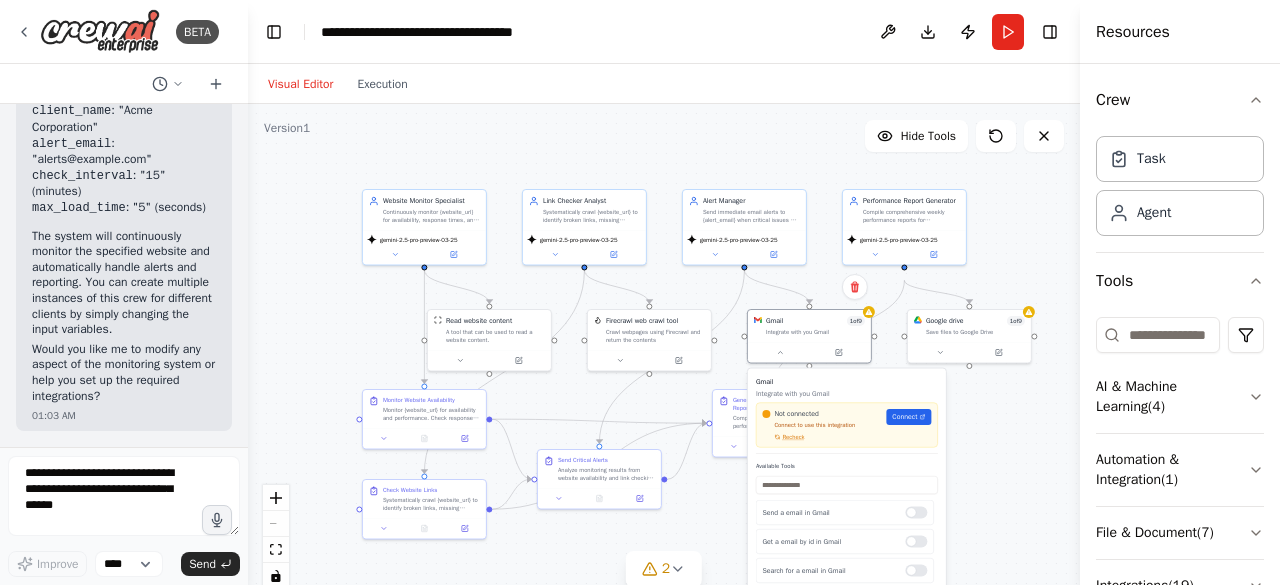 click on ".deletable-edge-delete-btn {
width: 20px;
height: 20px;
border: 0px solid #ffffff;
color: #6b7280;
background-color: #f8fafc;
cursor: pointer;
border-radius: 50%;
font-size: 12px;
padding: 3px;
display: flex;
align-items: center;
justify-content: center;
transition: all 0.2s cubic-bezier(0.4, 0, 0.2, 1);
box-shadow: 0 2px 4px rgba(0, 0, 0, 0.1);
}
.deletable-edge-delete-btn:hover {
background-color: #ef4444;
color: #ffffff;
border-color: #dc2626;
transform: scale(1.1);
box-shadow: 0 4px 12px rgba(239, 68, 68, 0.4);
}
.deletable-edge-delete-btn:active {
transform: scale(0.95);
box-shadow: 0 2px 4px rgba(239, 68, 68, 0.3);
}
Website Monitor Specialist gemini-2.5-pro-preview-03-25 Alert Manager" at bounding box center [664, 354] 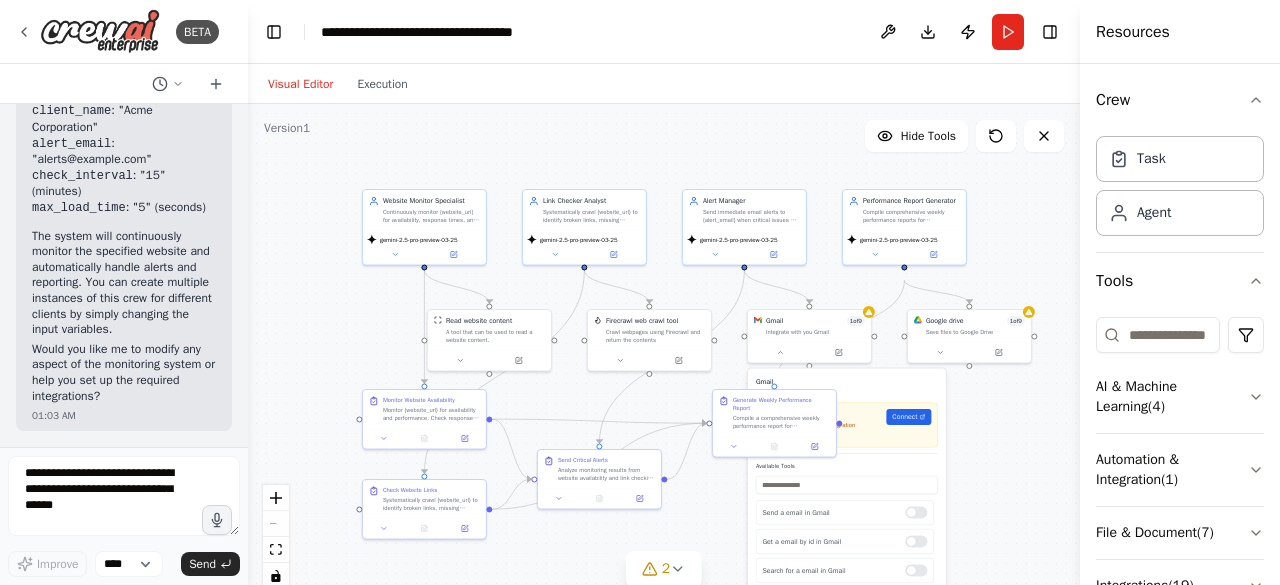 click on ".deletable-edge-delete-btn {
width: 20px;
height: 20px;
border: 0px solid #ffffff;
color: #6b7280;
background-color: #f8fafc;
cursor: pointer;
border-radius: 50%;
font-size: 12px;
padding: 3px;
display: flex;
align-items: center;
justify-content: center;
transition: all 0.2s cubic-bezier(0.4, 0, 0.2, 1);
box-shadow: 0 2px 4px rgba(0, 0, 0, 0.1);
}
.deletable-edge-delete-btn:hover {
background-color: #ef4444;
color: #ffffff;
border-color: #dc2626;
transform: scale(1.1);
box-shadow: 0 4px 12px rgba(239, 68, 68, 0.4);
}
.deletable-edge-delete-btn:active {
transform: scale(0.95);
box-shadow: 0 2px 4px rgba(239, 68, 68, 0.3);
}
Website Monitor Specialist gemini-2.5-pro-preview-03-25 Alert Manager" at bounding box center [664, 354] 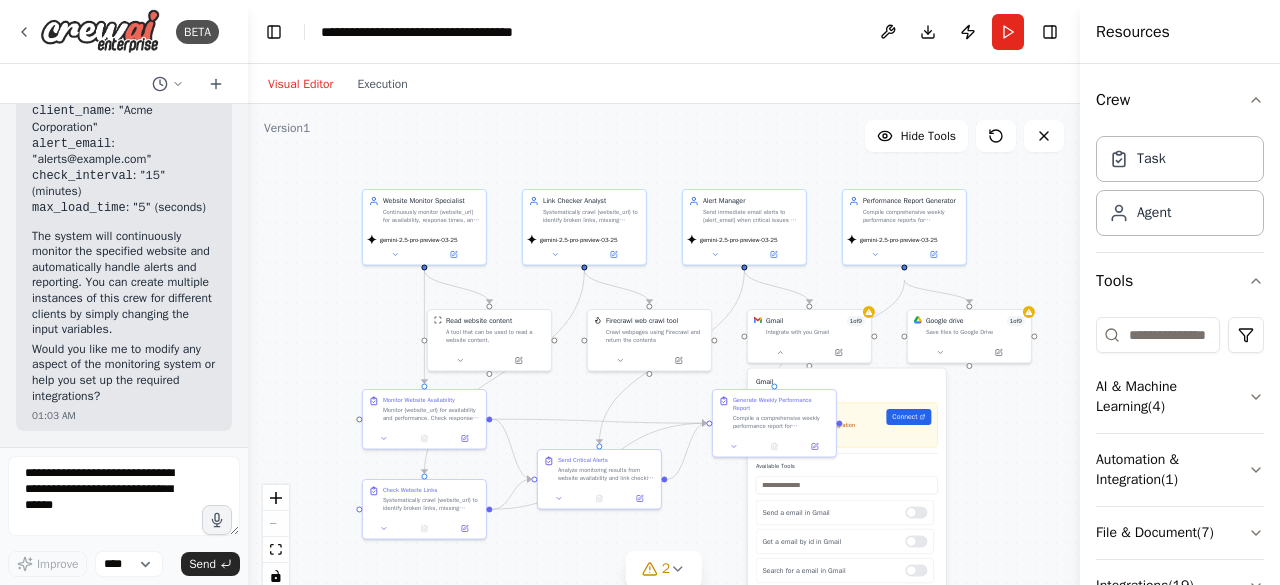click on ".deletable-edge-delete-btn {
width: 20px;
height: 20px;
border: 0px solid #ffffff;
color: #6b7280;
background-color: #f8fafc;
cursor: pointer;
border-radius: 50%;
font-size: 12px;
padding: 3px;
display: flex;
align-items: center;
justify-content: center;
transition: all 0.2s cubic-bezier(0.4, 0, 0.2, 1);
box-shadow: 0 2px 4px rgba(0, 0, 0, 0.1);
}
.deletable-edge-delete-btn:hover {
background-color: #ef4444;
color: #ffffff;
border-color: #dc2626;
transform: scale(1.1);
box-shadow: 0 4px 12px rgba(239, 68, 68, 0.4);
}
.deletable-edge-delete-btn:active {
transform: scale(0.95);
box-shadow: 0 2px 4px rgba(239, 68, 68, 0.3);
}
Website Monitor Specialist gemini-2.5-pro-preview-03-25 Alert Manager" at bounding box center [664, 354] 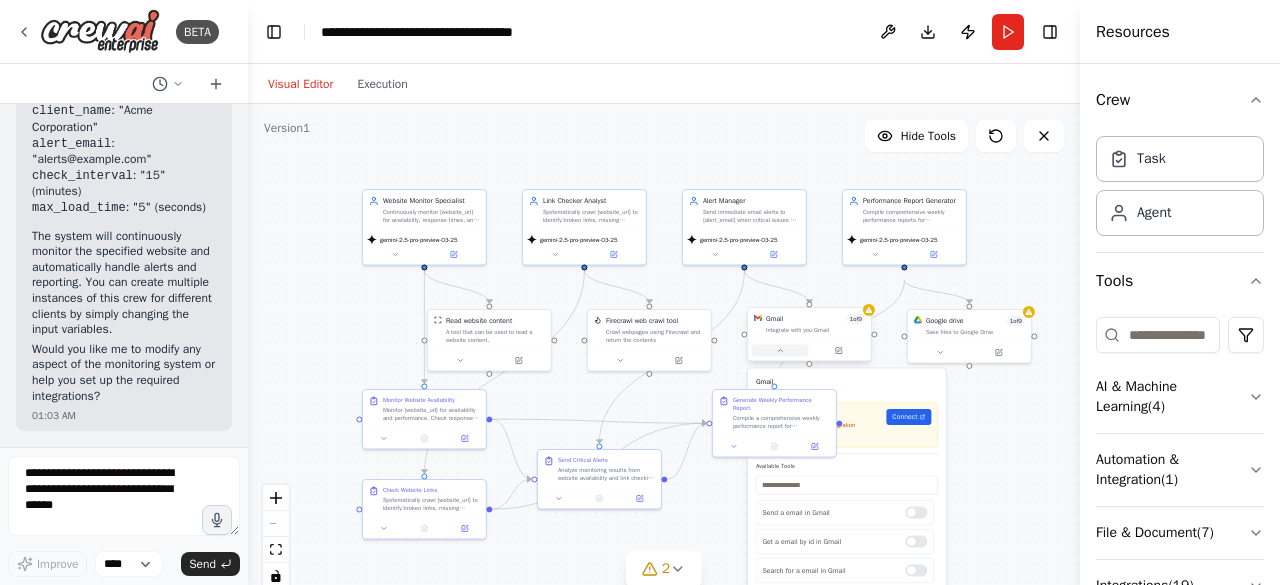 click 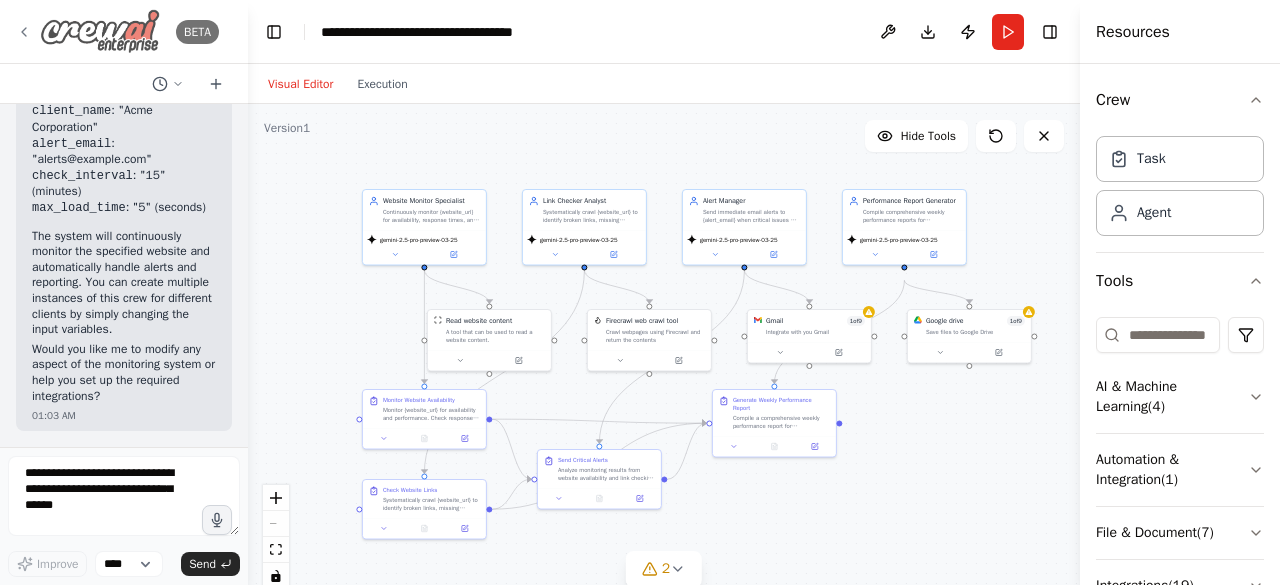 click 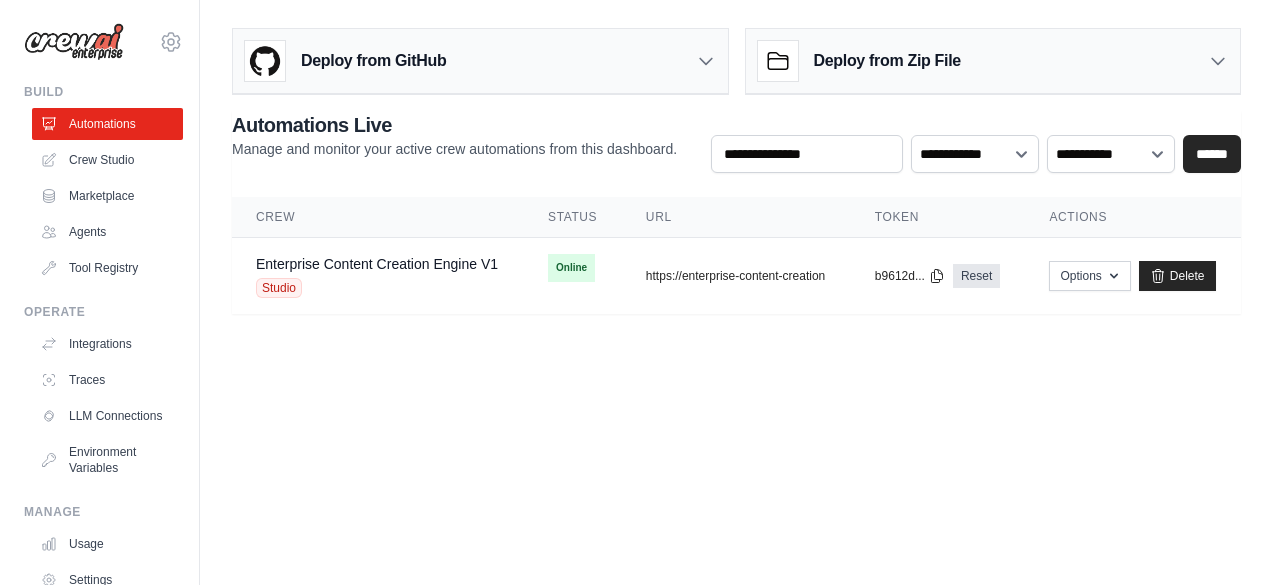 scroll, scrollTop: 0, scrollLeft: 0, axis: both 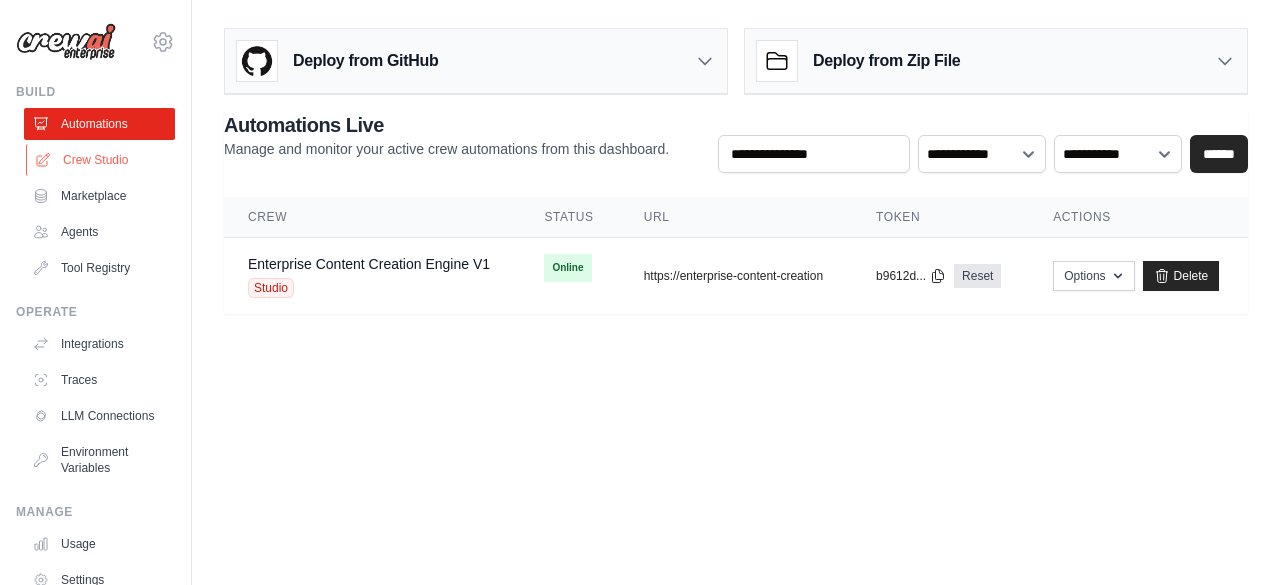 click on "Crew Studio" at bounding box center (101, 160) 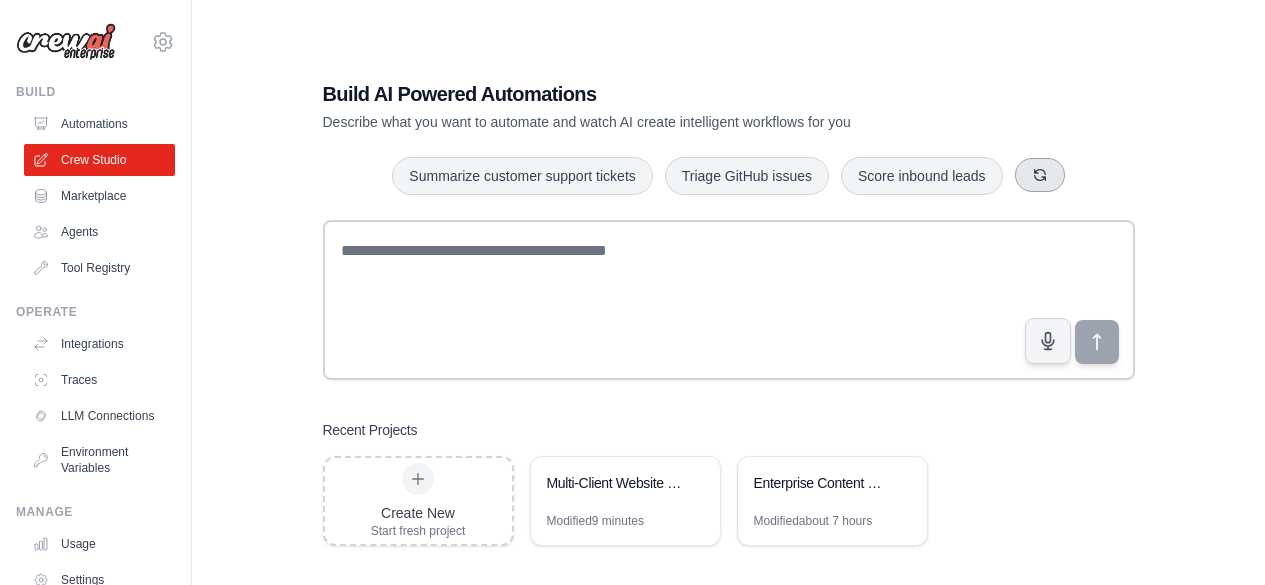 scroll, scrollTop: 0, scrollLeft: 0, axis: both 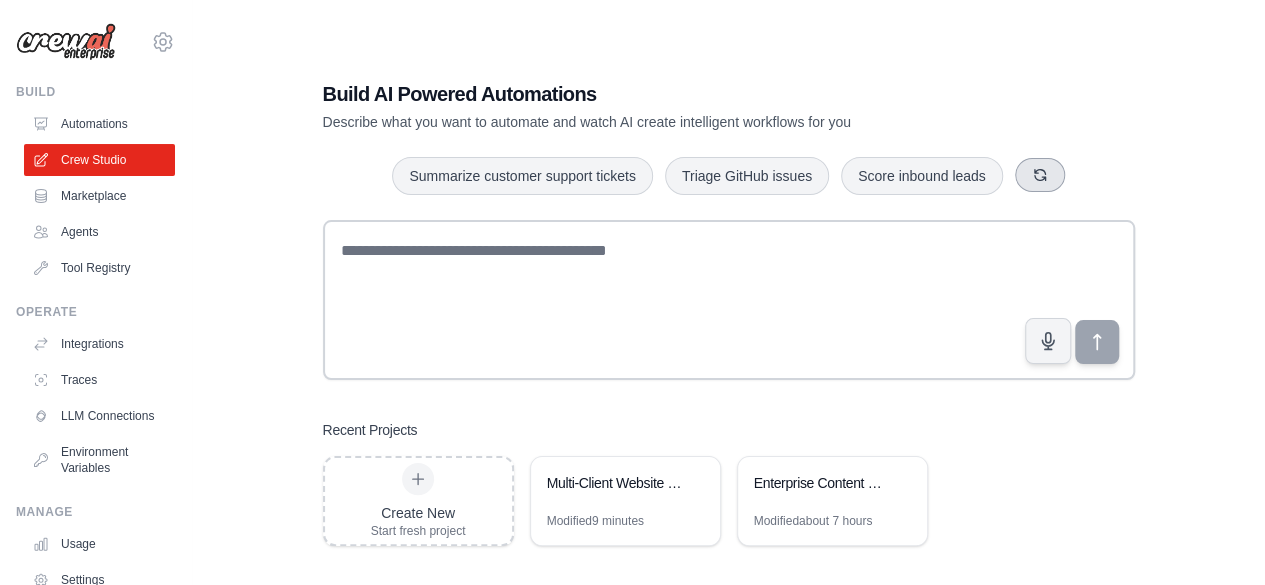 click at bounding box center (1040, 175) 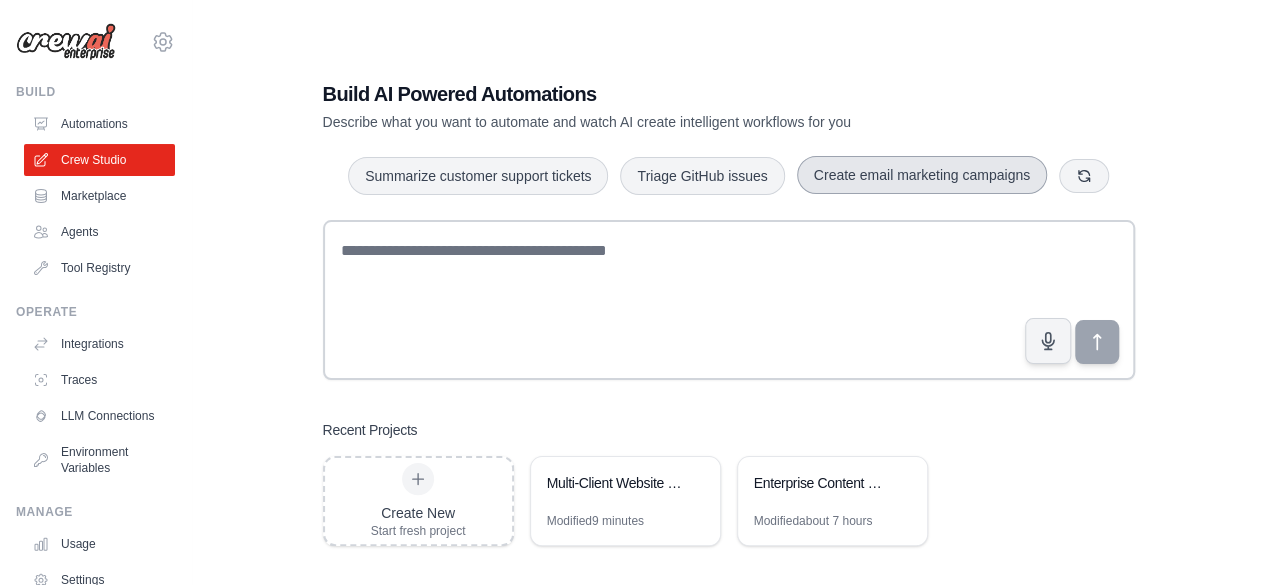 click on "Create email marketing campaigns" at bounding box center [922, 175] 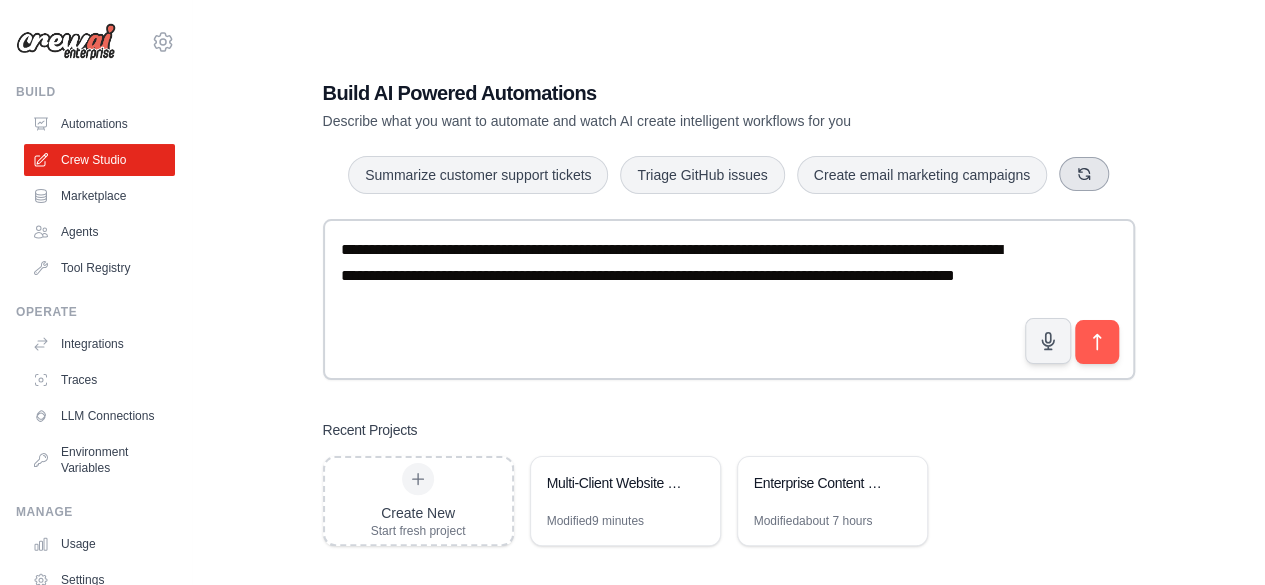 click 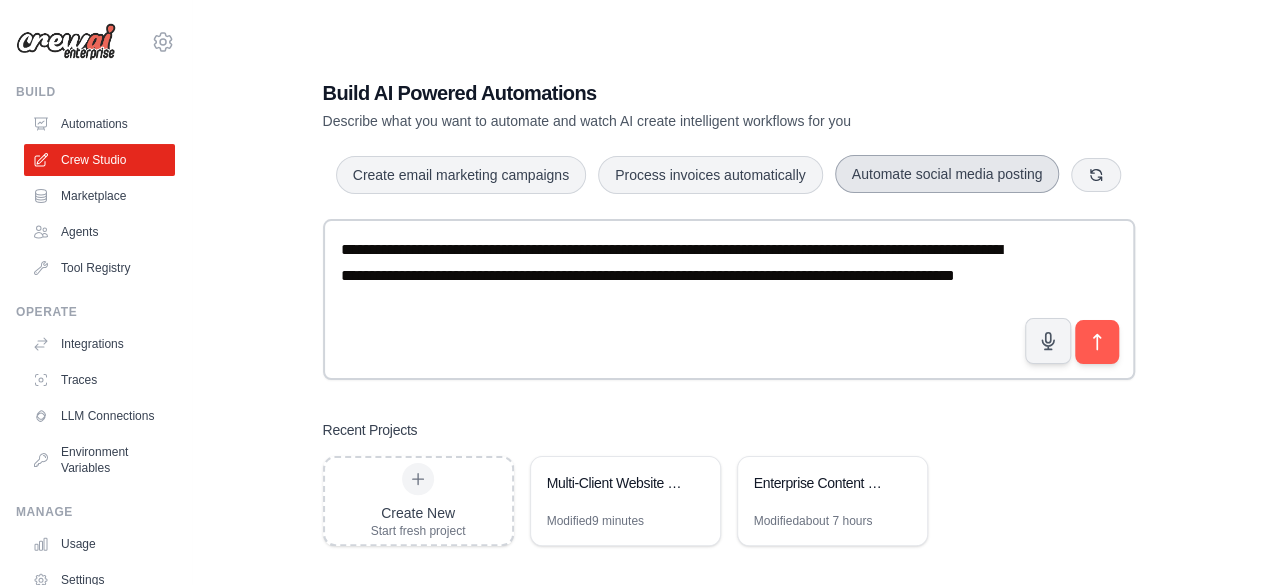 click on "Automate social media posting" at bounding box center [947, 174] 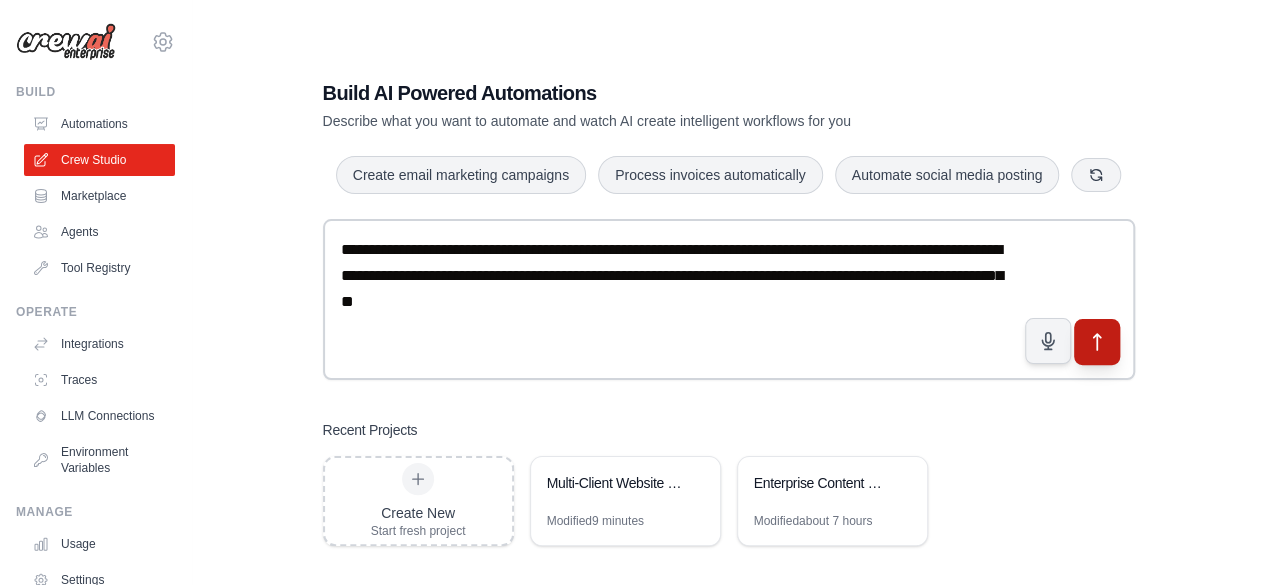 click 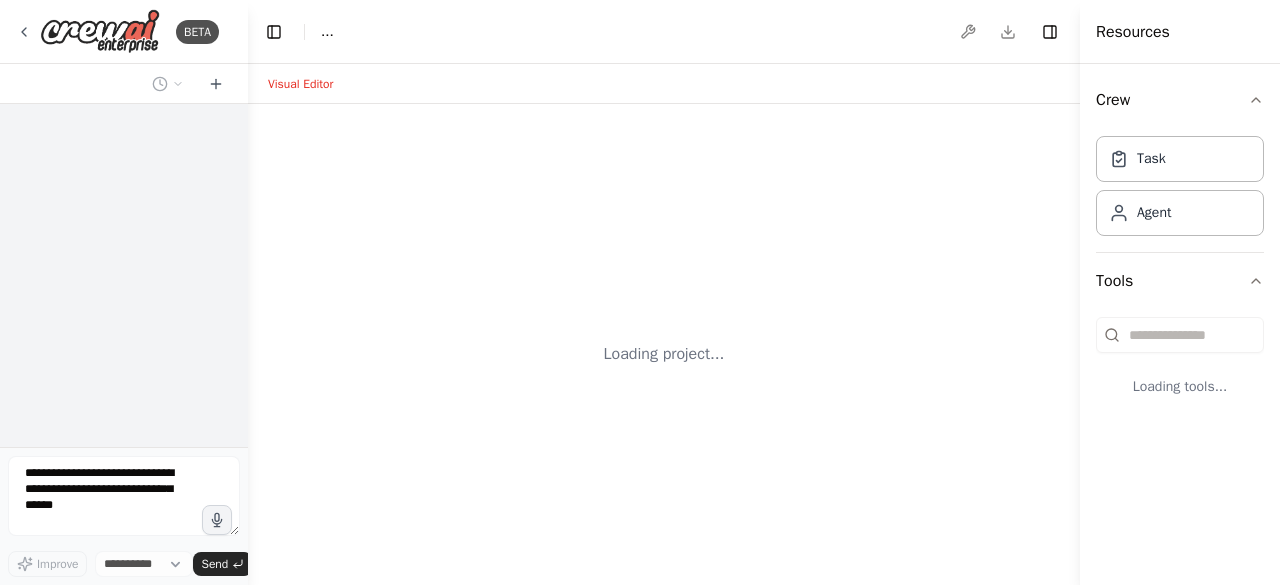 select on "****" 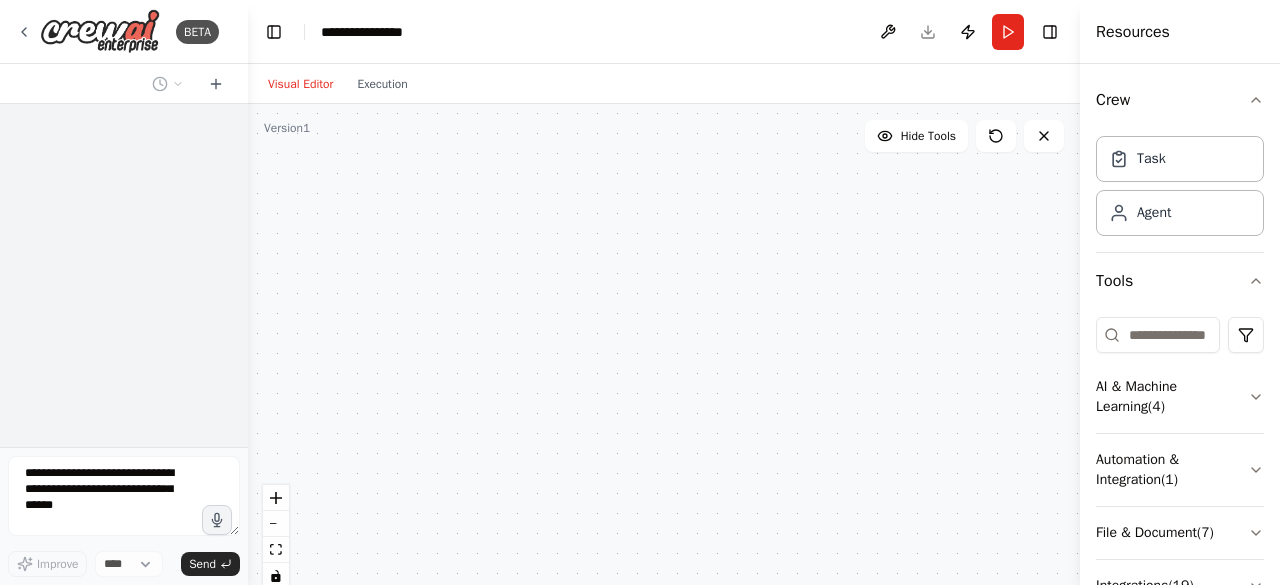 scroll, scrollTop: 0, scrollLeft: 0, axis: both 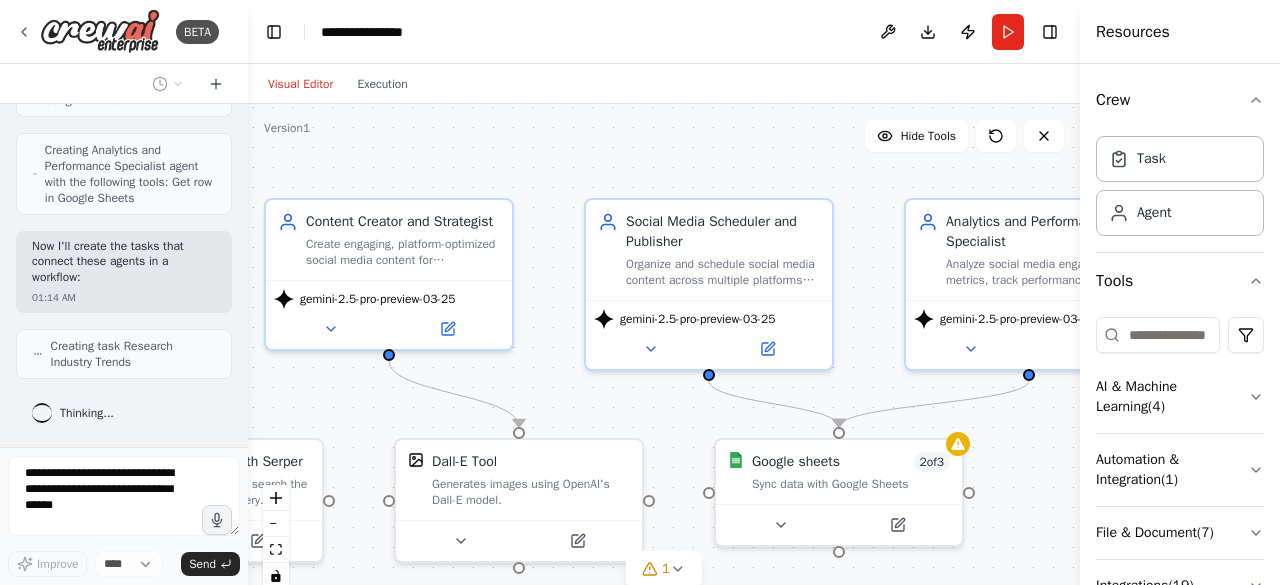 drag, startPoint x: 752, startPoint y: 383, endPoint x: 348, endPoint y: 377, distance: 404.04456 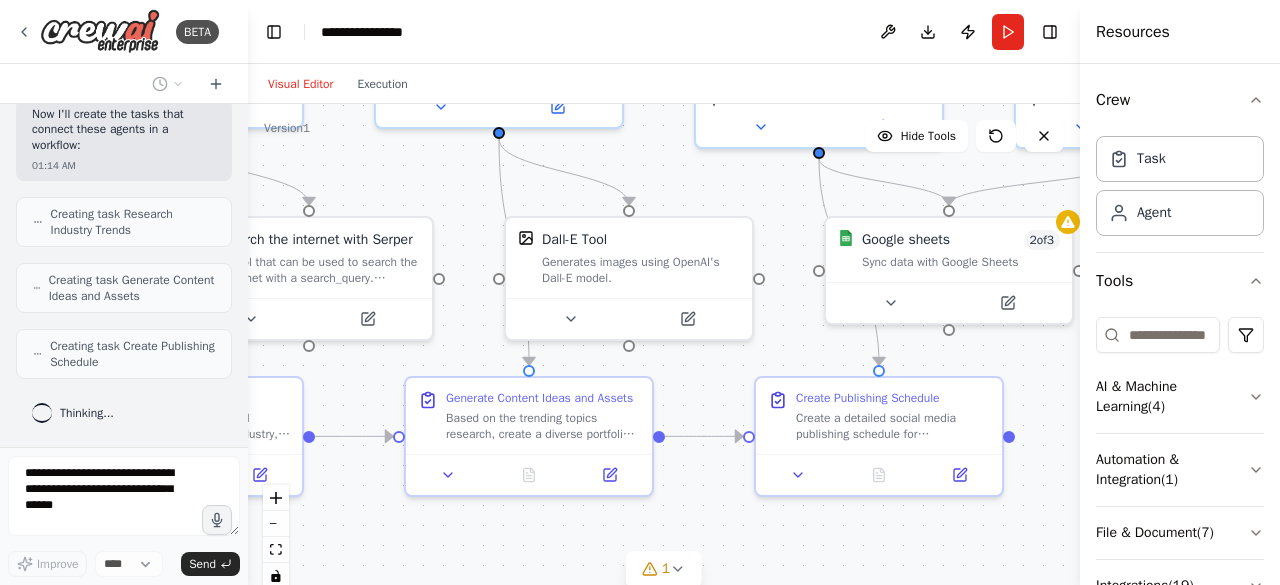 scroll, scrollTop: 2043, scrollLeft: 0, axis: vertical 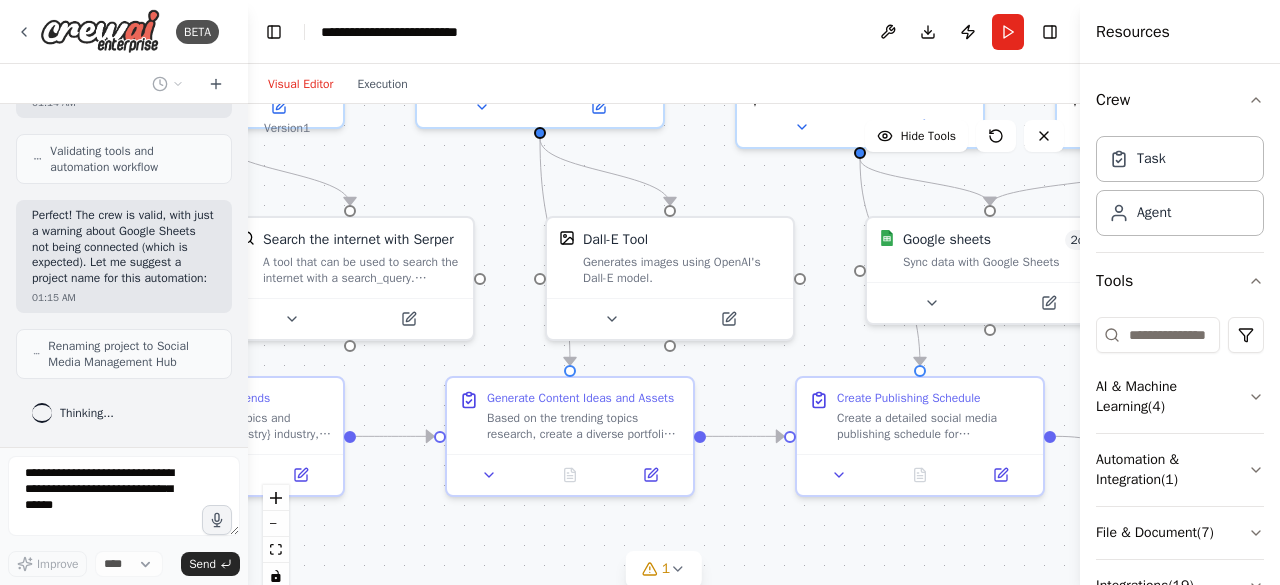 drag, startPoint x: 880, startPoint y: 387, endPoint x: 1031, endPoint y: 165, distance: 268.4865 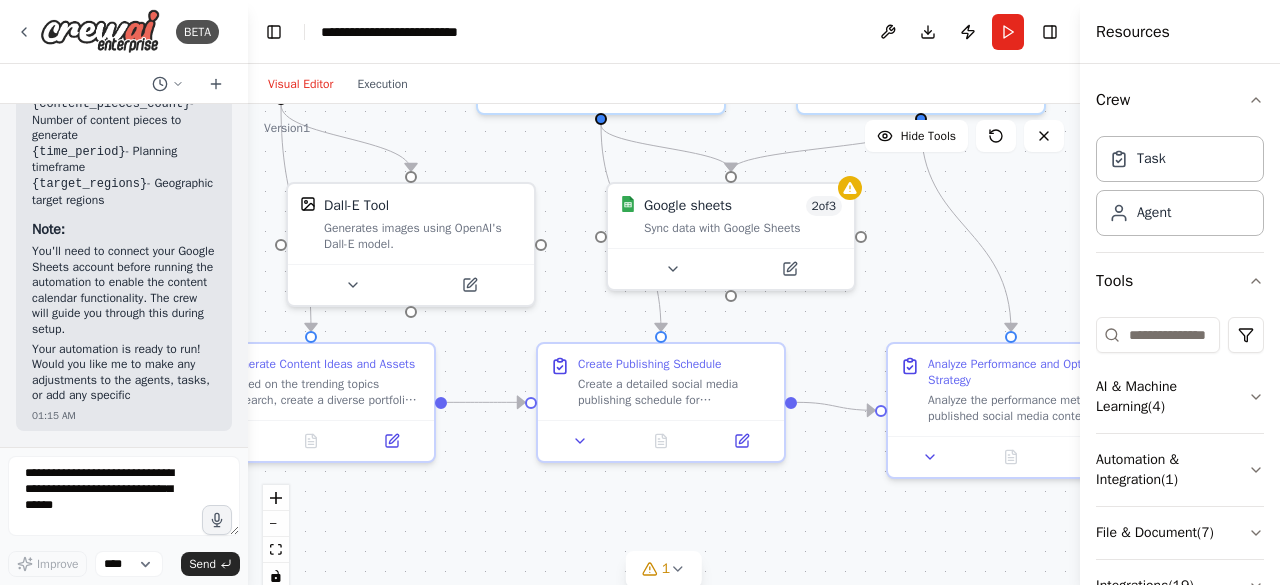 scroll, scrollTop: 3808, scrollLeft: 0, axis: vertical 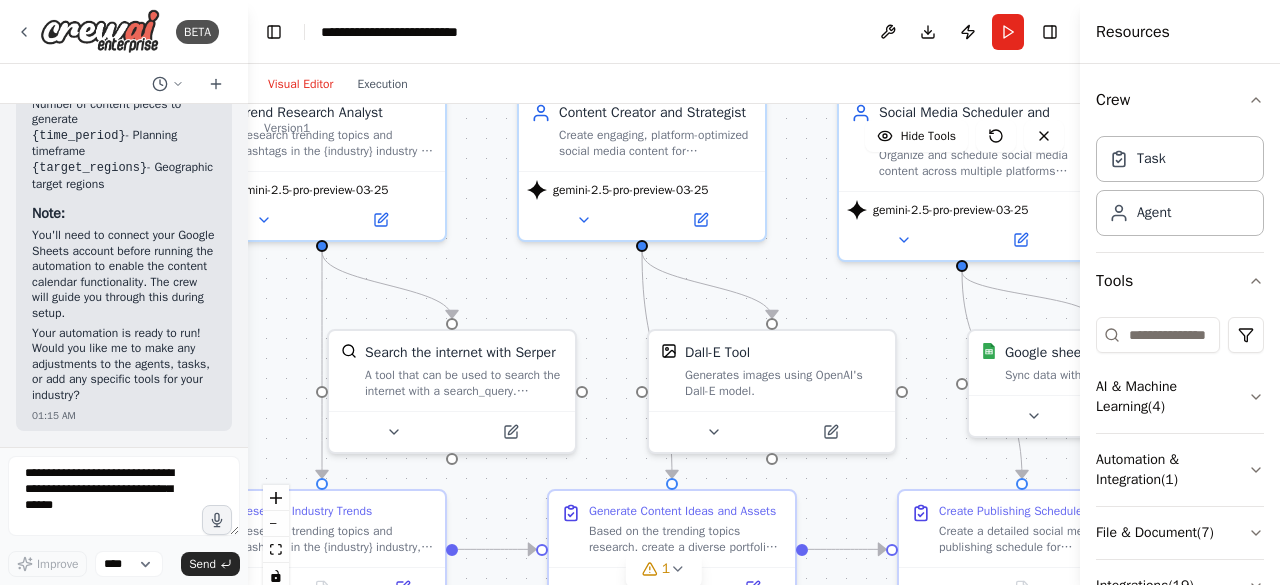 drag, startPoint x: 410, startPoint y: 519, endPoint x: 522, endPoint y: 522, distance: 112.04017 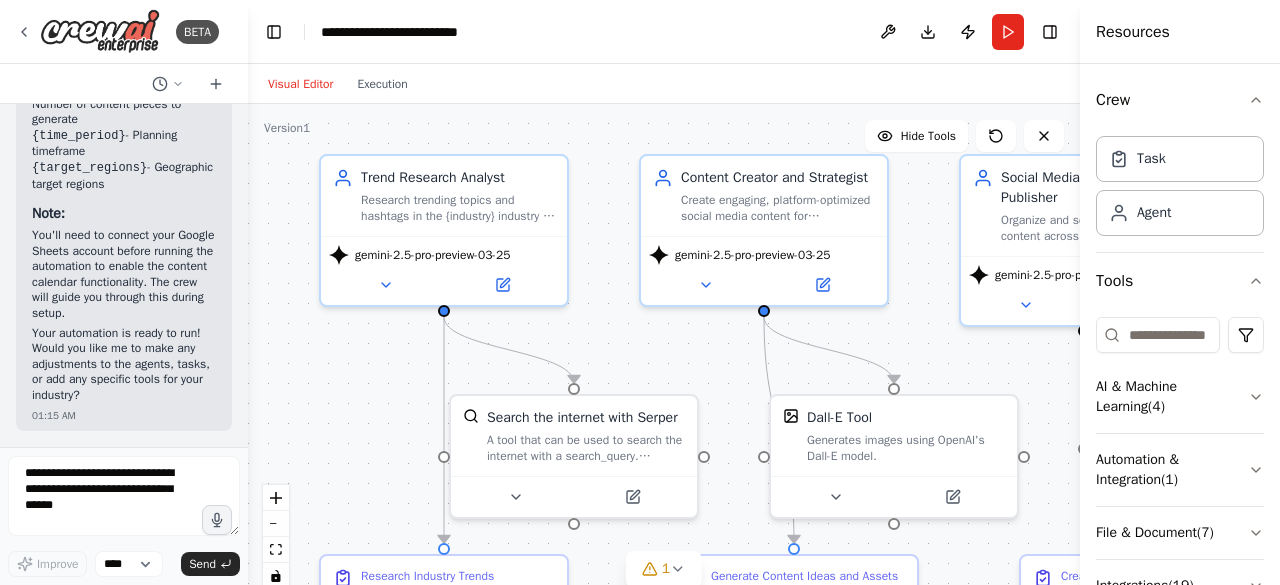 drag, startPoint x: 502, startPoint y: 225, endPoint x: 624, endPoint y: 291, distance: 138.70833 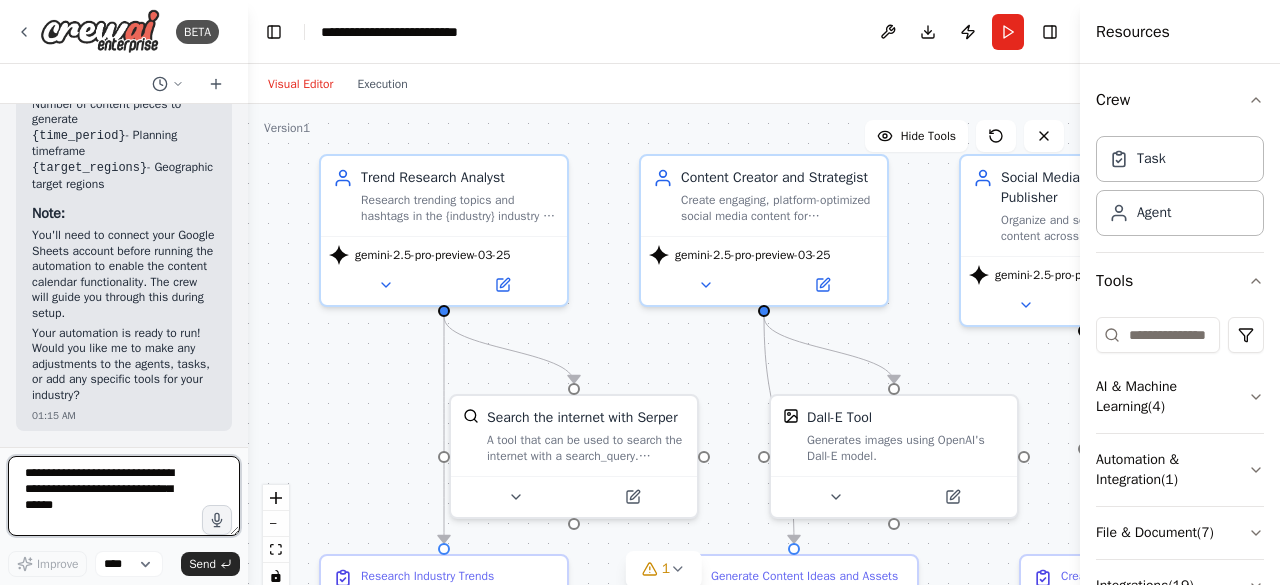 click at bounding box center [124, 496] 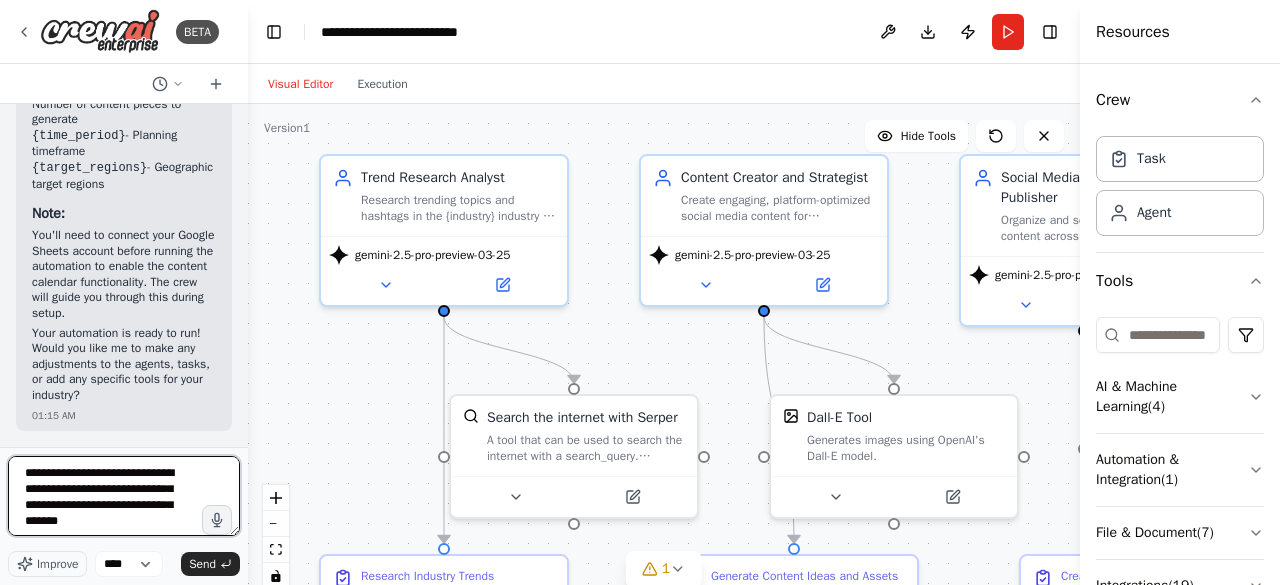 scroll, scrollTop: 9, scrollLeft: 0, axis: vertical 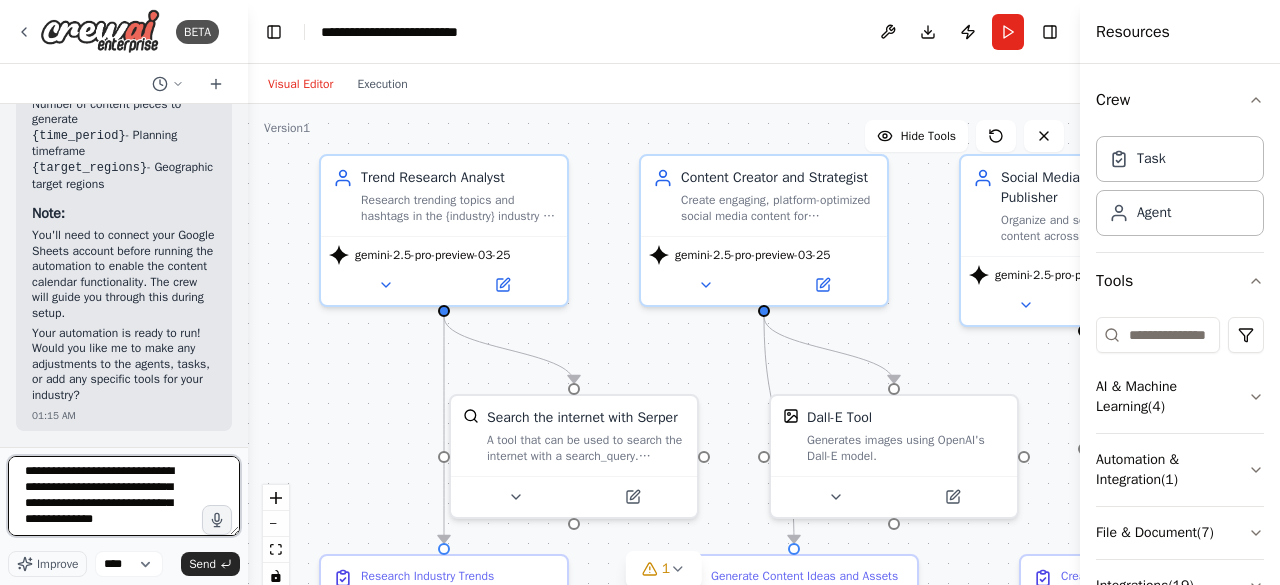 paste on "**********" 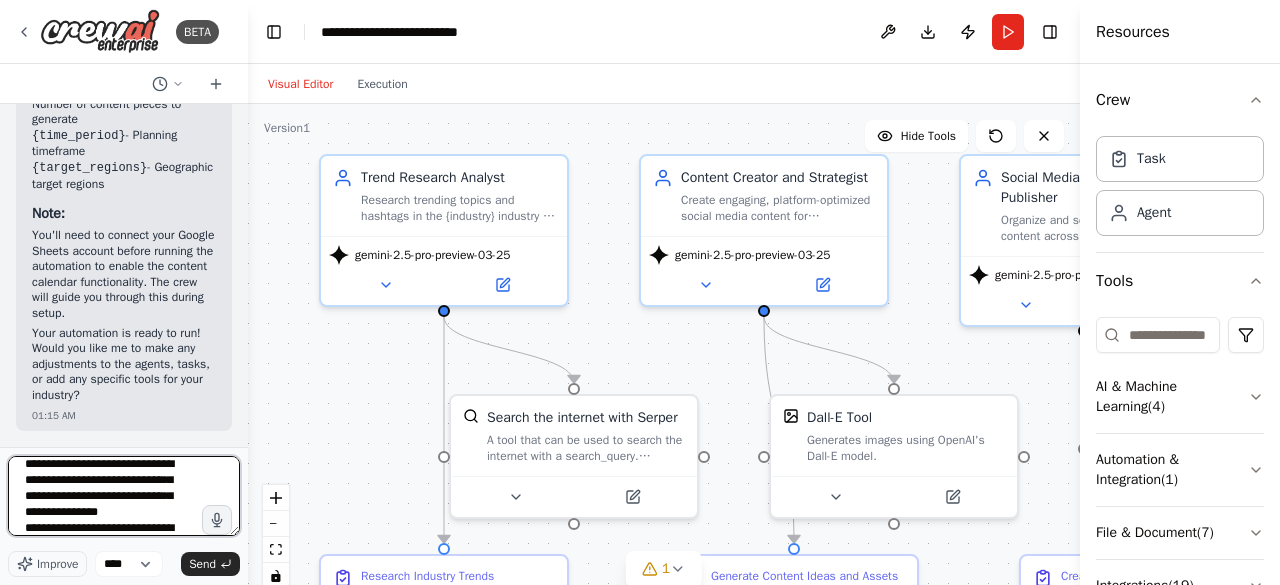 scroll, scrollTop: 4825, scrollLeft: 0, axis: vertical 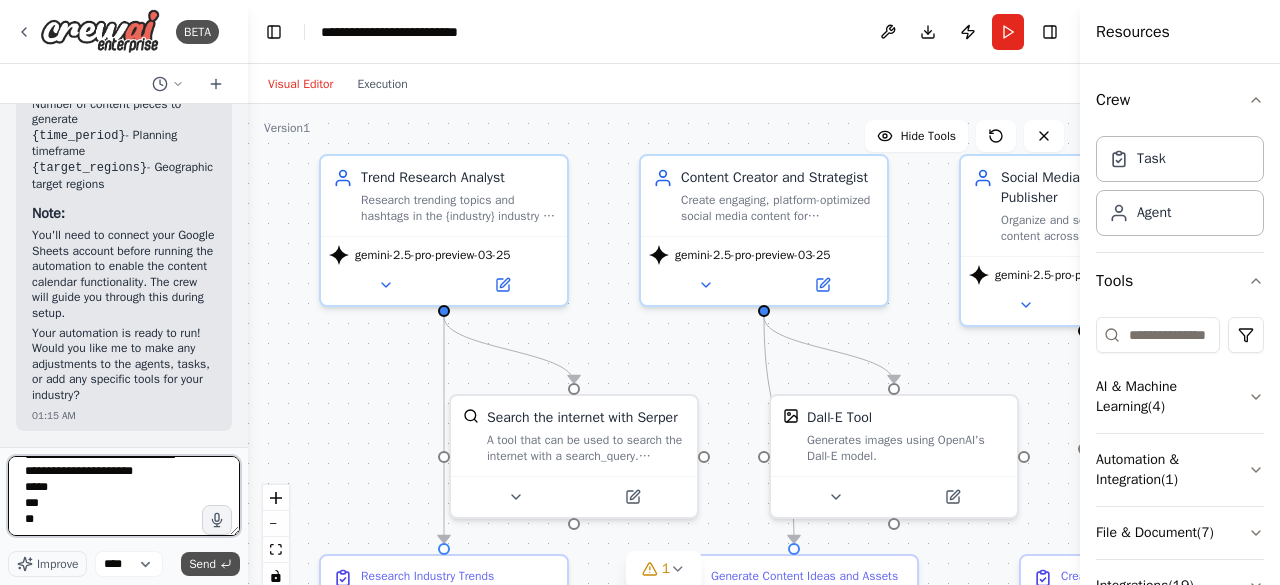 type on "**********" 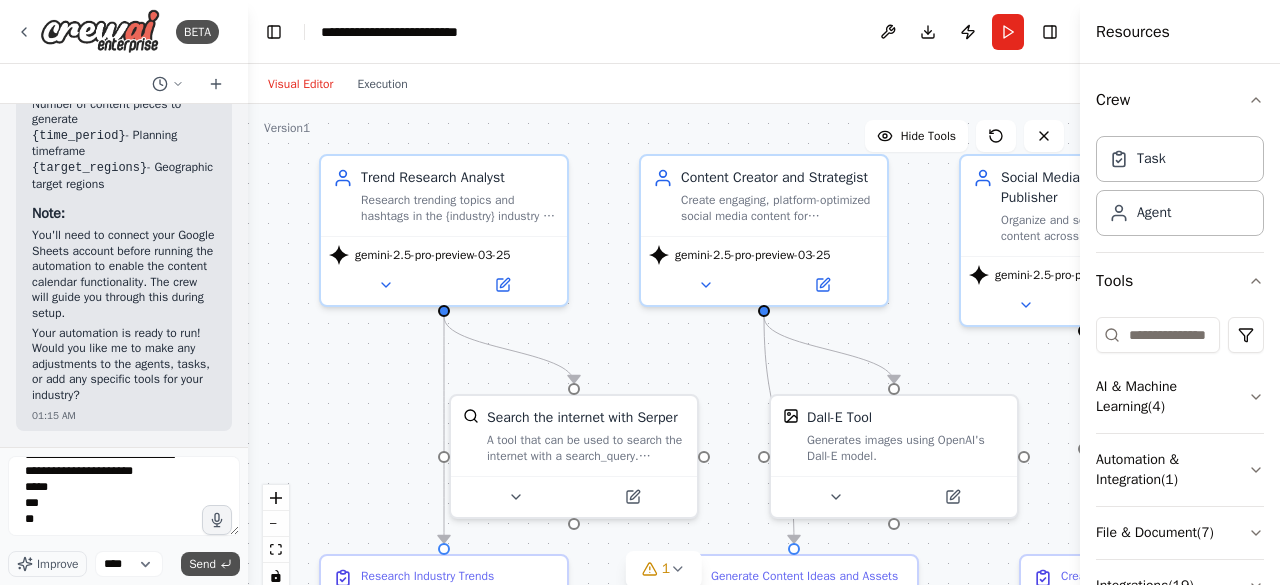 click on "Send" at bounding box center (202, 564) 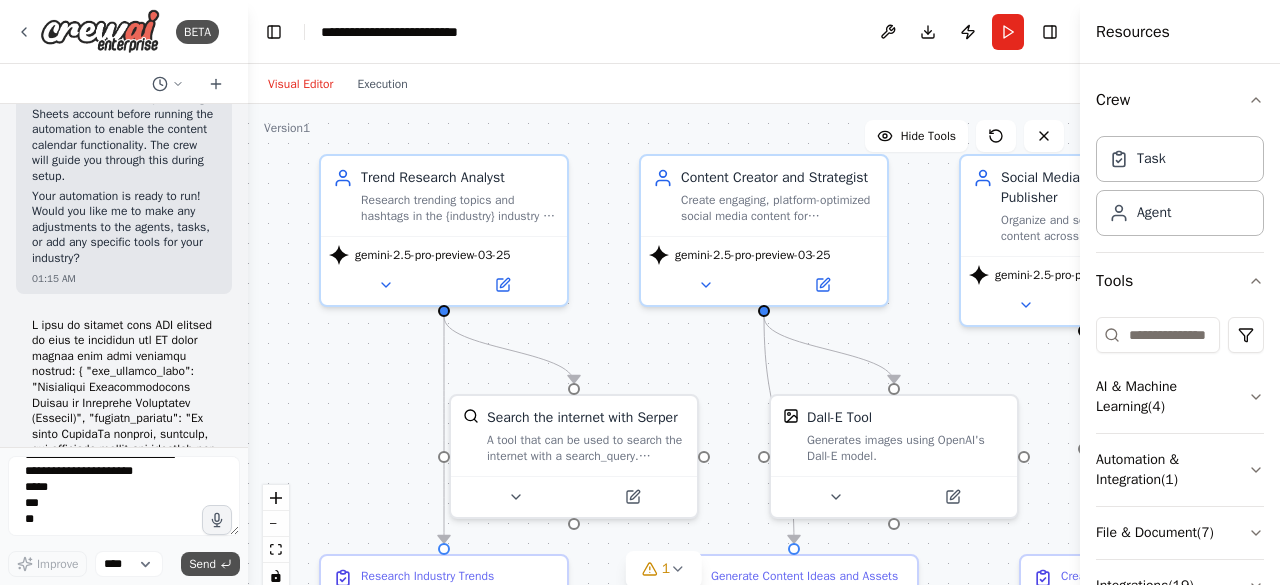 scroll, scrollTop: 3860, scrollLeft: 0, axis: vertical 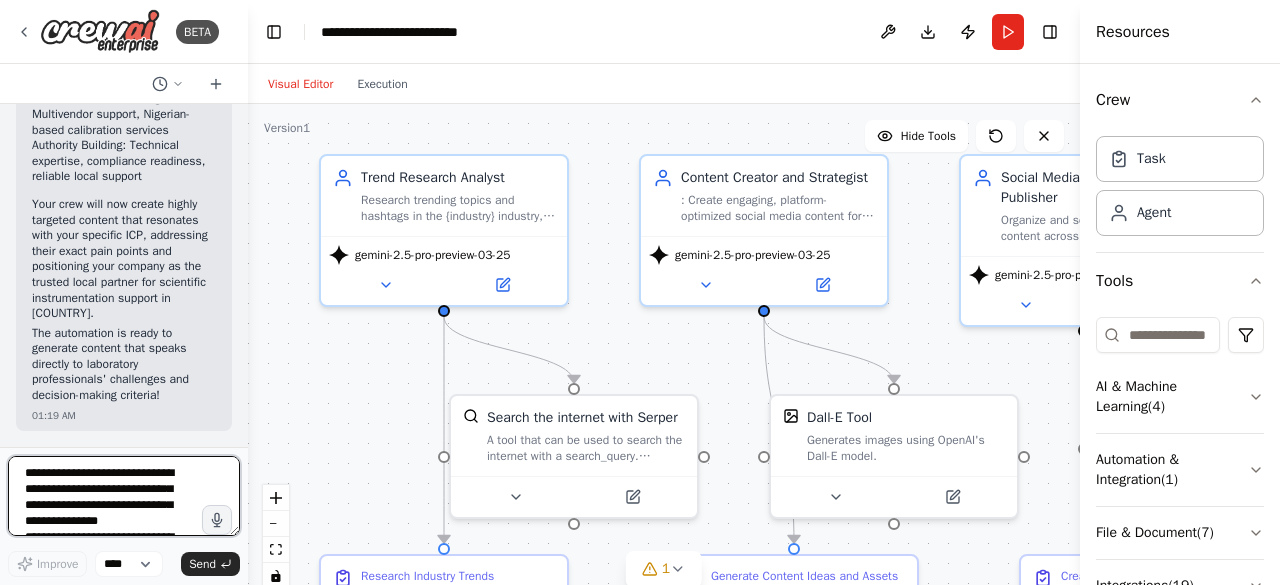click at bounding box center [124, 496] 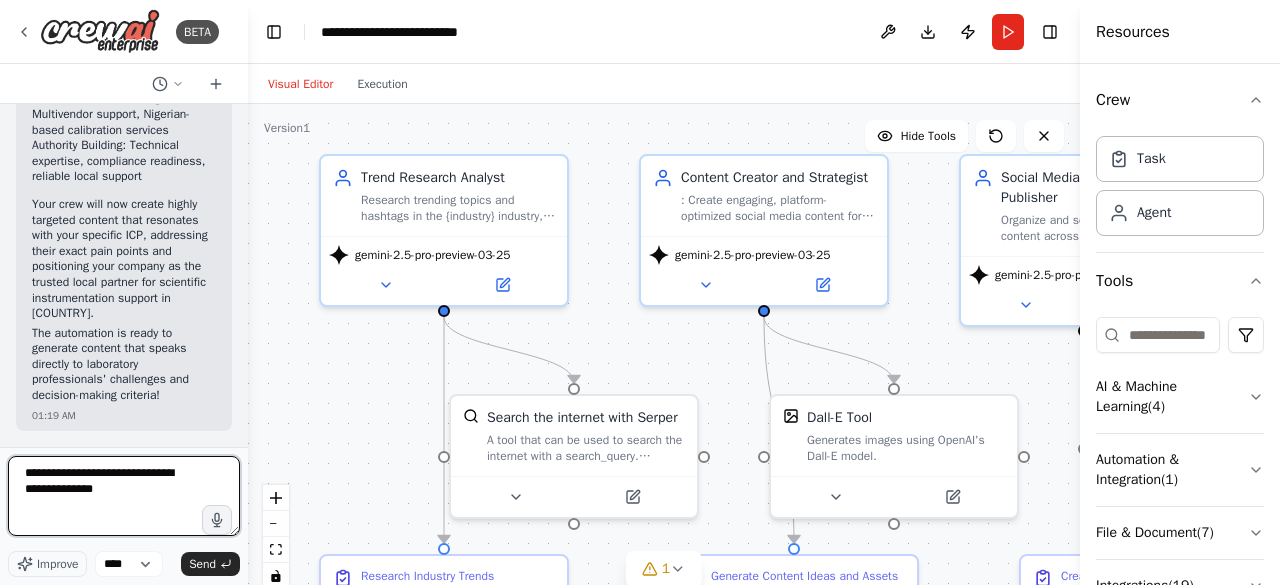 paste on "**********" 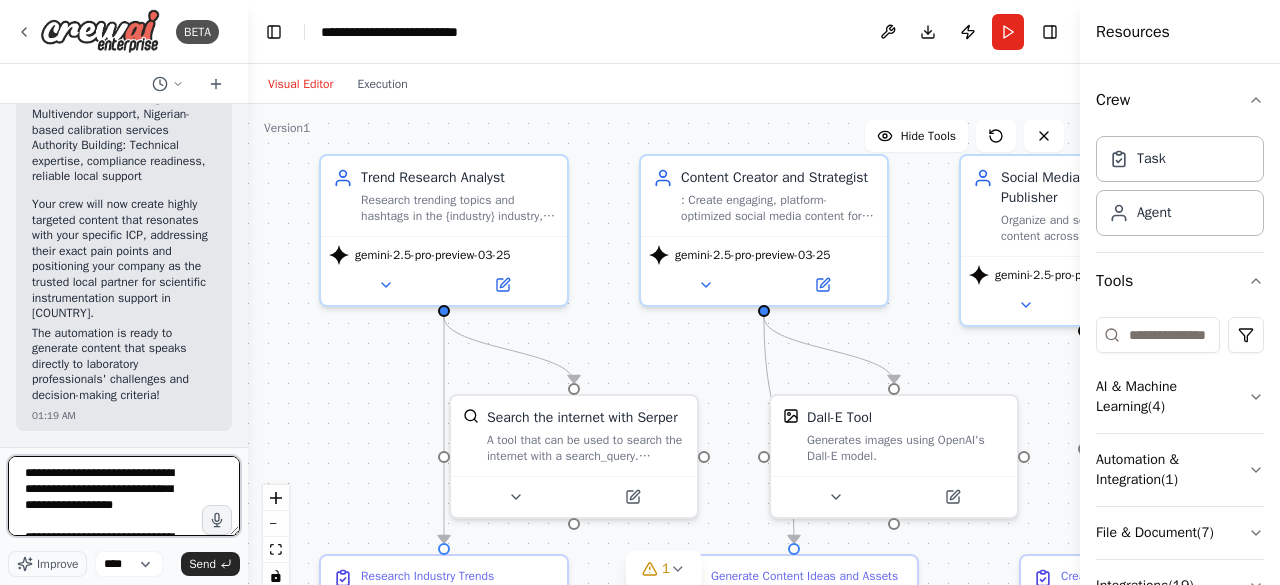 scroll, scrollTop: 2569, scrollLeft: 0, axis: vertical 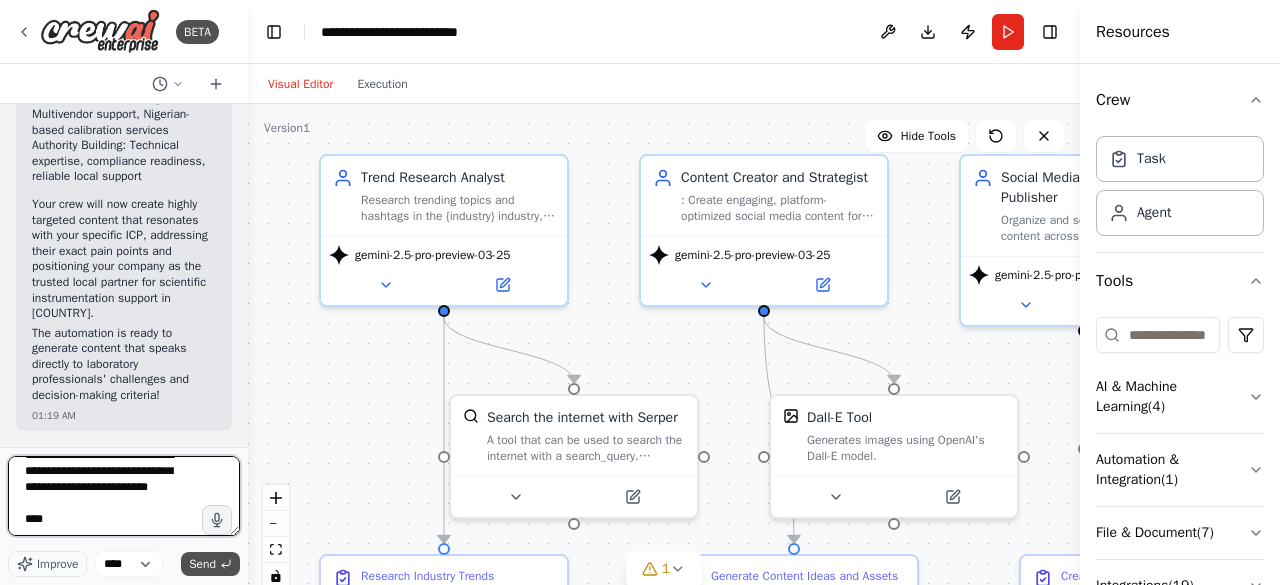 type on "**********" 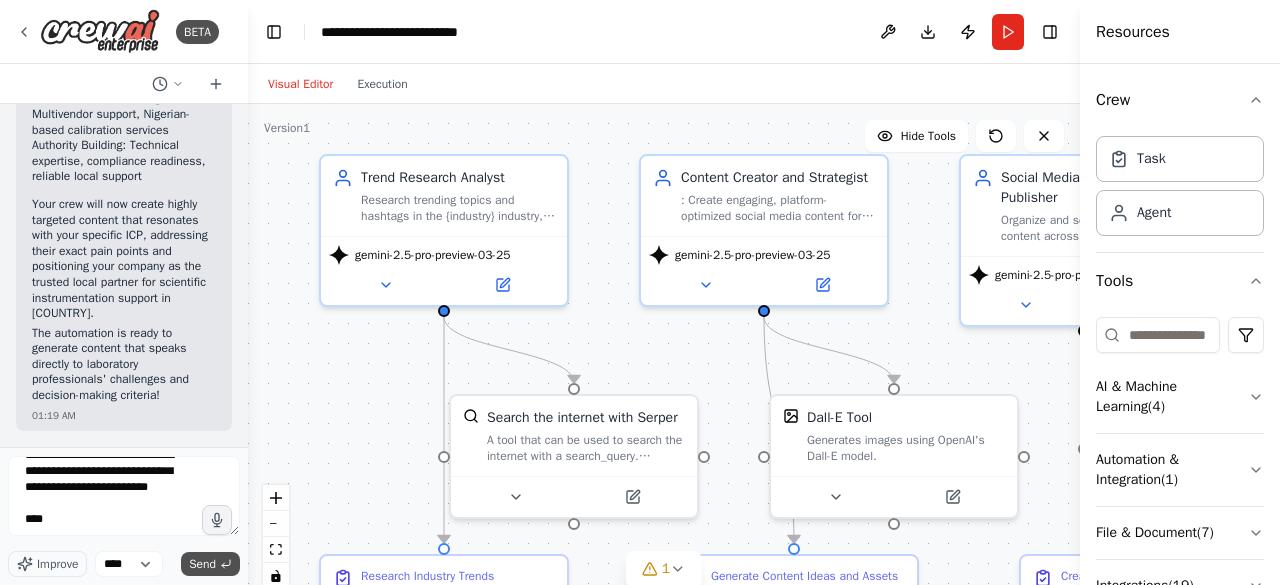click on "Send" at bounding box center (202, 564) 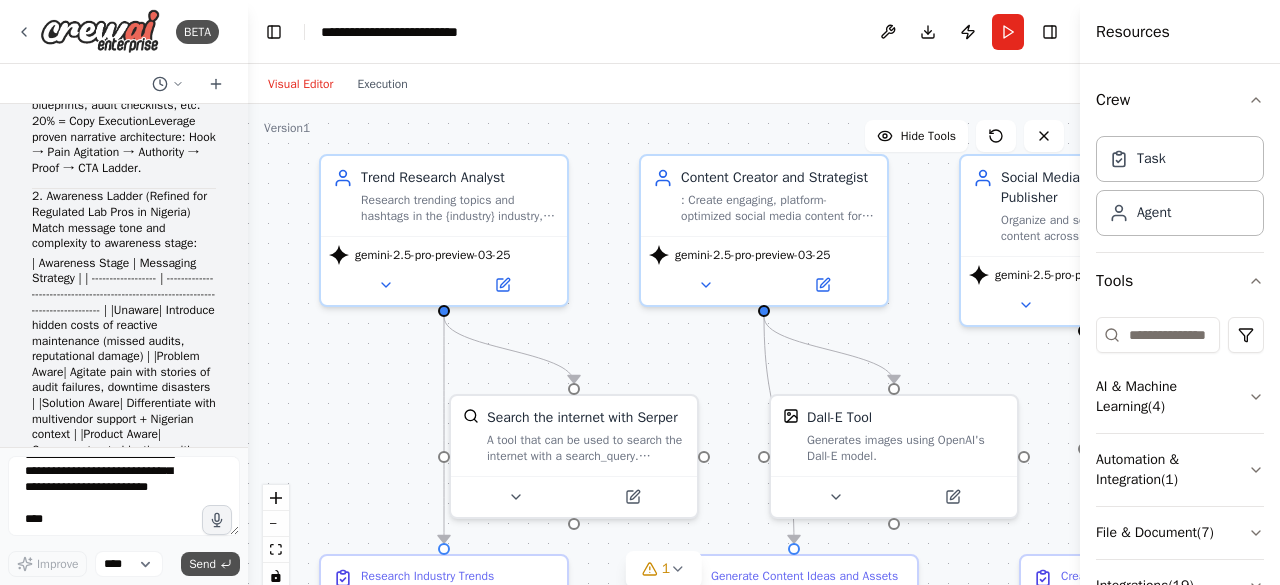 scroll, scrollTop: 9486, scrollLeft: 0, axis: vertical 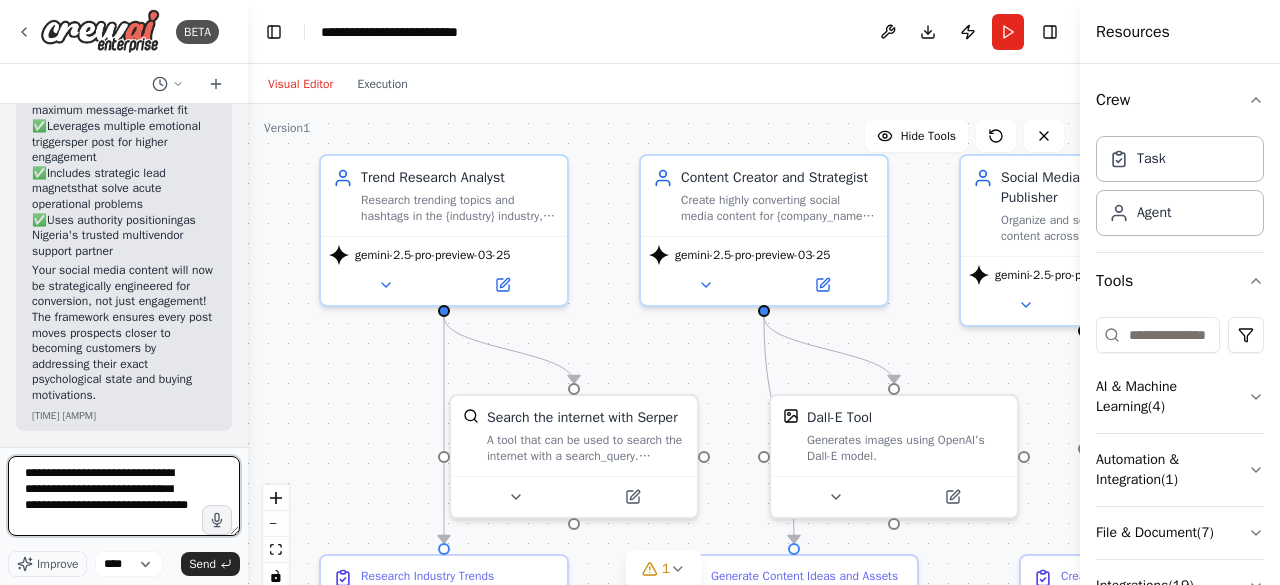 click on "**********" at bounding box center [124, 496] 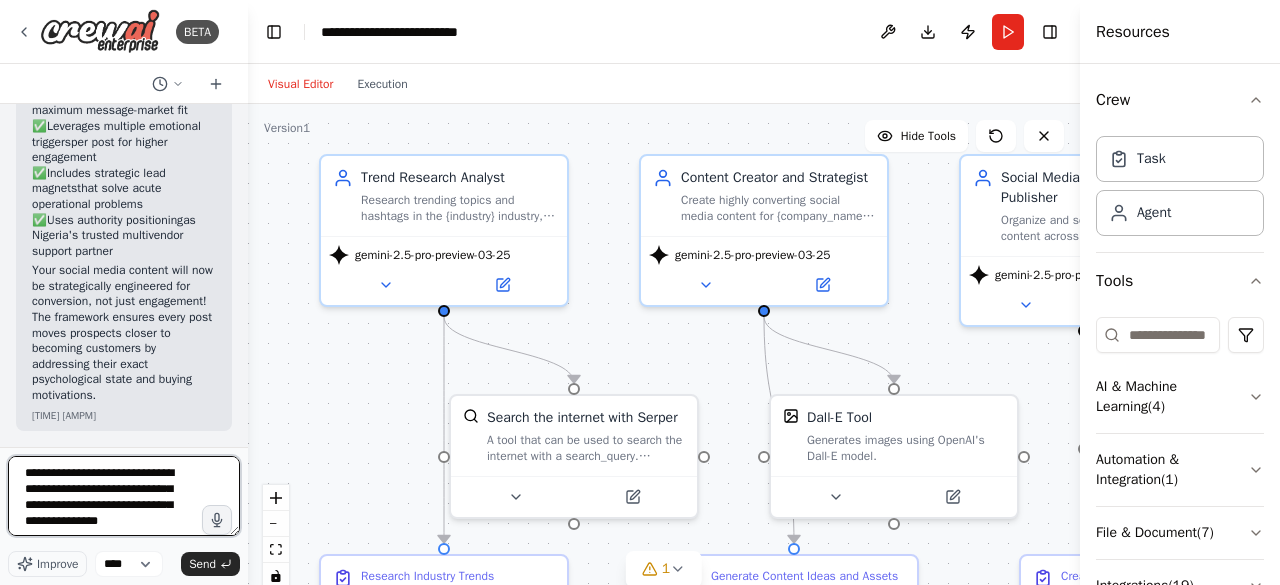 scroll, scrollTop: 2105, scrollLeft: 0, axis: vertical 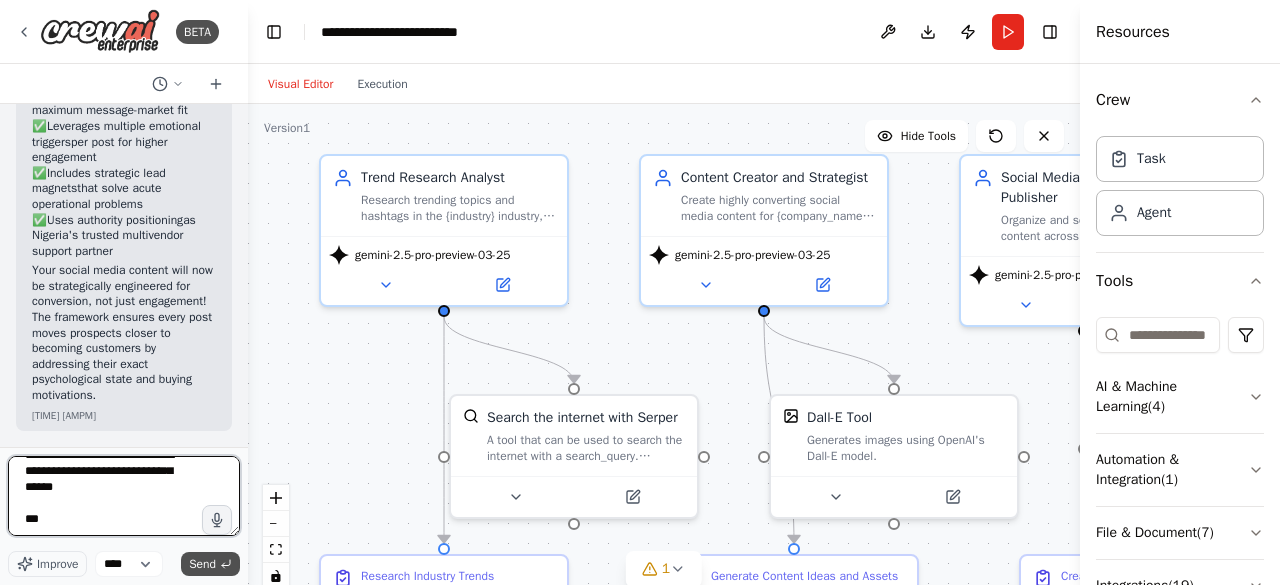 type on "**********" 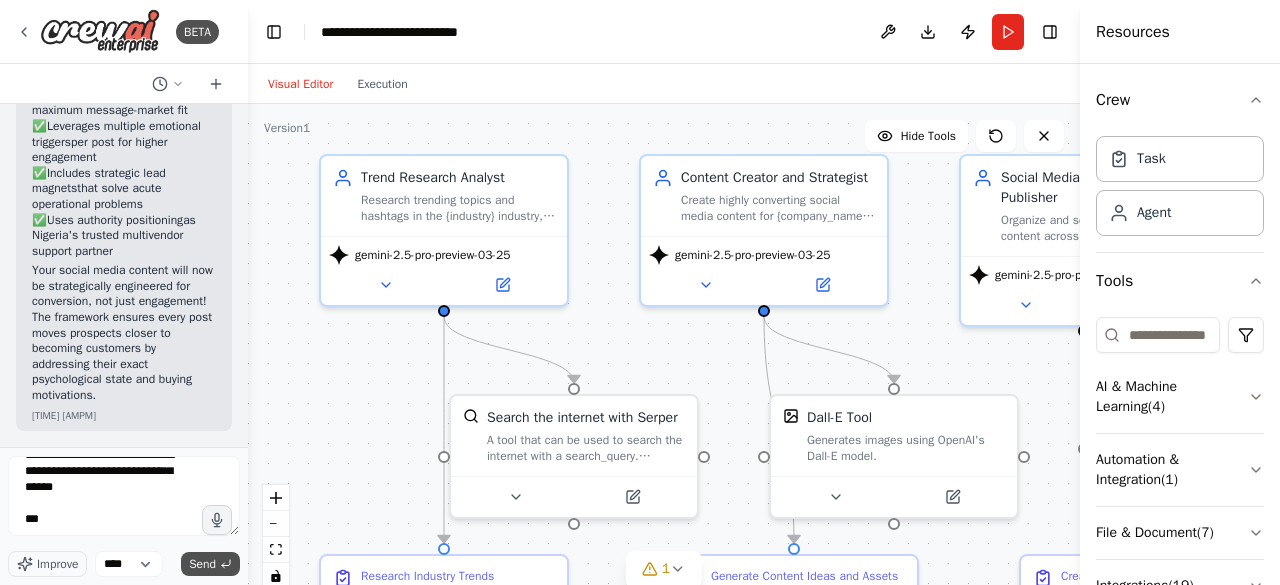 click on "Send" at bounding box center [202, 564] 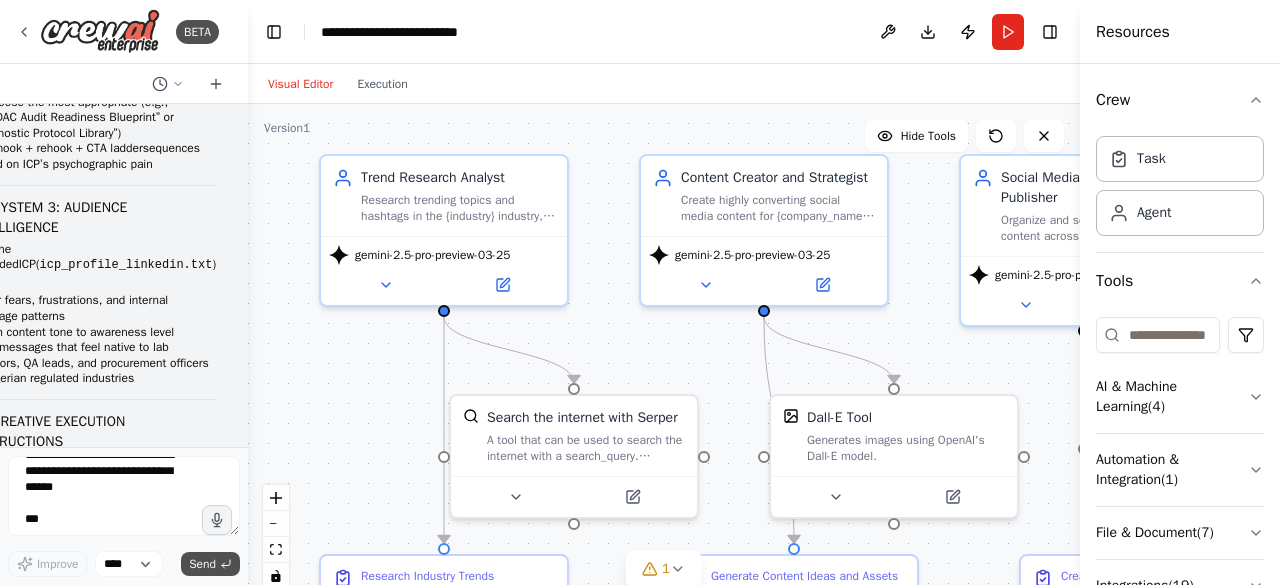 scroll, scrollTop: 13579, scrollLeft: 0, axis: vertical 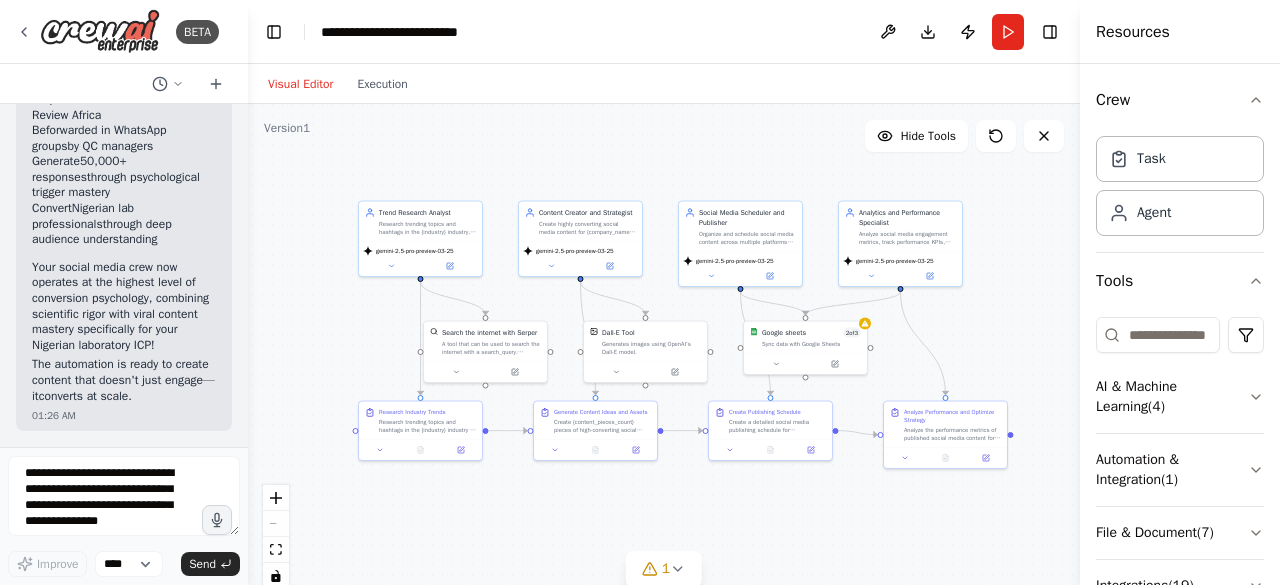 drag, startPoint x: 626, startPoint y: 349, endPoint x: 660, endPoint y: 287, distance: 70.71068 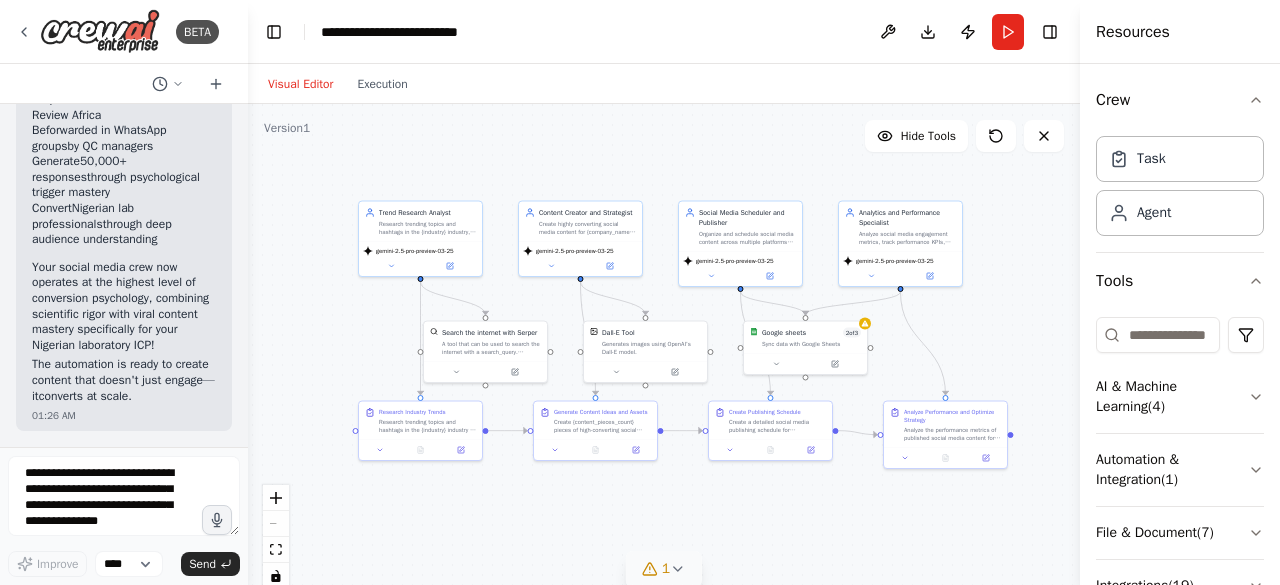 click 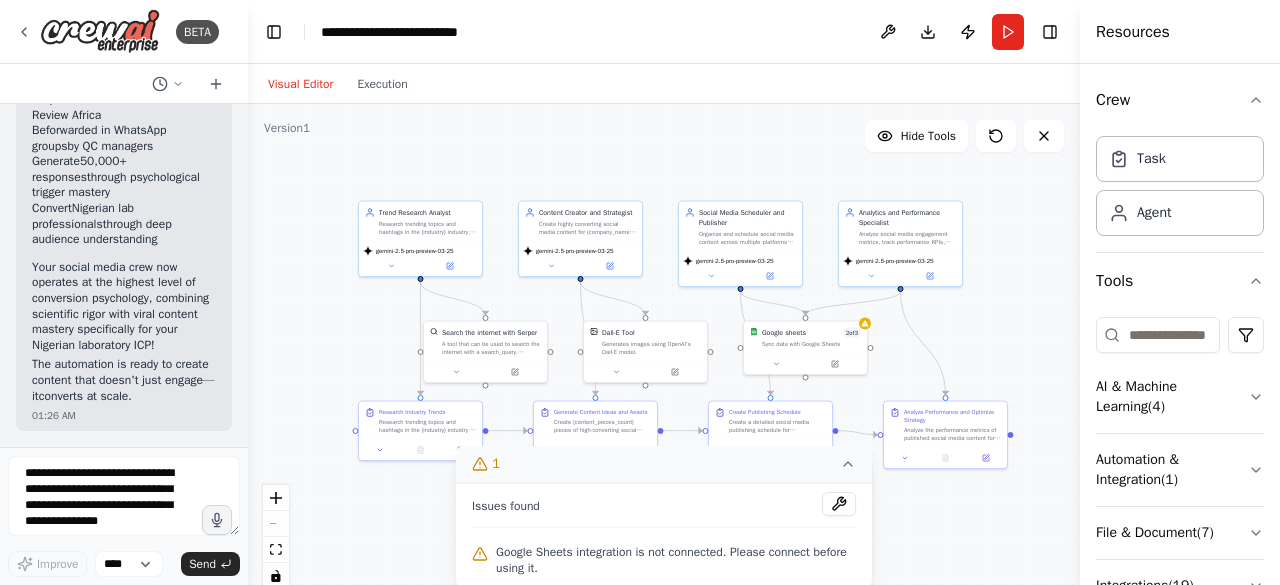 click on ".deletable-edge-delete-btn {
width: 20px;
height: 20px;
border: 0px solid #ffffff;
color: #6b7280;
background-color: #f8fafc;
cursor: pointer;
border-radius: 50%;
font-size: 12px;
padding: 3px;
display: flex;
align-items: center;
justify-content: center;
transition: all 0.2s cubic-bezier(0.4, 0, 0.2, 1);
box-shadow: 0 2px 4px rgba(0, 0, 0, 0.1);
}
.deletable-edge-delete-btn:hover {
background-color: #ef4444;
color: #ffffff;
border-color: #dc2626;
transform: scale(1.1);
box-shadow: 0 4px 12px rgba(239, 68, 68, 0.4);
}
.deletable-edge-delete-btn:active {
transform: scale(0.95);
box-shadow: 0 2px 4px rgba(239, 68, 68, 0.3);
}
Trend Research Analyst gemini-2.5-pro-preview-03-25 Dall-E Tool 2 3" at bounding box center [664, 354] 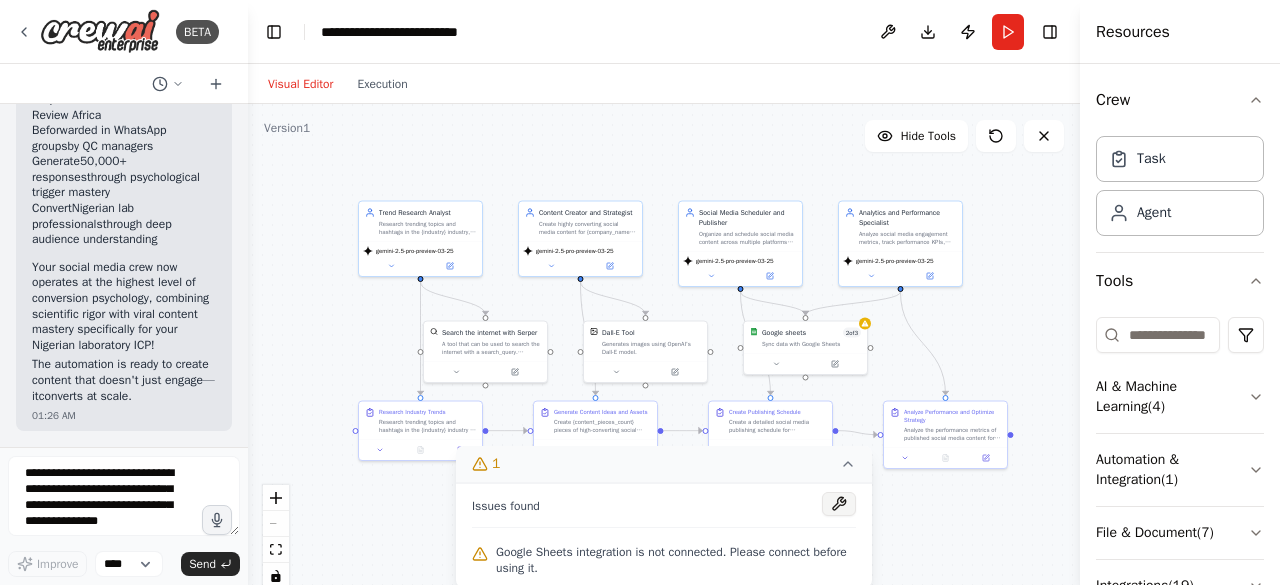 click at bounding box center [839, 504] 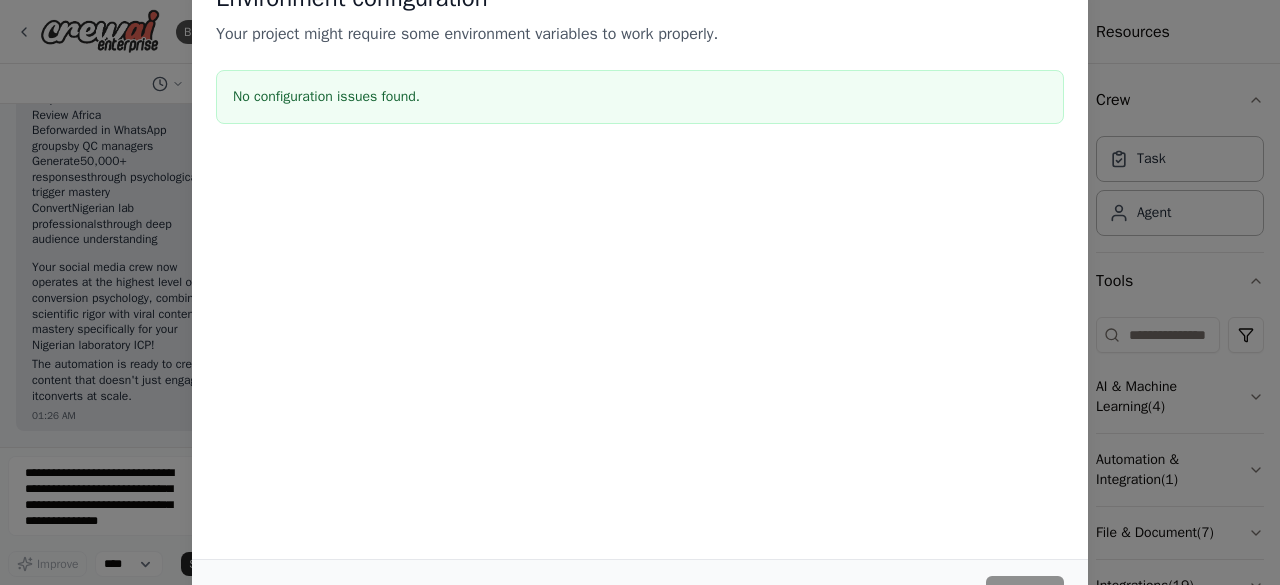 click on "Environment configuration Your project might require some environment variables to work properly. No configuration issues found. Cancel Save" at bounding box center [640, 292] 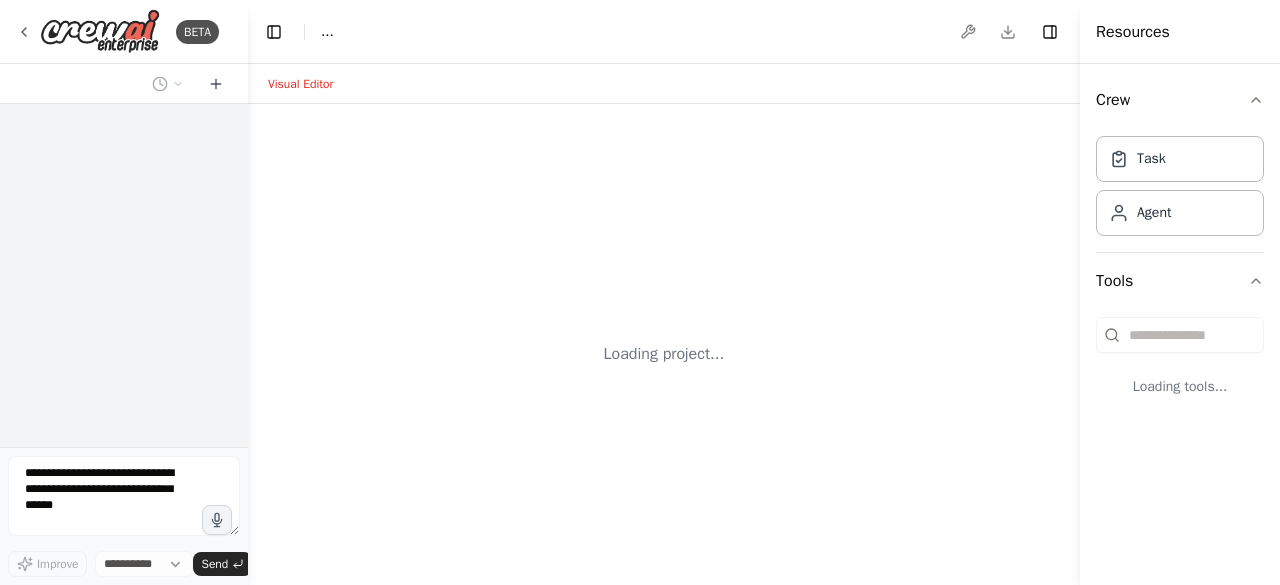 scroll, scrollTop: 0, scrollLeft: 0, axis: both 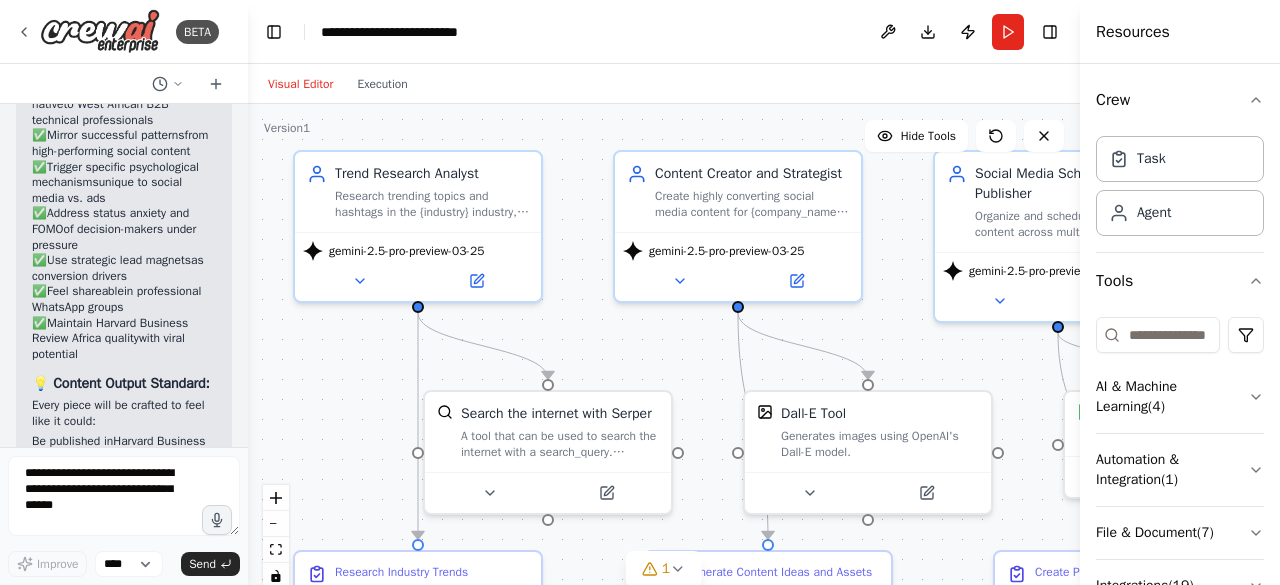 drag, startPoint x: 398, startPoint y: 415, endPoint x: 343, endPoint y: 361, distance: 77.07788 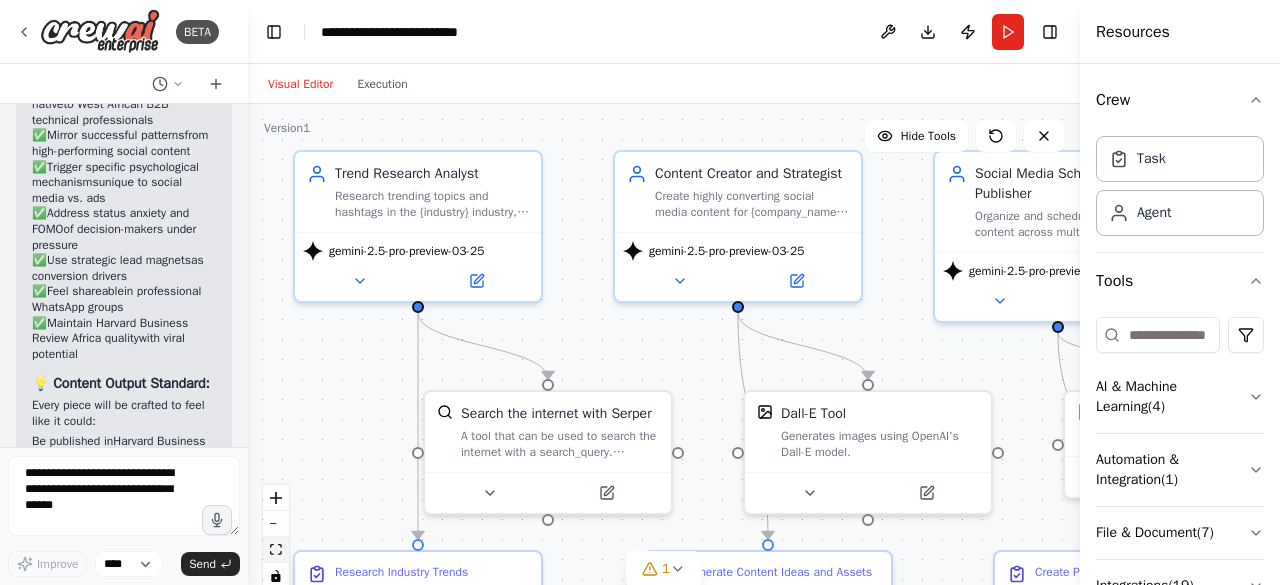 click 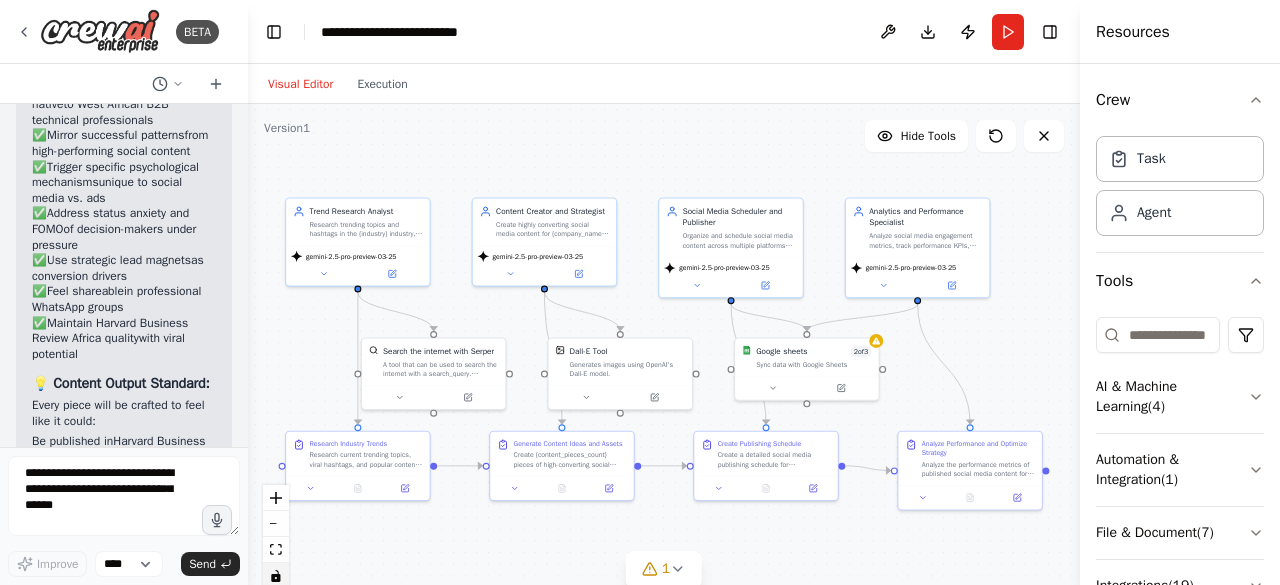 click 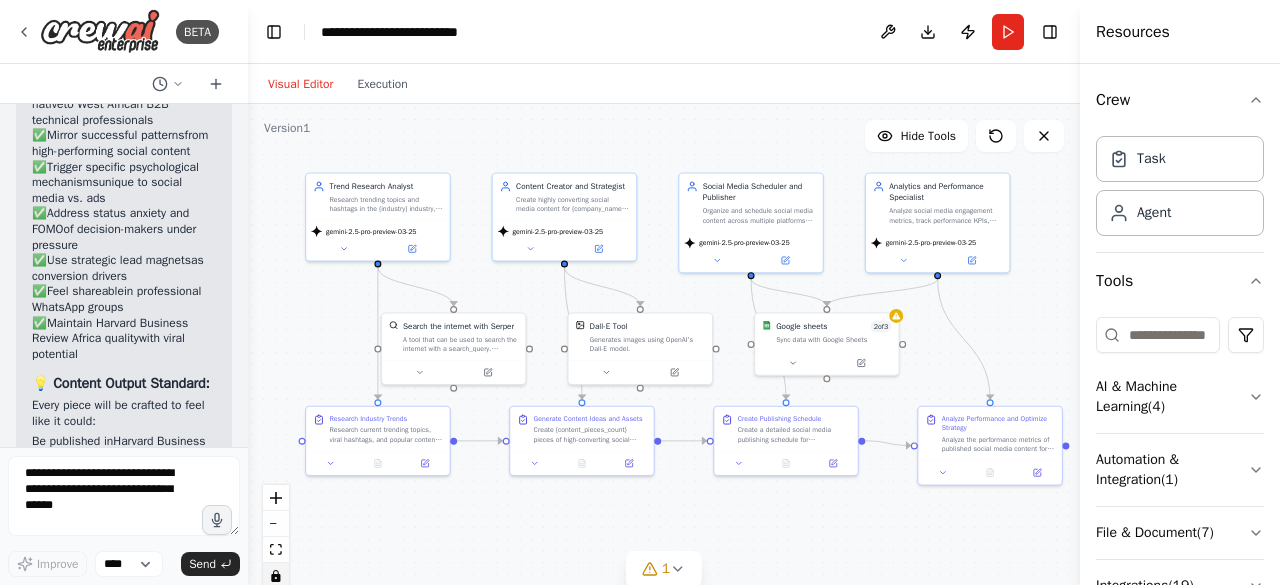 drag, startPoint x: 396, startPoint y: 422, endPoint x: 416, endPoint y: 397, distance: 32.01562 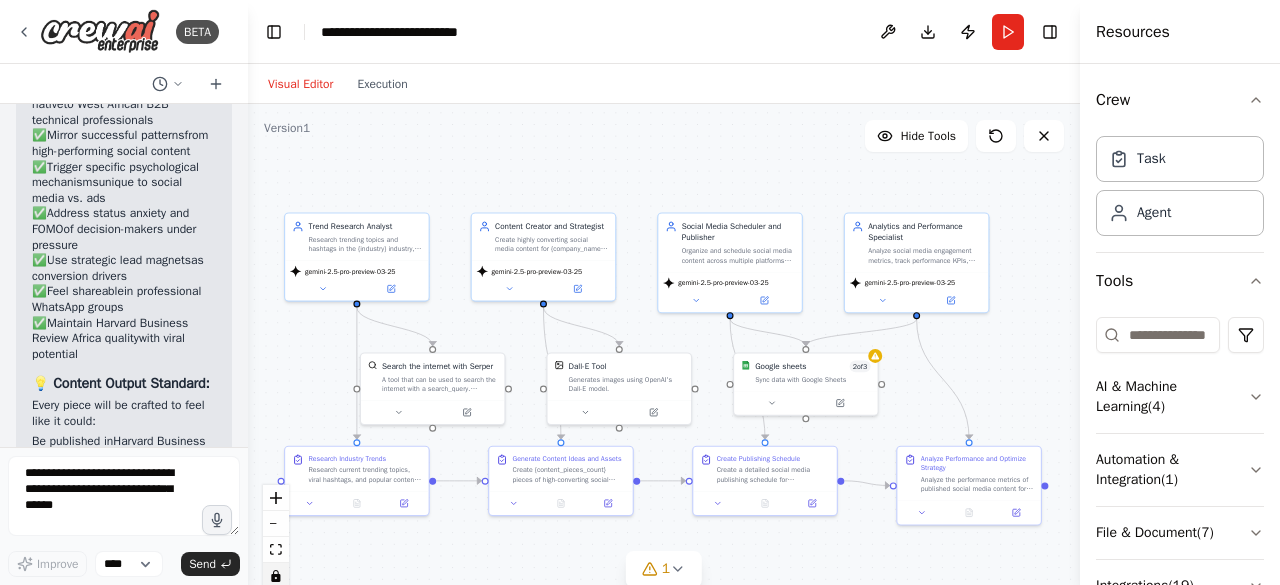 drag, startPoint x: 385, startPoint y: 205, endPoint x: 364, endPoint y: 245, distance: 45.17743 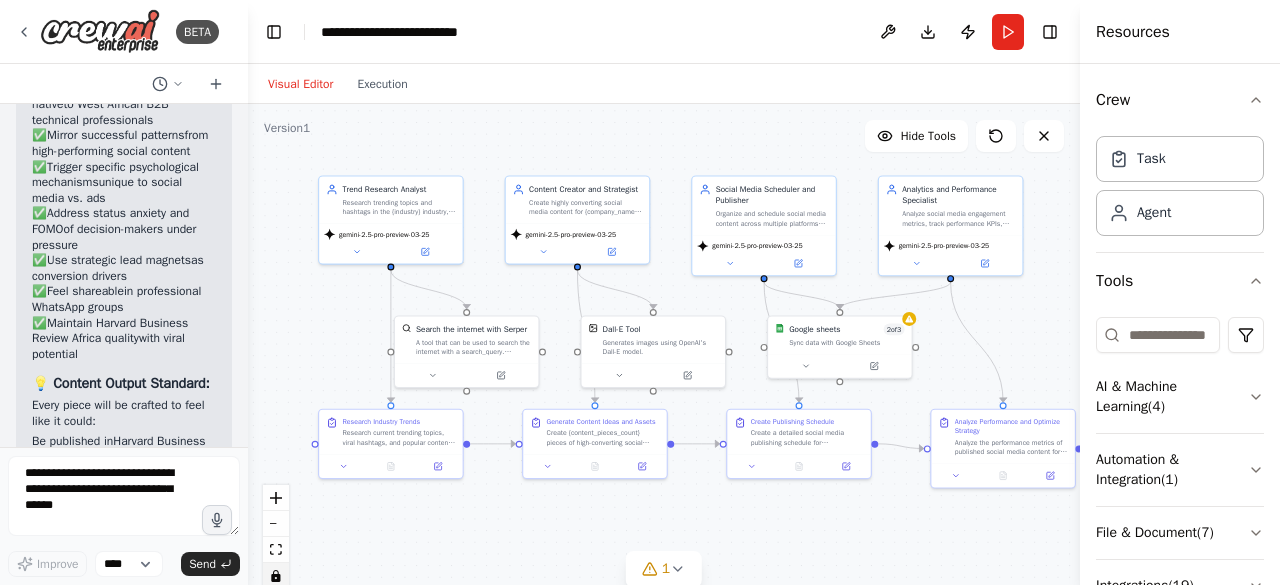 drag, startPoint x: 416, startPoint y: 273, endPoint x: 450, endPoint y: 236, distance: 50.24938 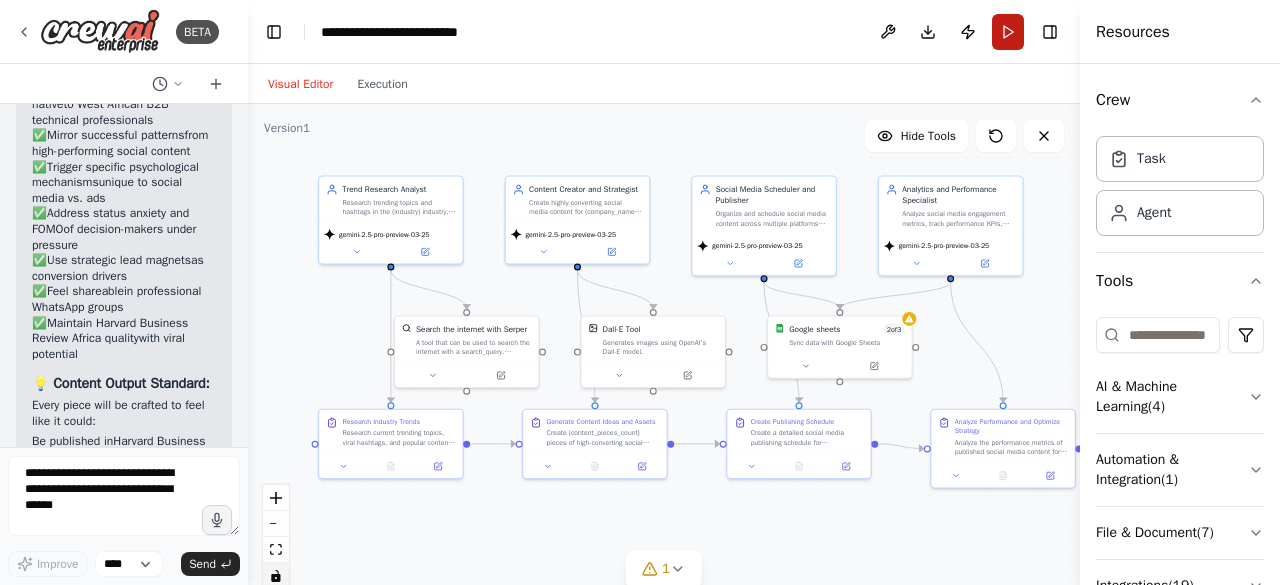 click on "Run" at bounding box center (1008, 32) 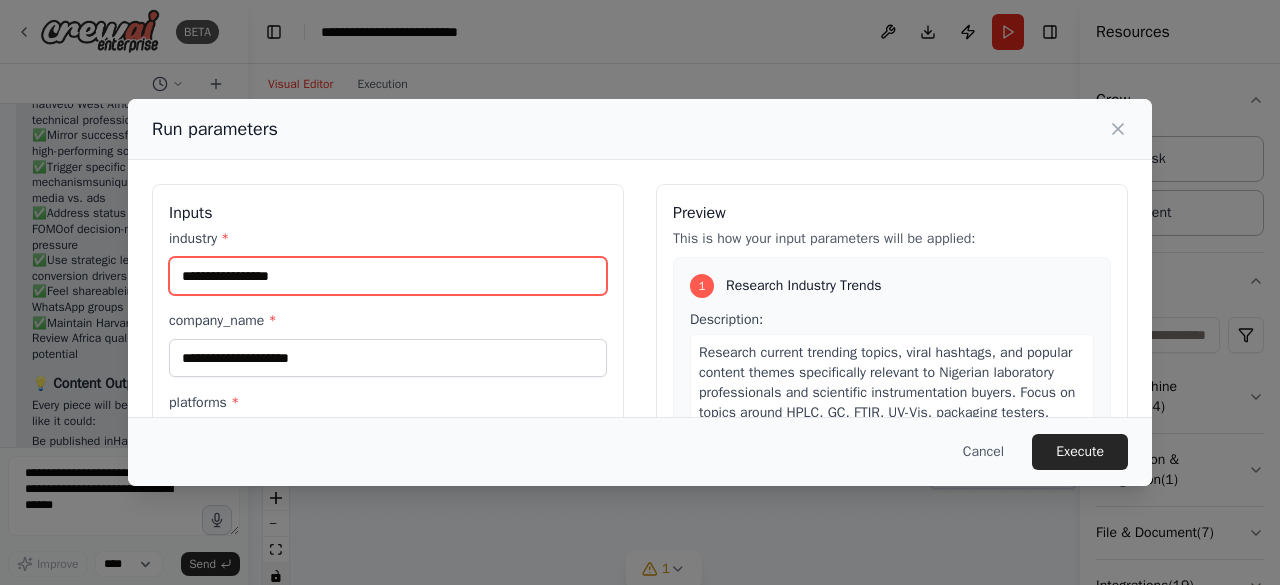 click on "industry *" at bounding box center [388, 276] 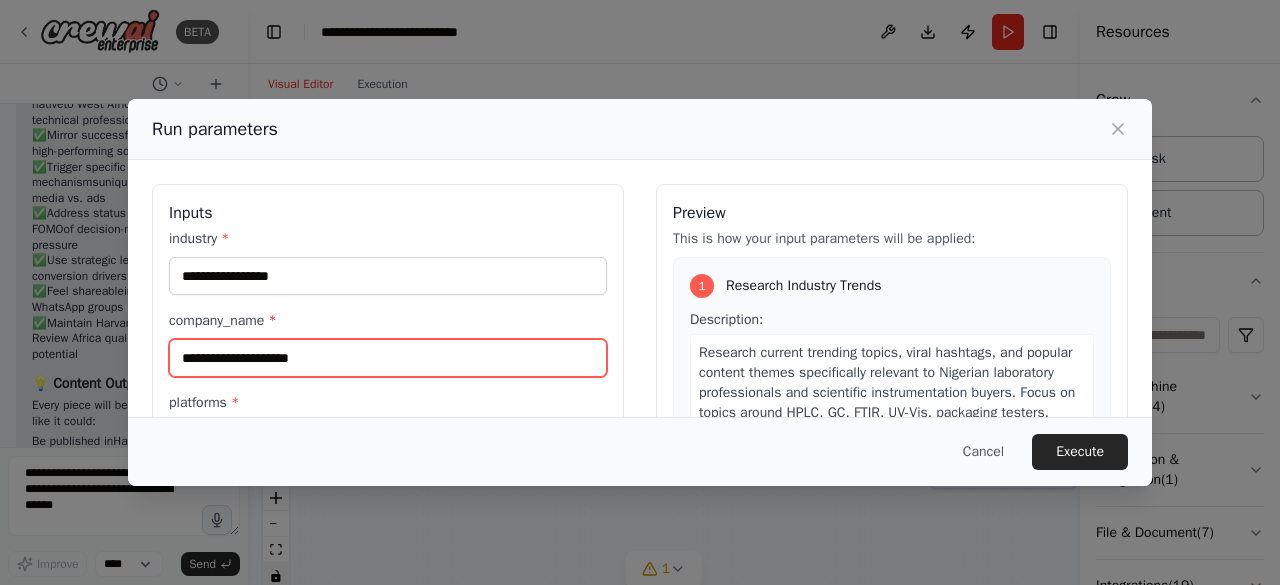 click on "company_name *" at bounding box center [388, 358] 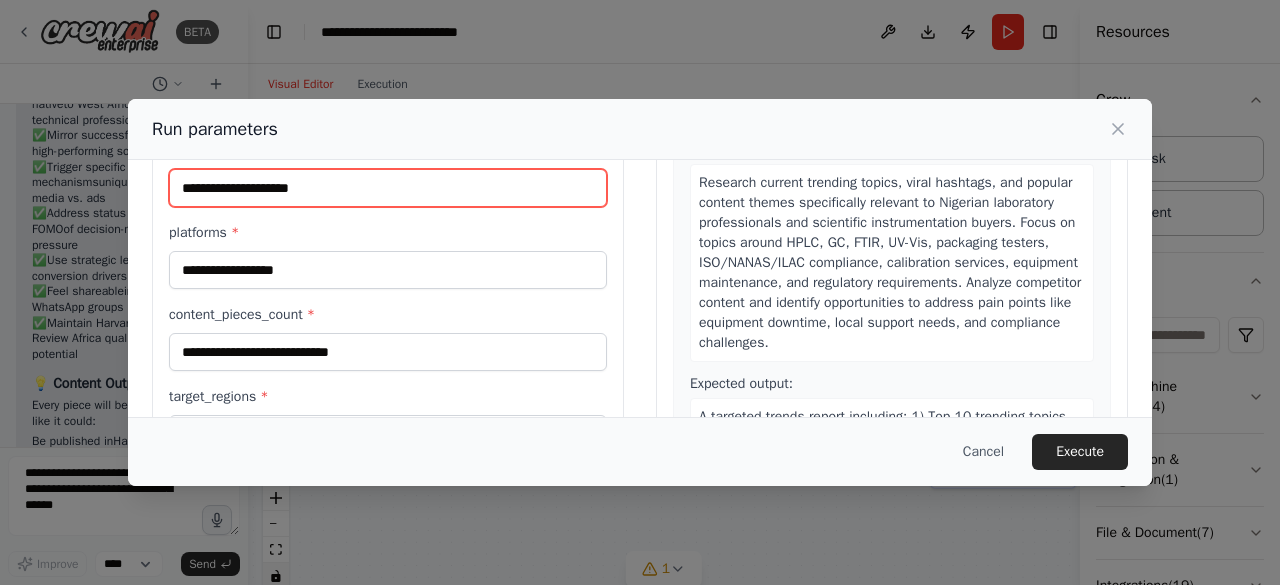 scroll, scrollTop: 200, scrollLeft: 0, axis: vertical 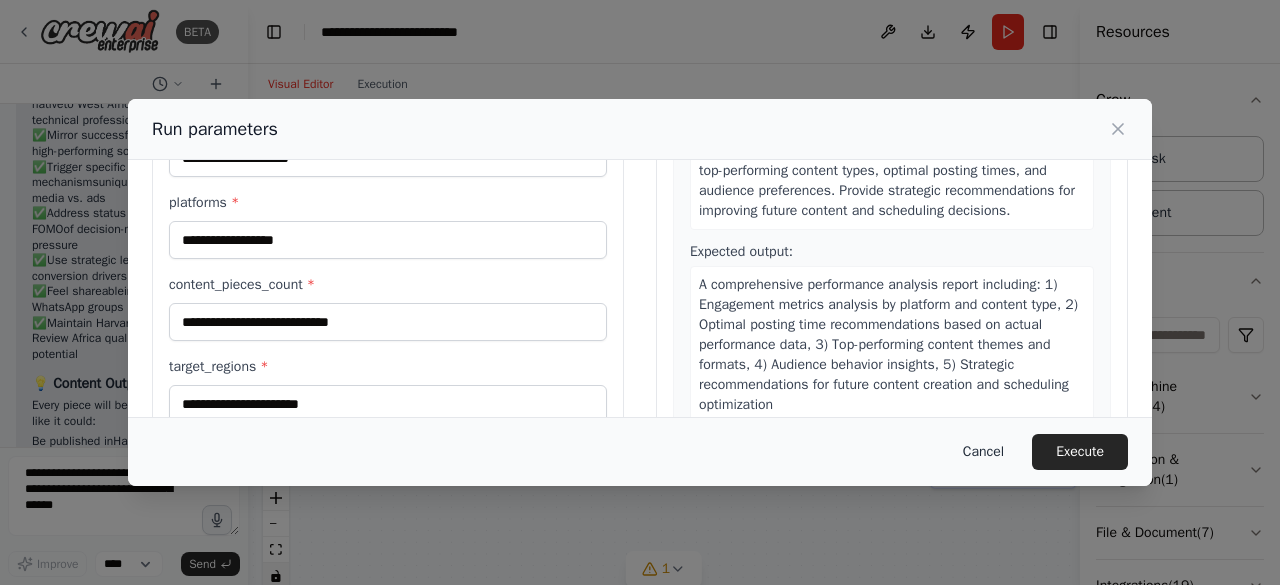 click on "Cancel" at bounding box center [983, 452] 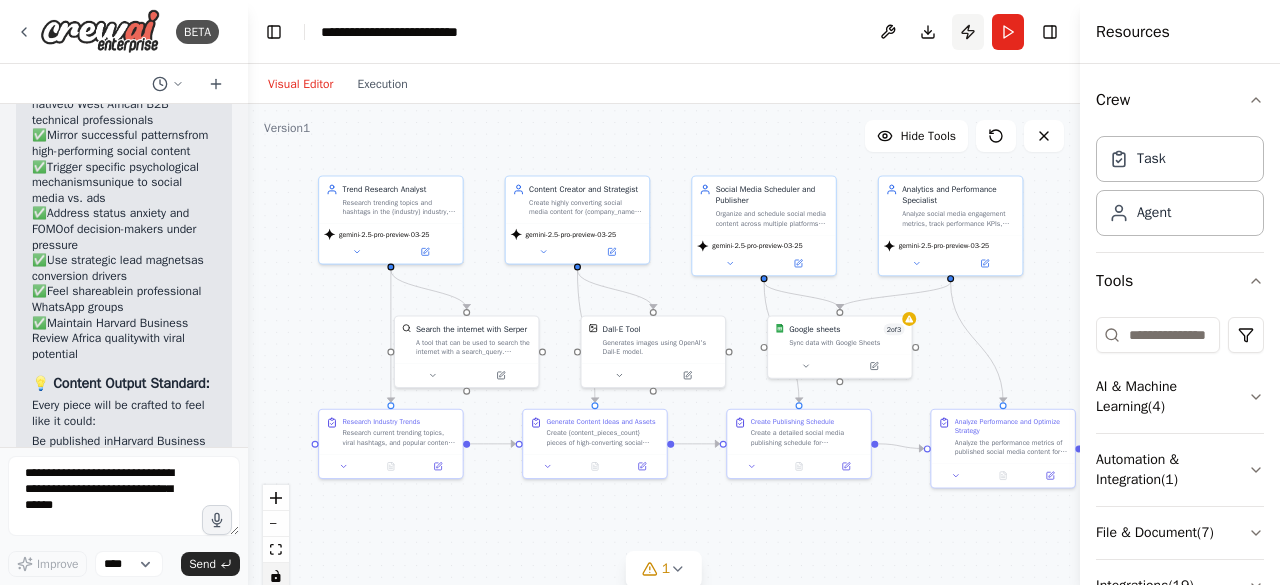 click on "Publish" at bounding box center (968, 32) 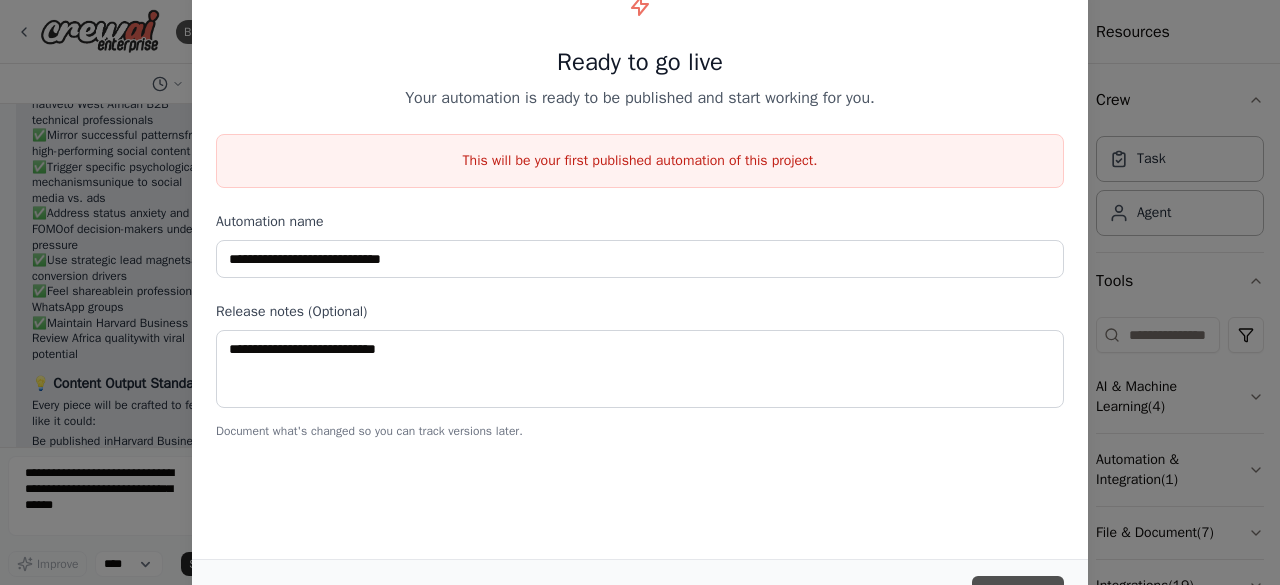 click on "Publish" at bounding box center [1018, 594] 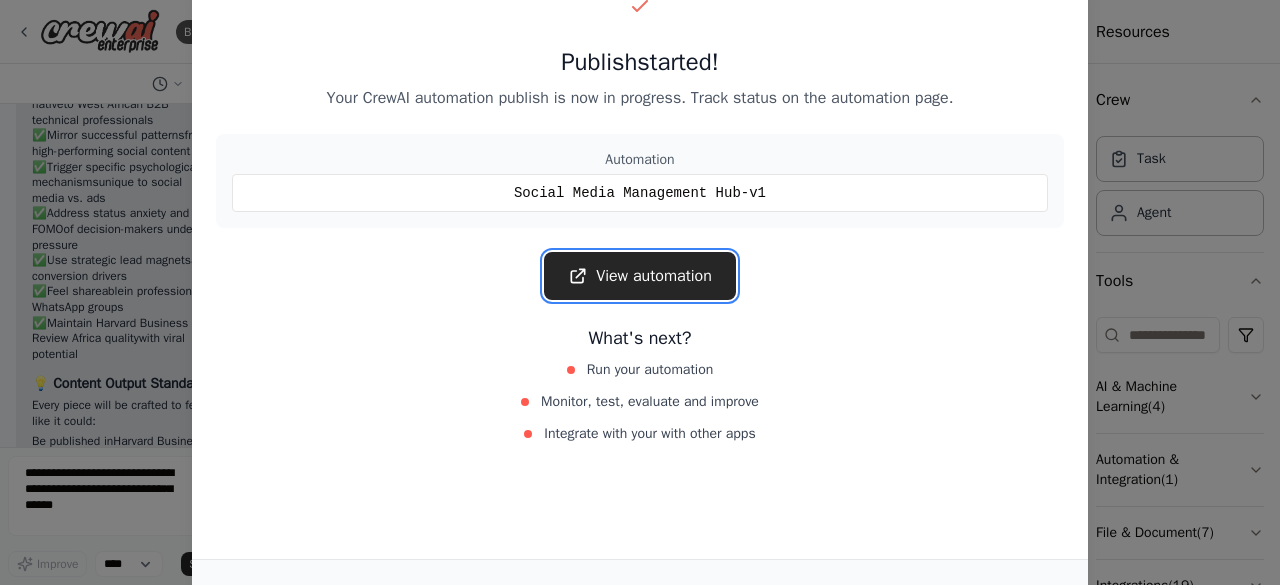 click on "View automation" at bounding box center [640, 276] 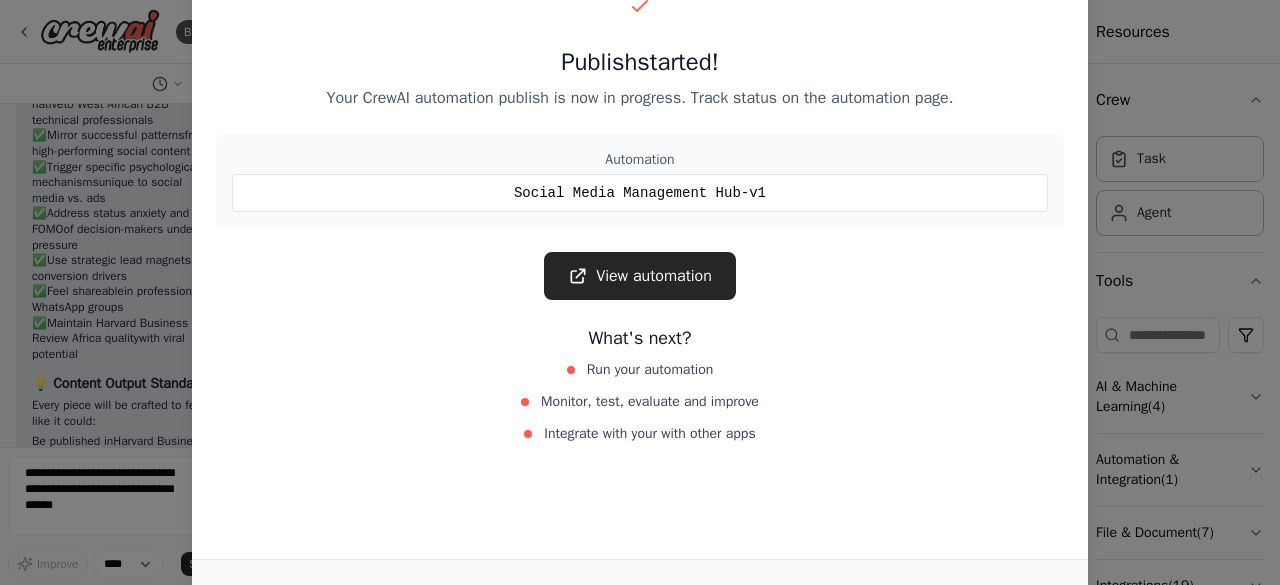 click on "Publish  started! Your CrewAI automation publish is now in progress. Track status on the automation page. Automation Social Media Management Hub-v1 View automation What's next? Run your automation Monitor, test, evaluate and improve Integrate with your with other apps Close" at bounding box center (640, 292) 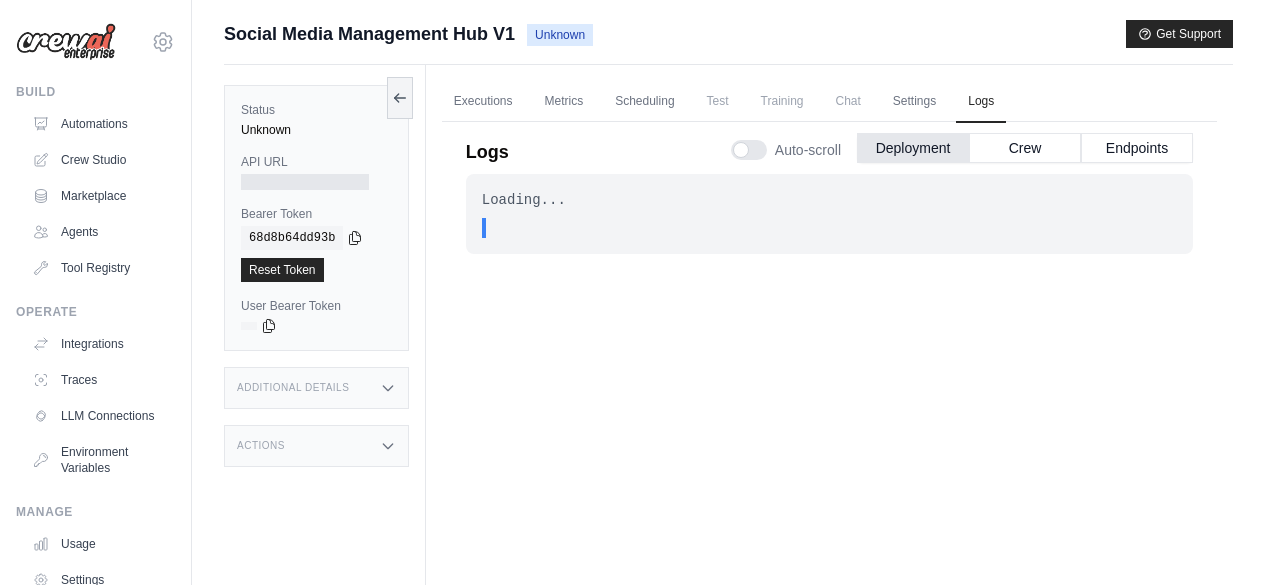 scroll, scrollTop: 84, scrollLeft: 0, axis: vertical 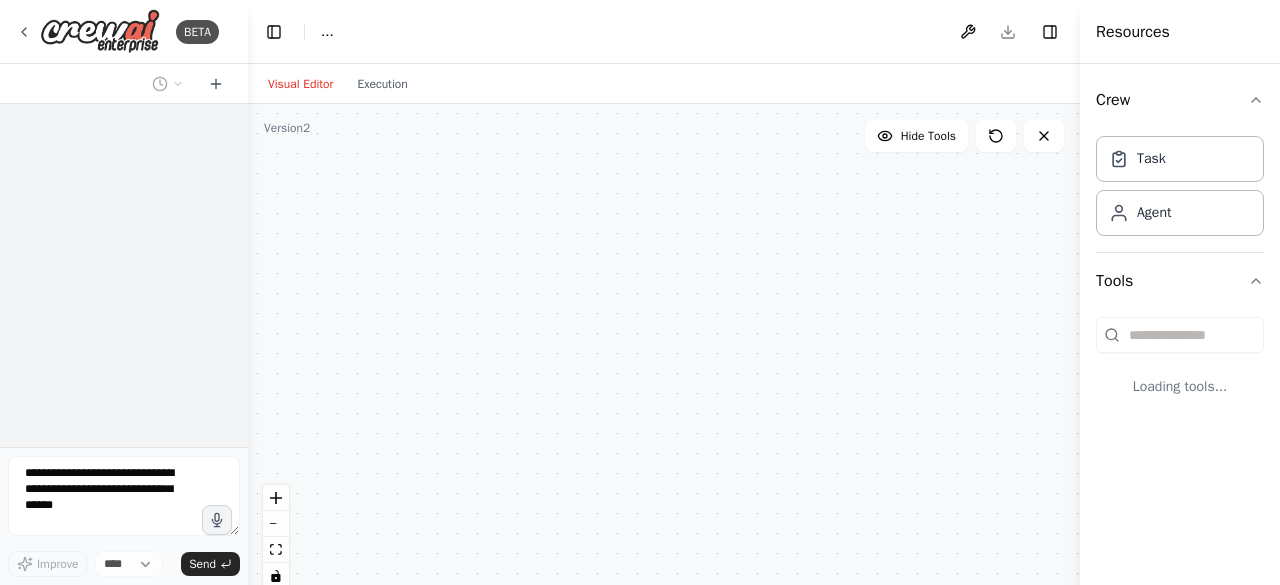 select on "****" 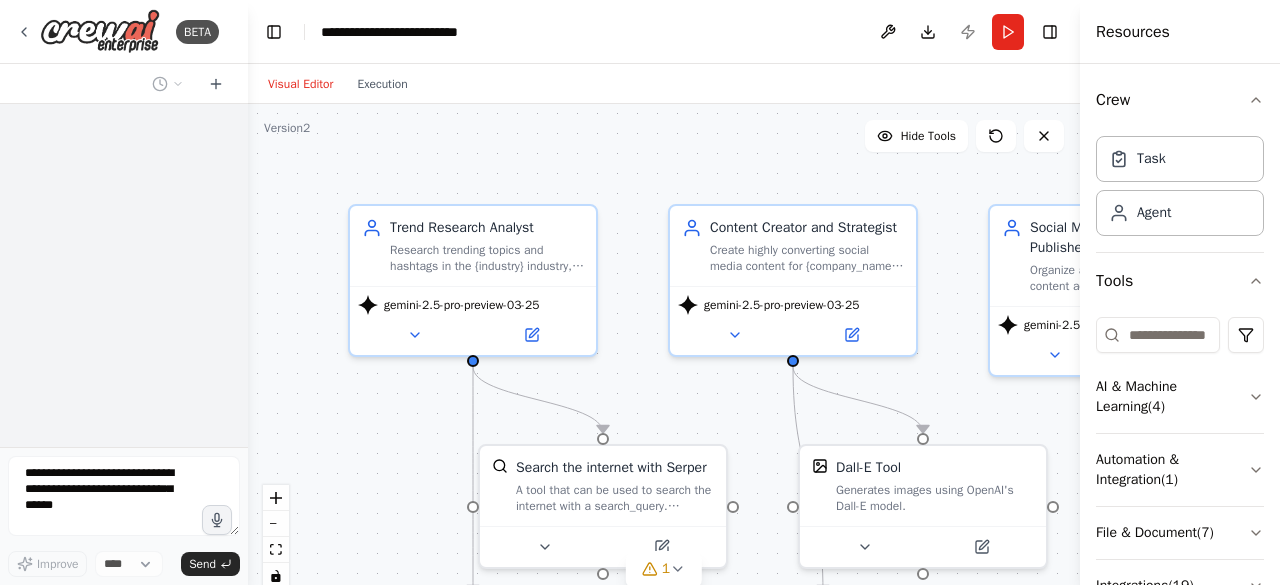 scroll, scrollTop: 0, scrollLeft: 0, axis: both 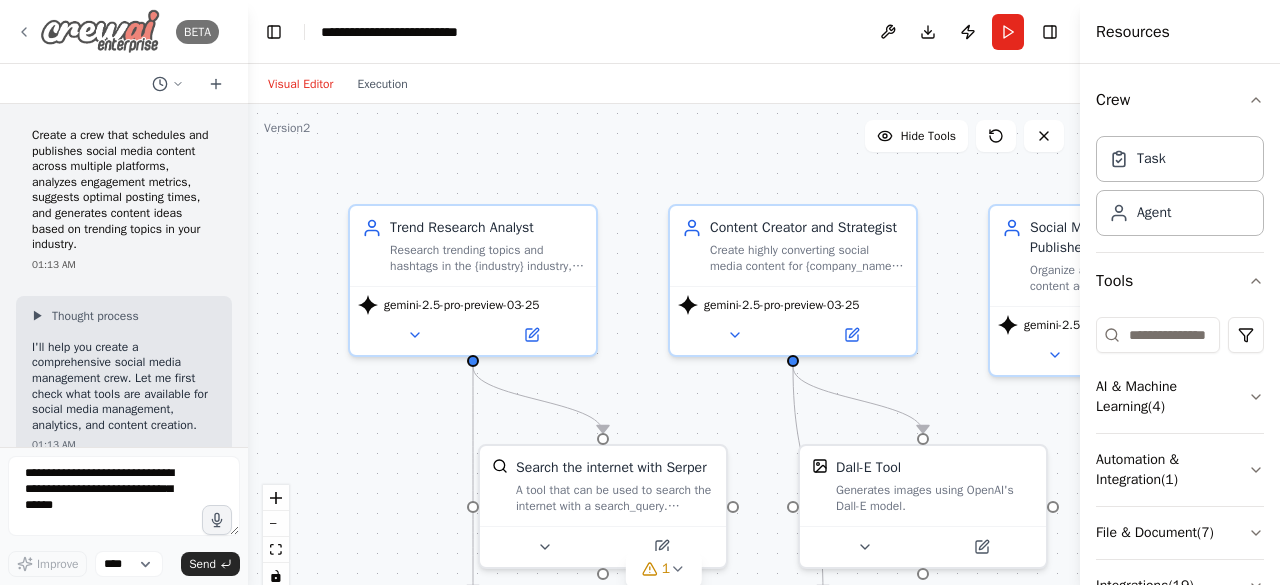 click on "BETA" at bounding box center [117, 31] 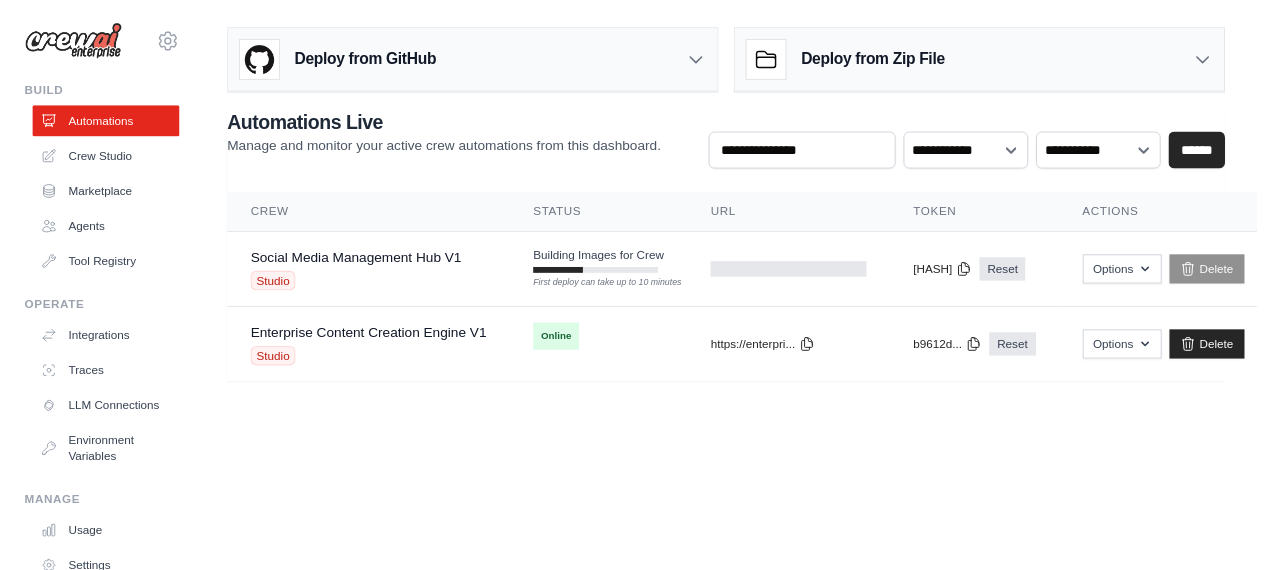 scroll, scrollTop: 0, scrollLeft: 0, axis: both 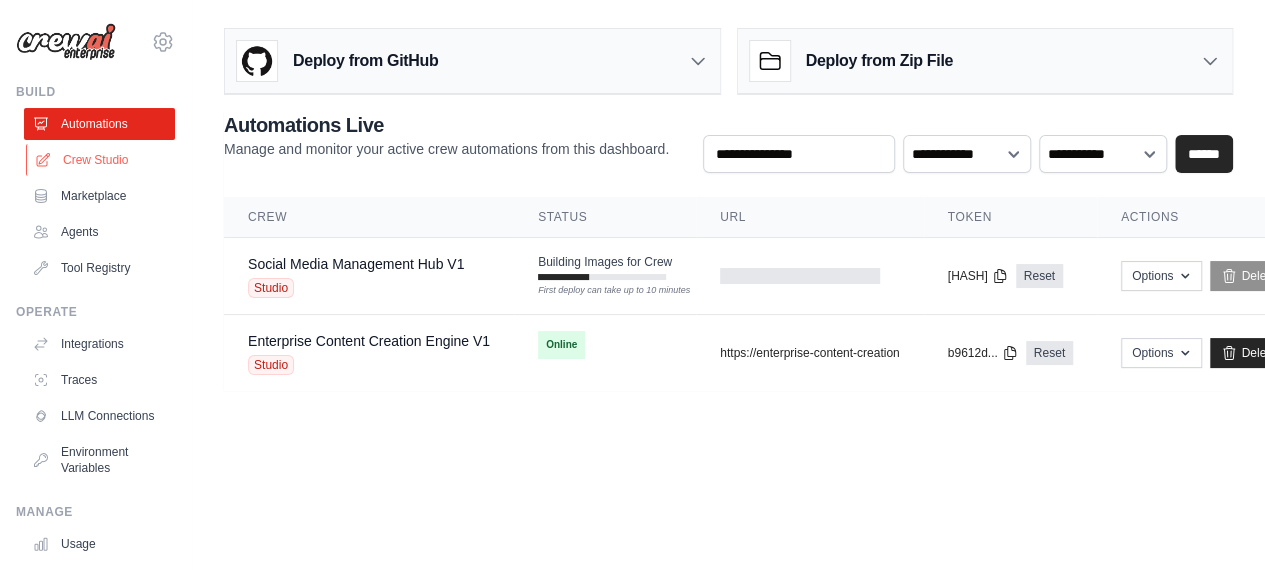 click on "Crew Studio" at bounding box center [101, 160] 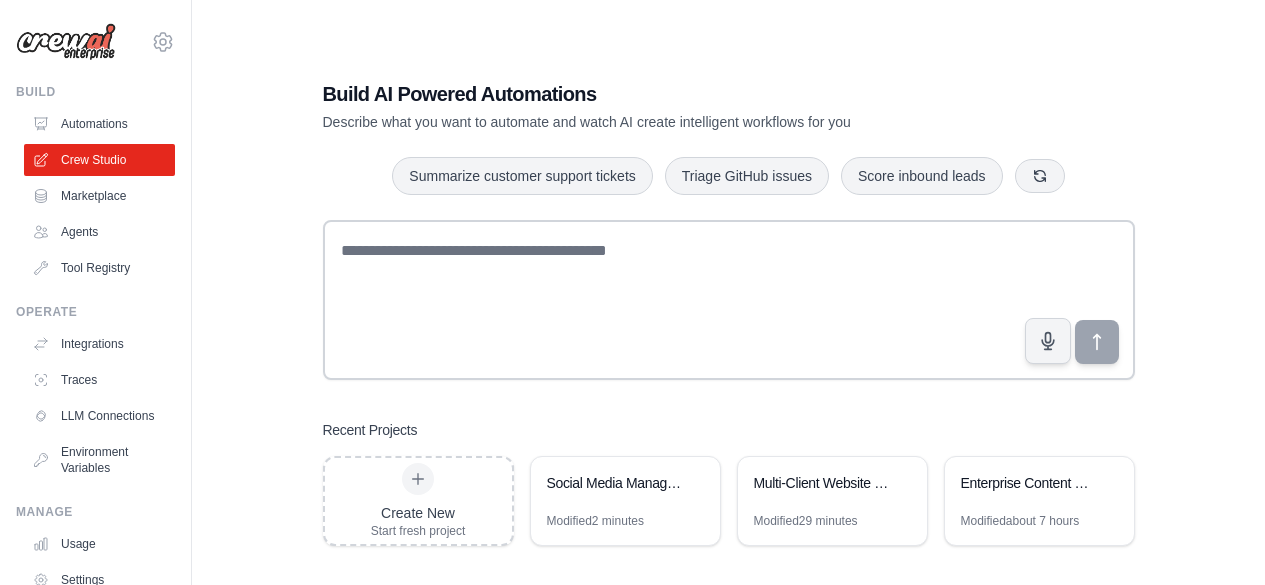 scroll, scrollTop: 0, scrollLeft: 0, axis: both 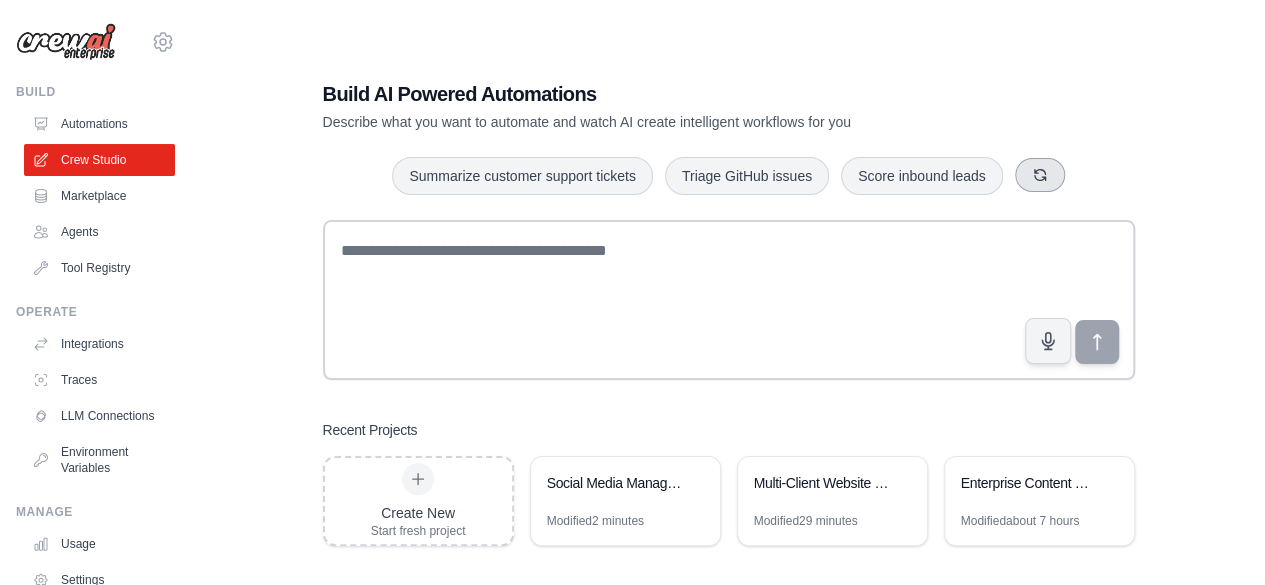 click at bounding box center [1040, 175] 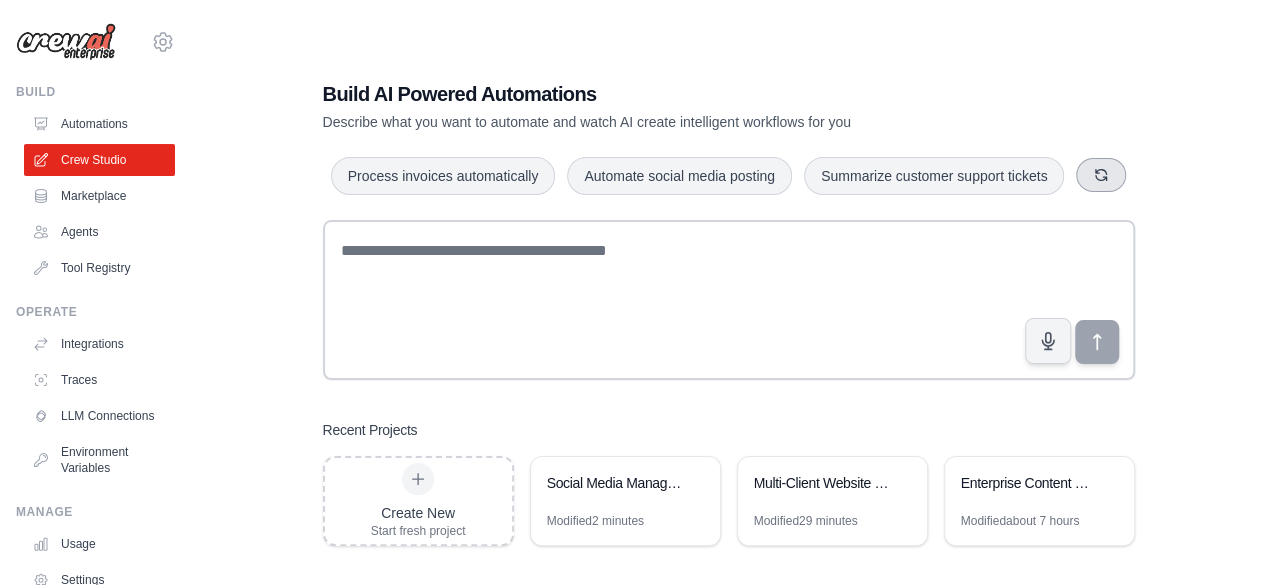 click 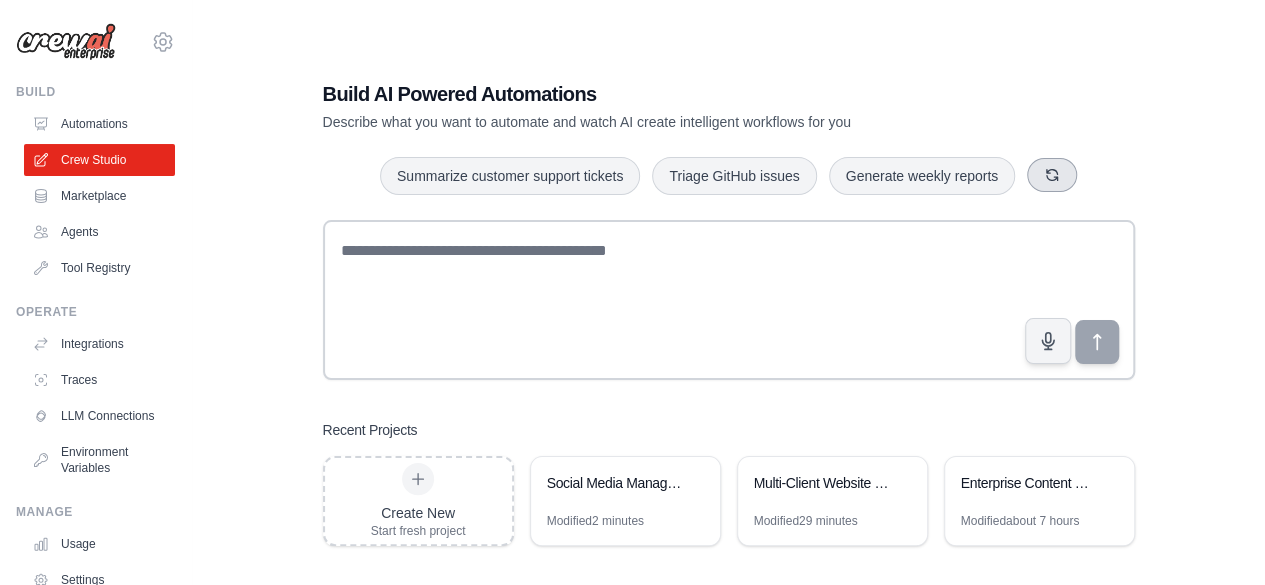 click 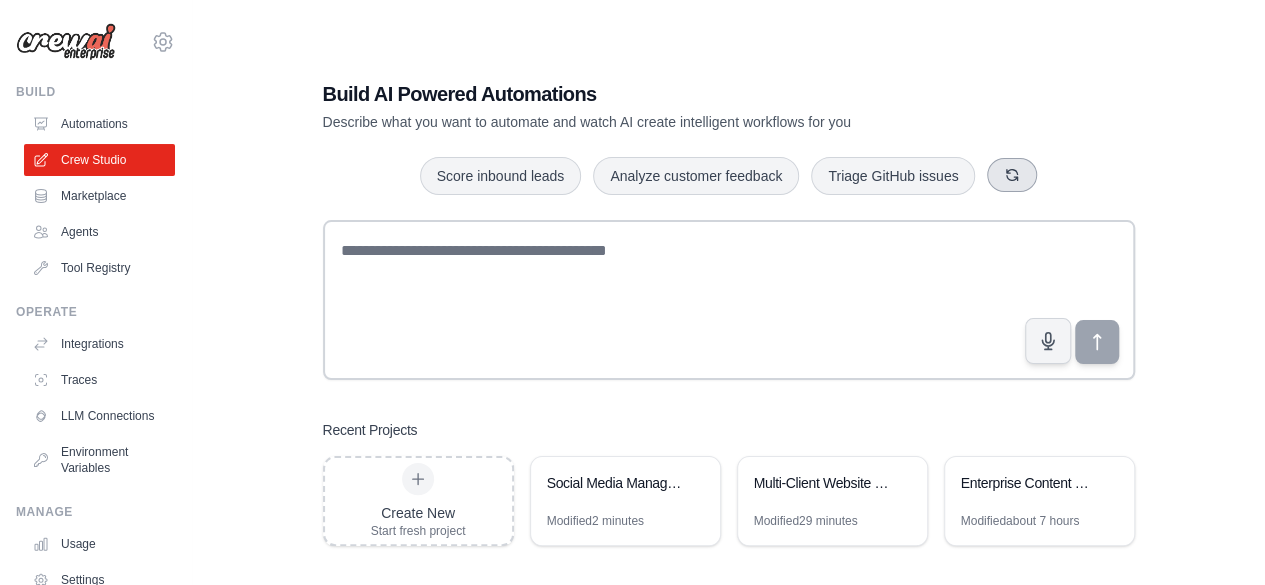 click 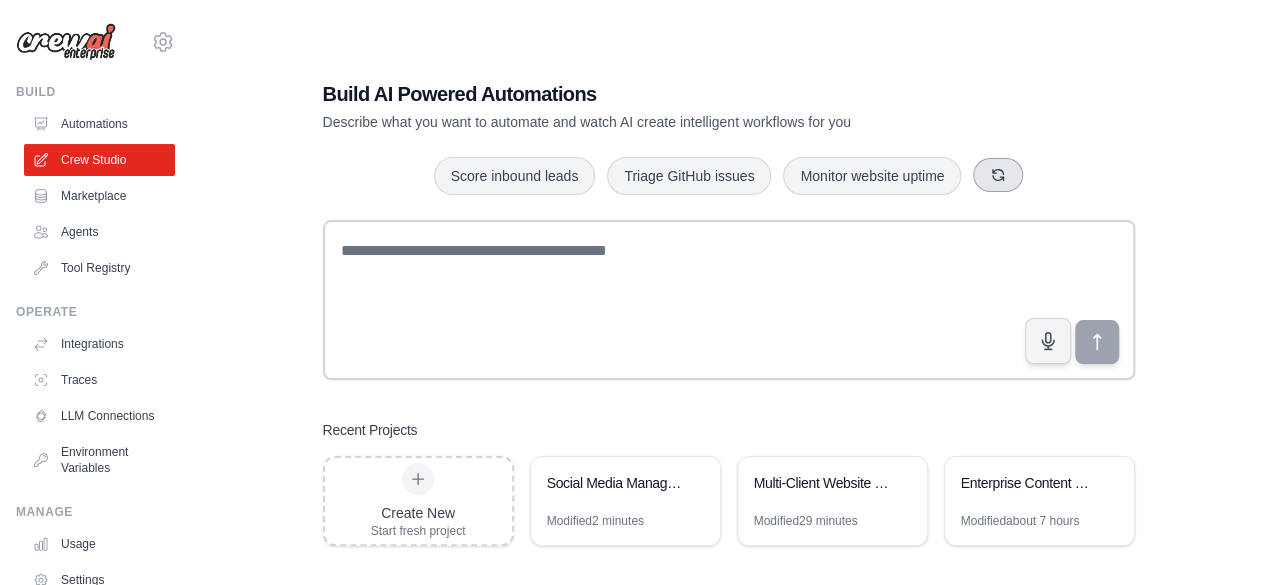 click at bounding box center (998, 175) 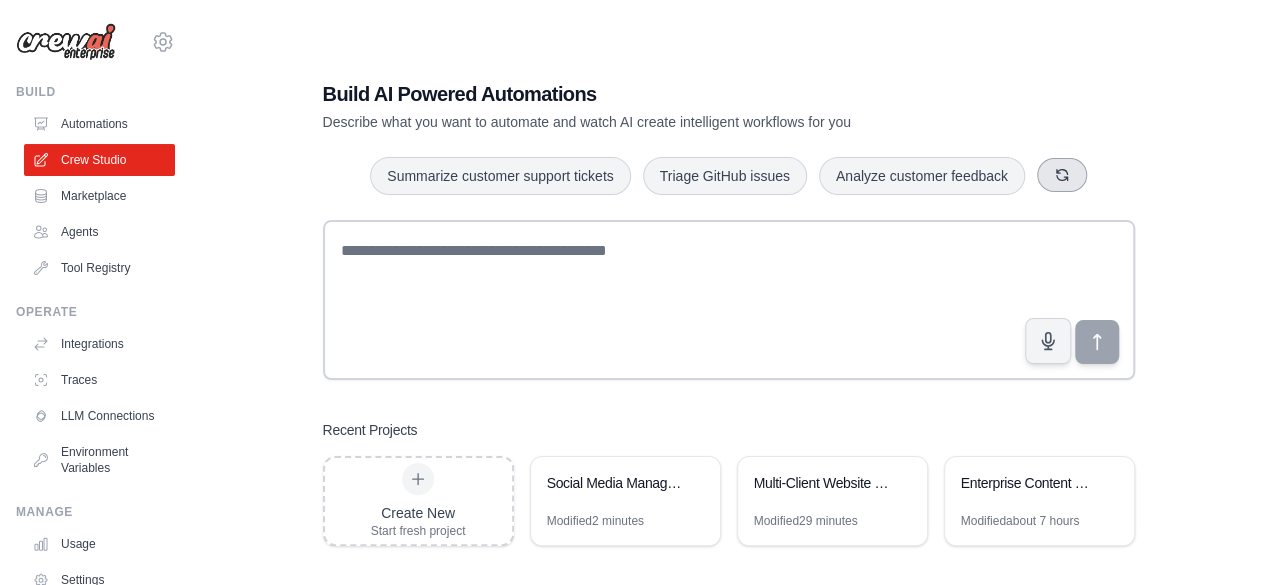 click at bounding box center (1062, 175) 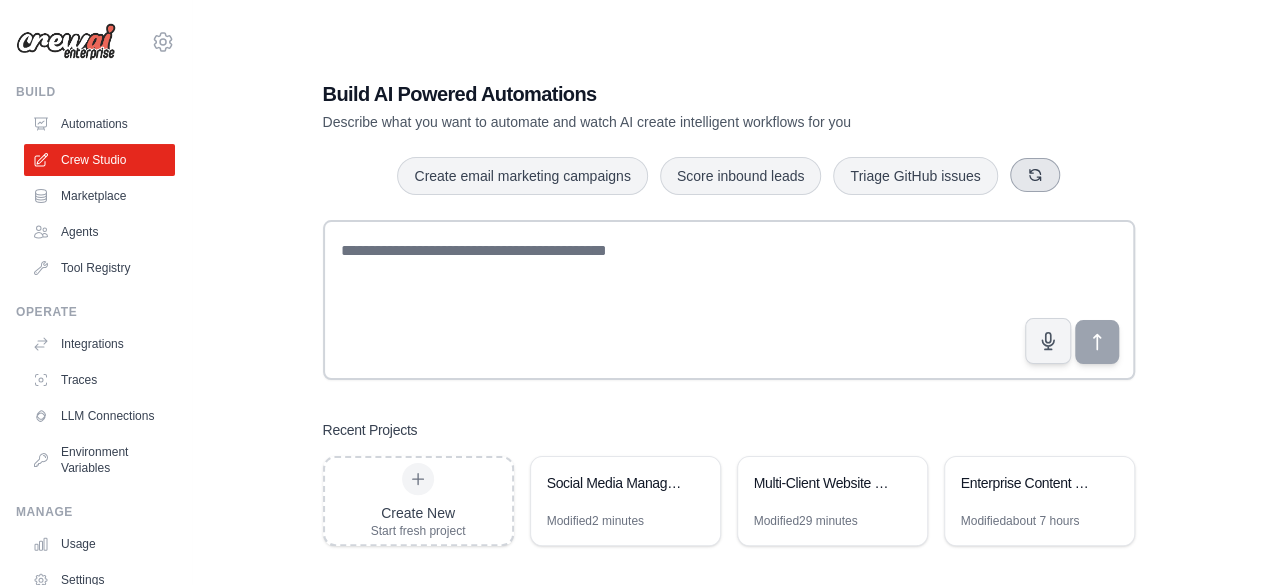 click 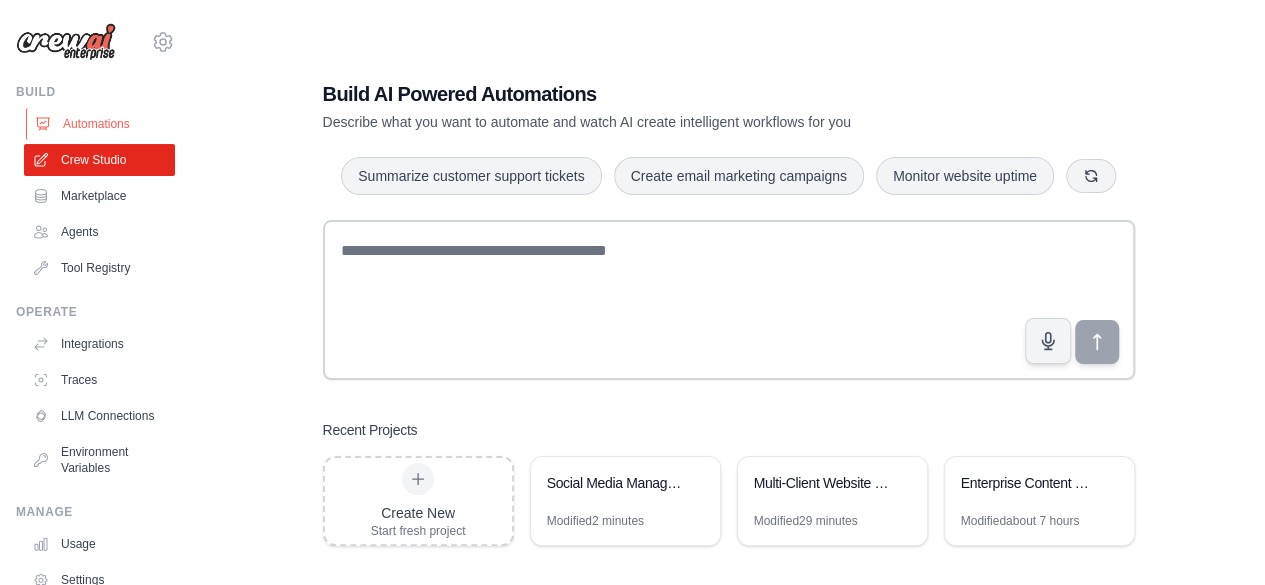 click on "Automations" at bounding box center (101, 124) 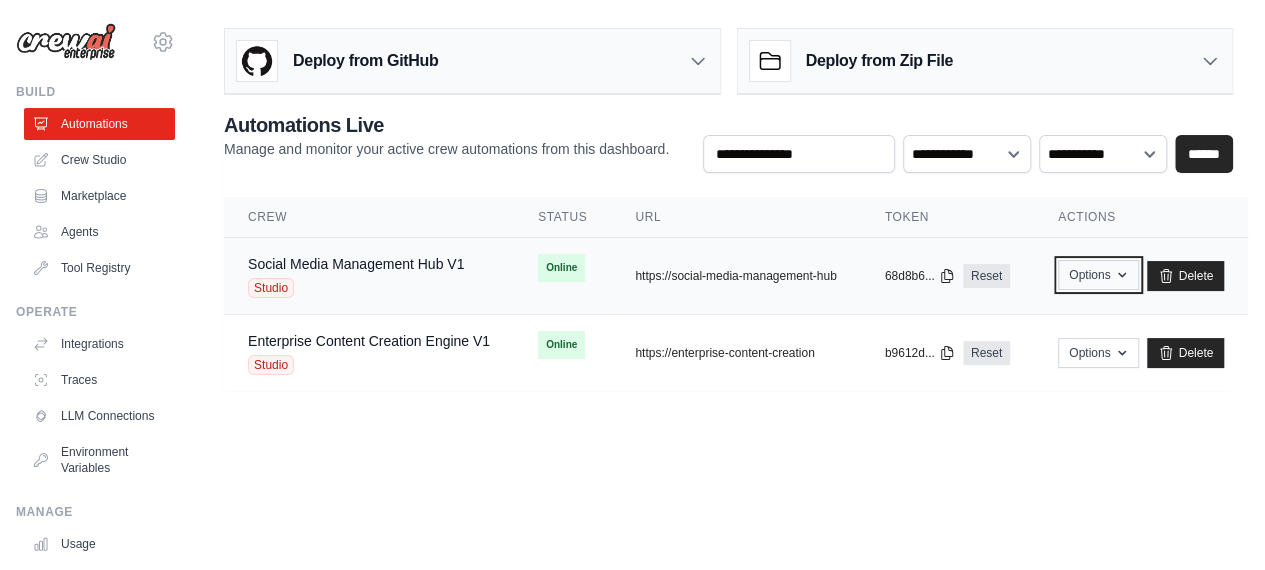 click 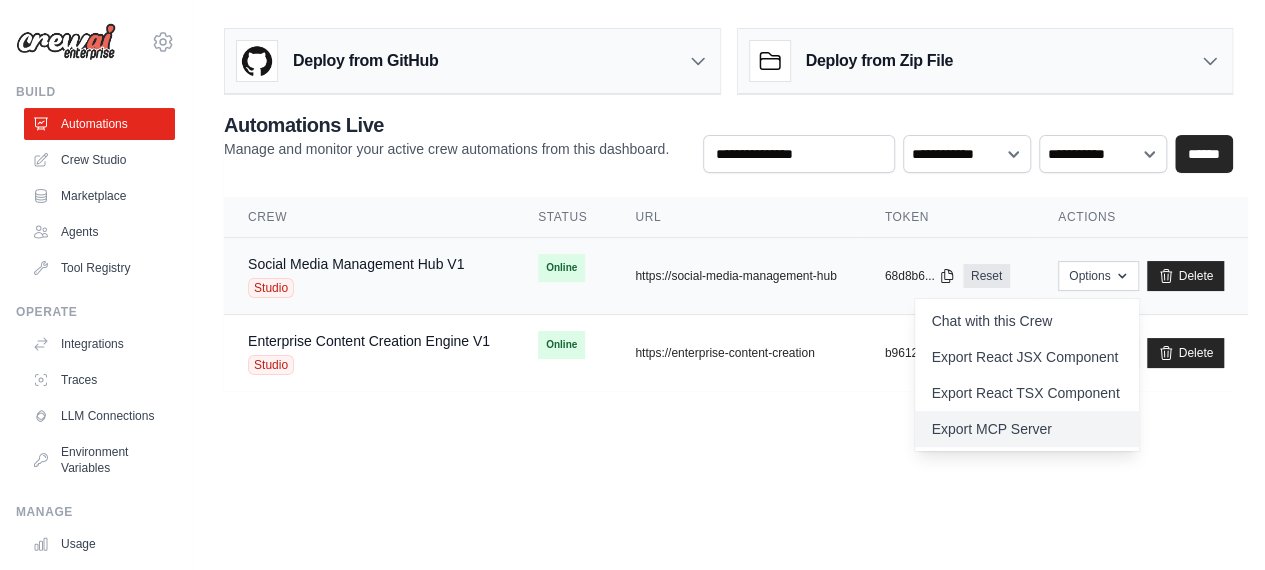 click on "Export MCP Server" at bounding box center [1027, 429] 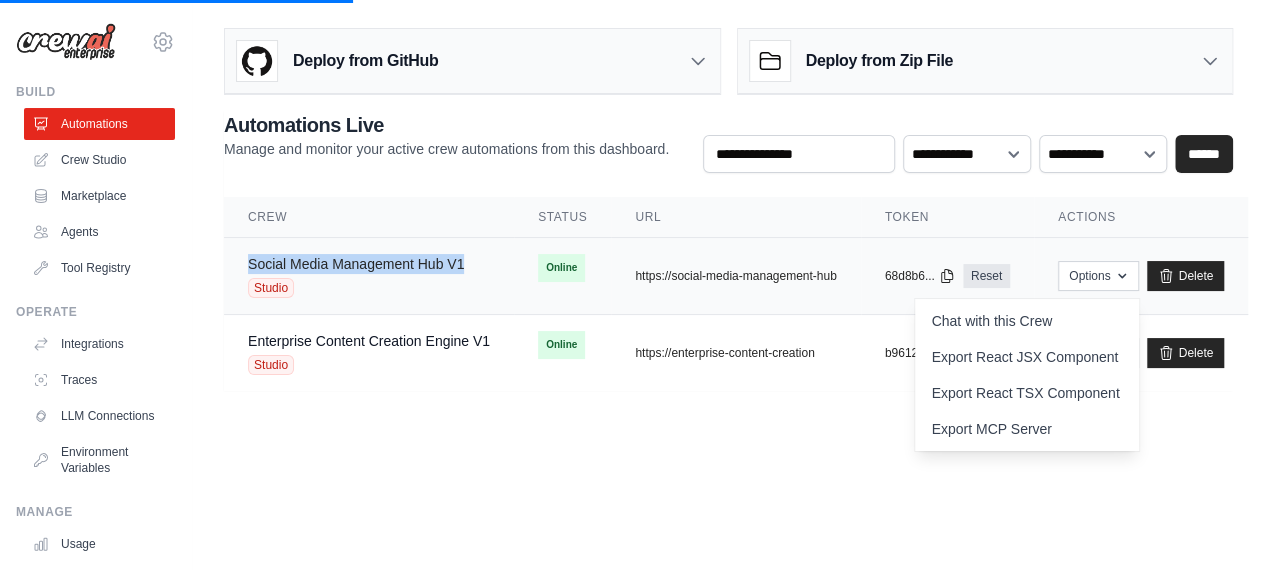 drag, startPoint x: 482, startPoint y: 265, endPoint x: 252, endPoint y: 267, distance: 230.0087 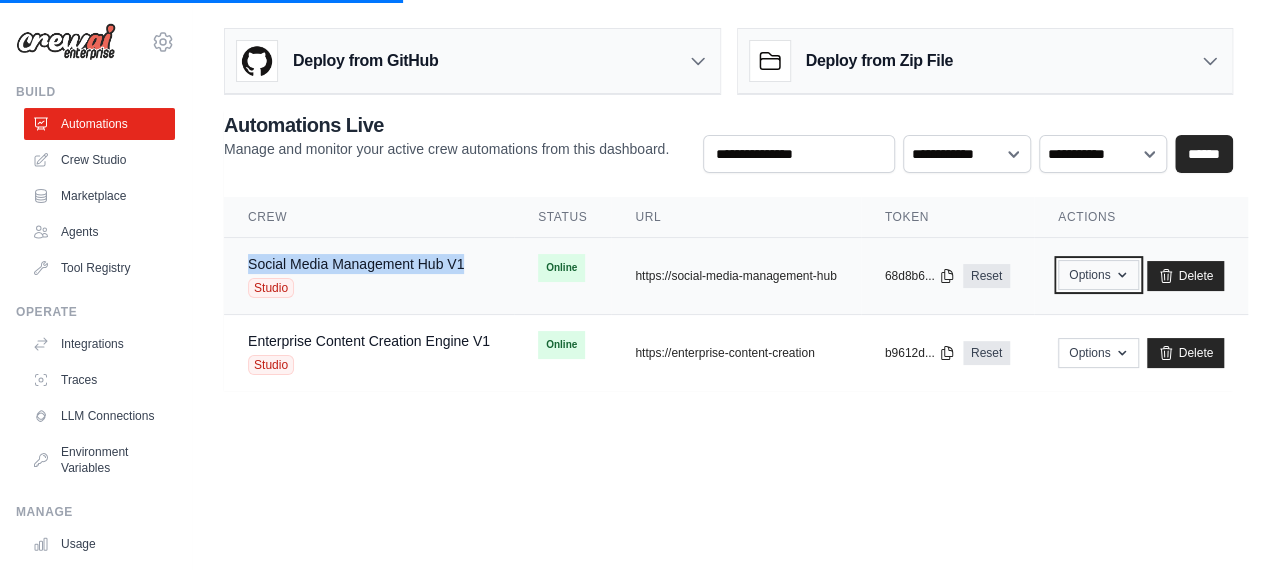 click 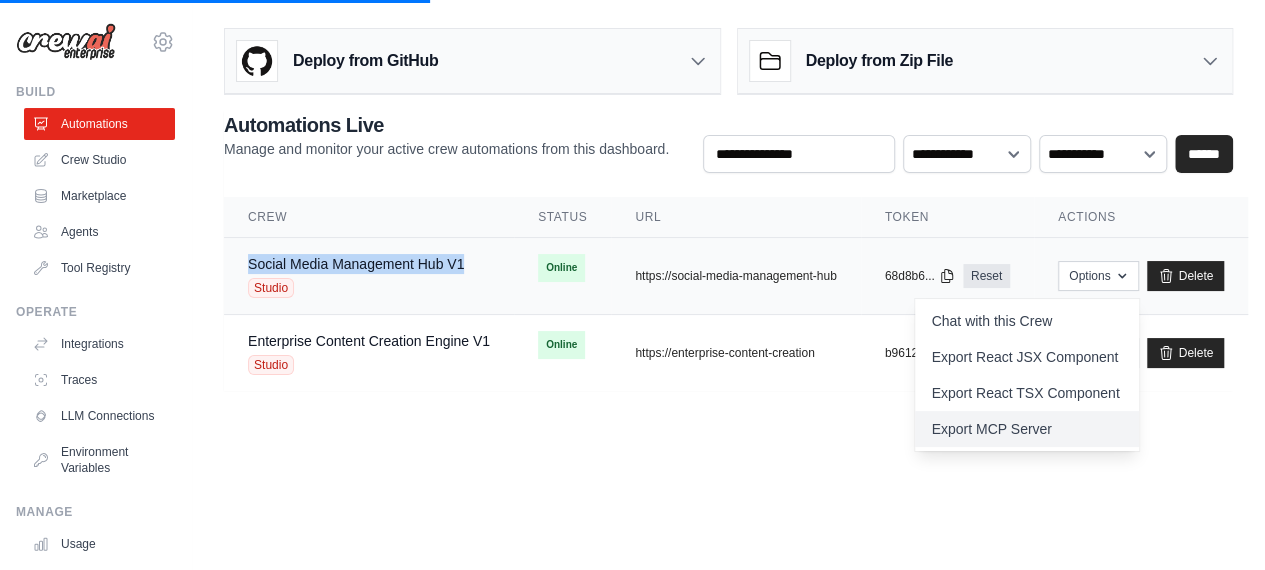 click on "Export MCP Server" at bounding box center [1027, 429] 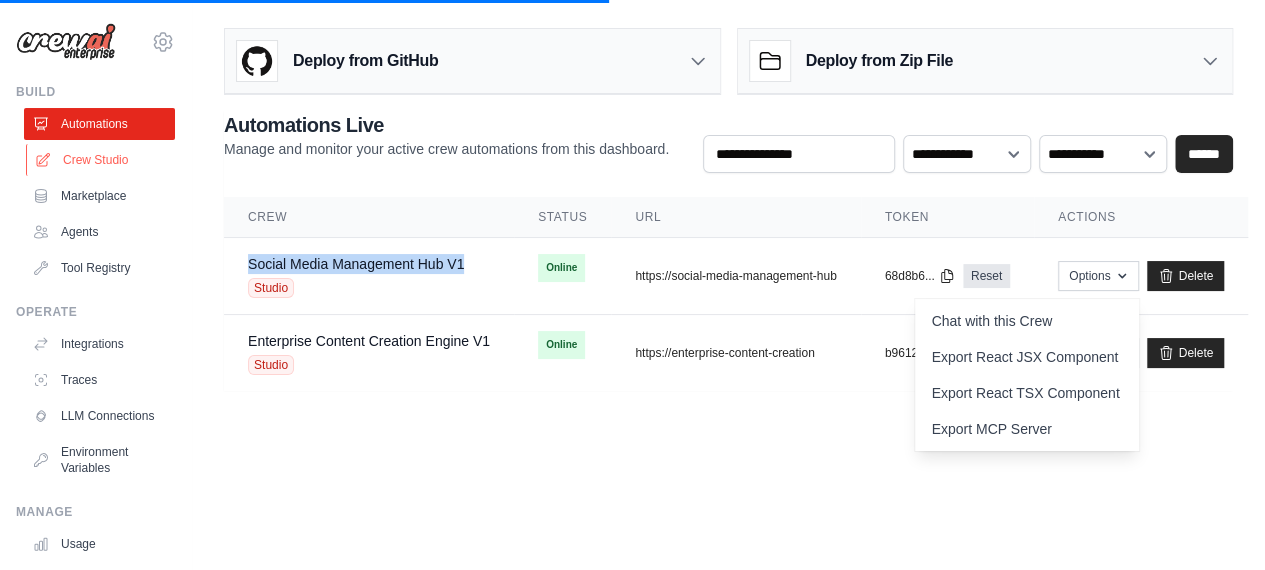 click on "Crew Studio" at bounding box center [101, 160] 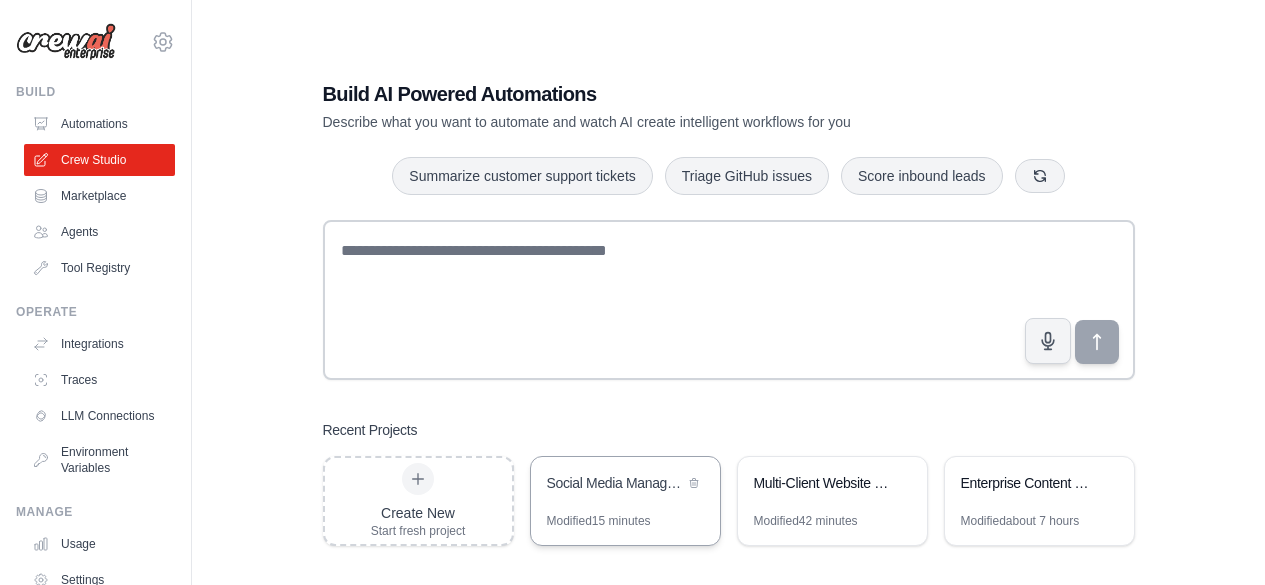 scroll, scrollTop: 0, scrollLeft: 0, axis: both 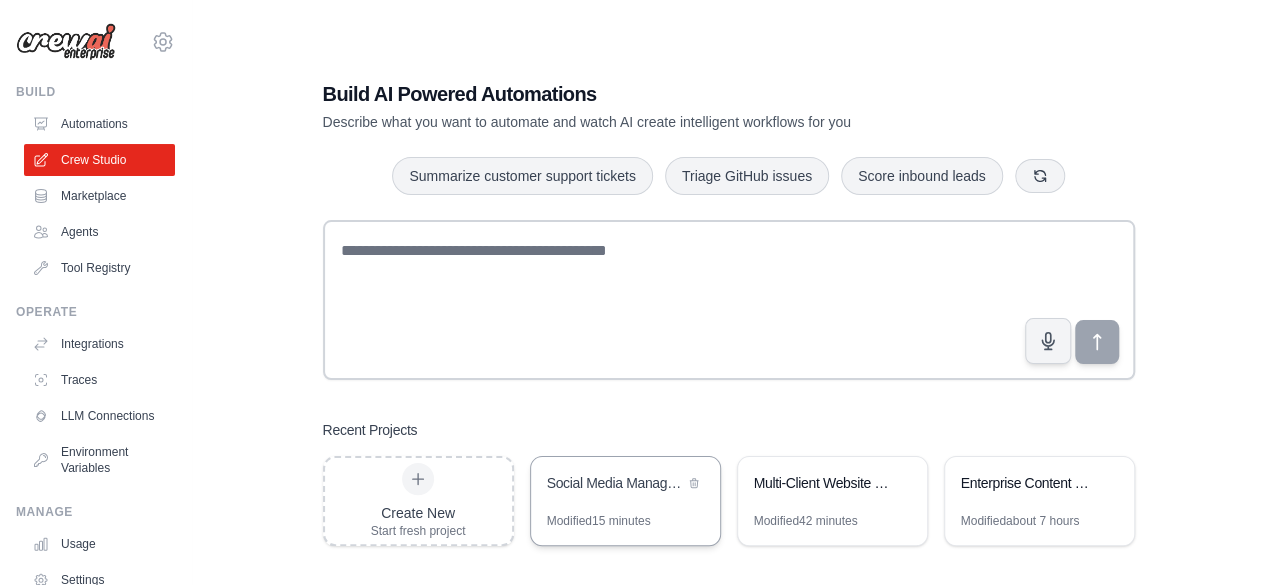 click on "Social Media Management Hub" at bounding box center [615, 483] 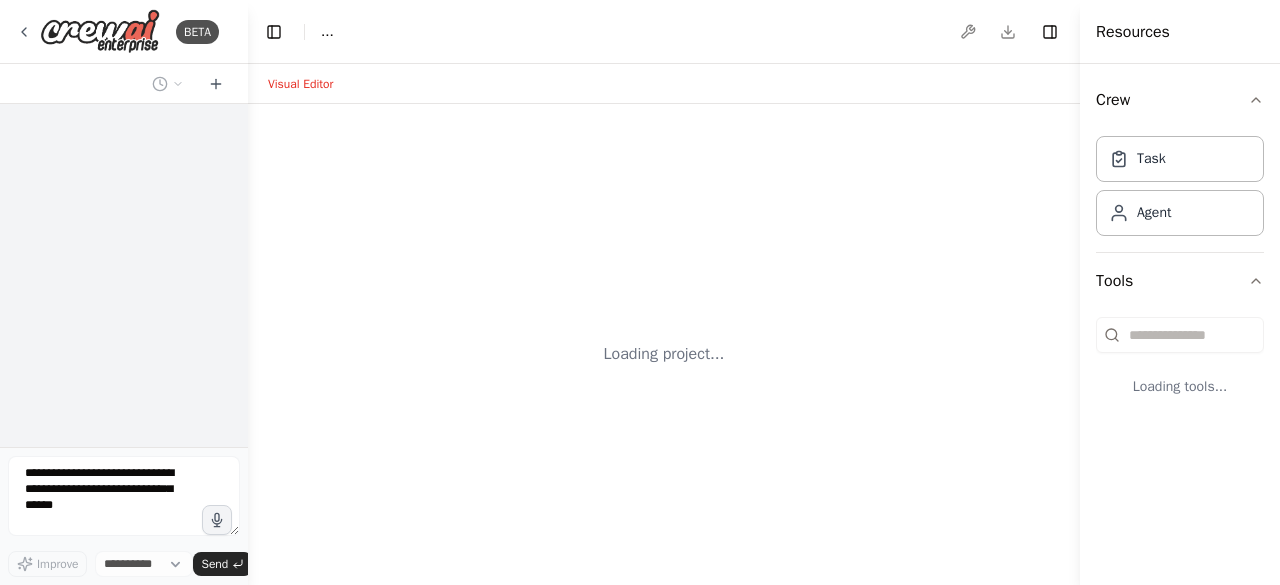 select on "****" 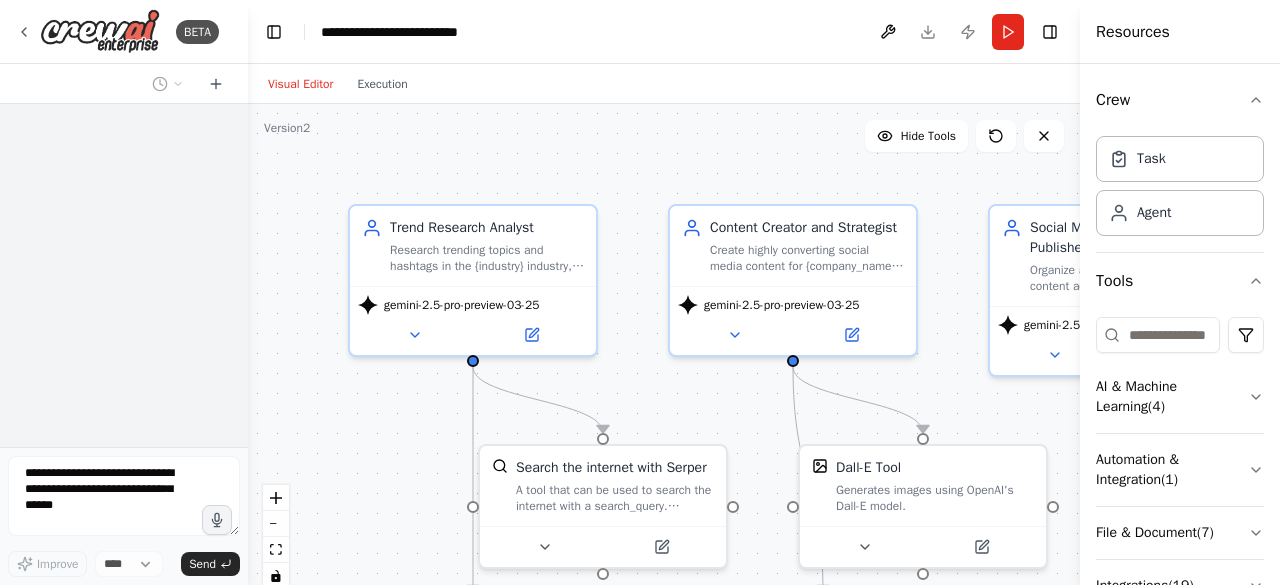 scroll, scrollTop: 0, scrollLeft: 0, axis: both 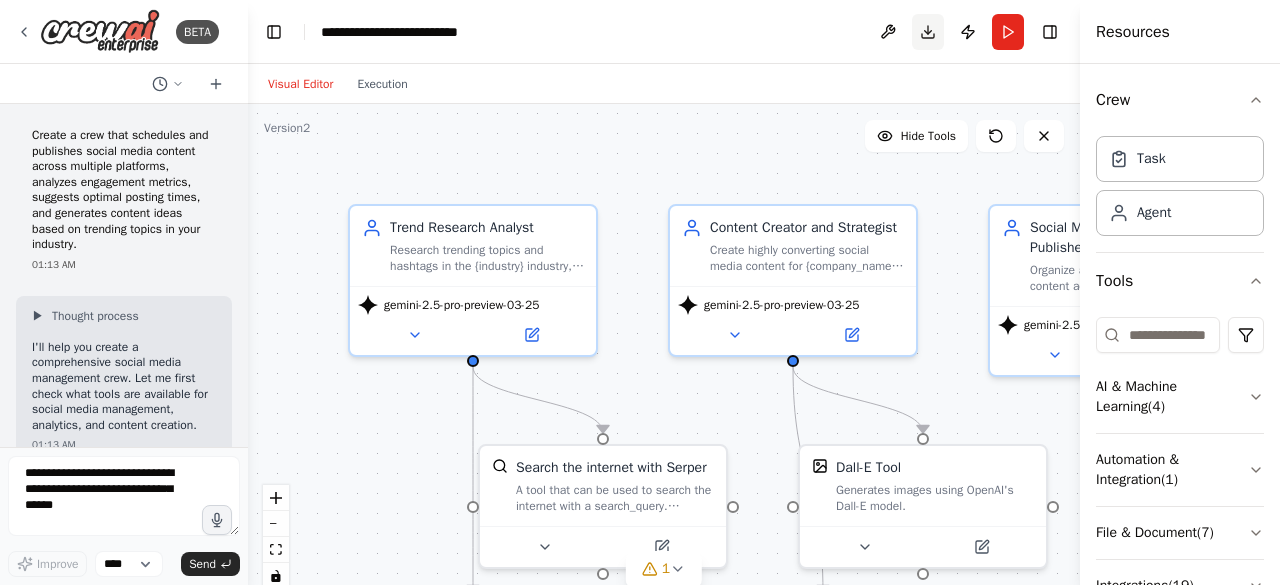 click on "Download" at bounding box center (928, 32) 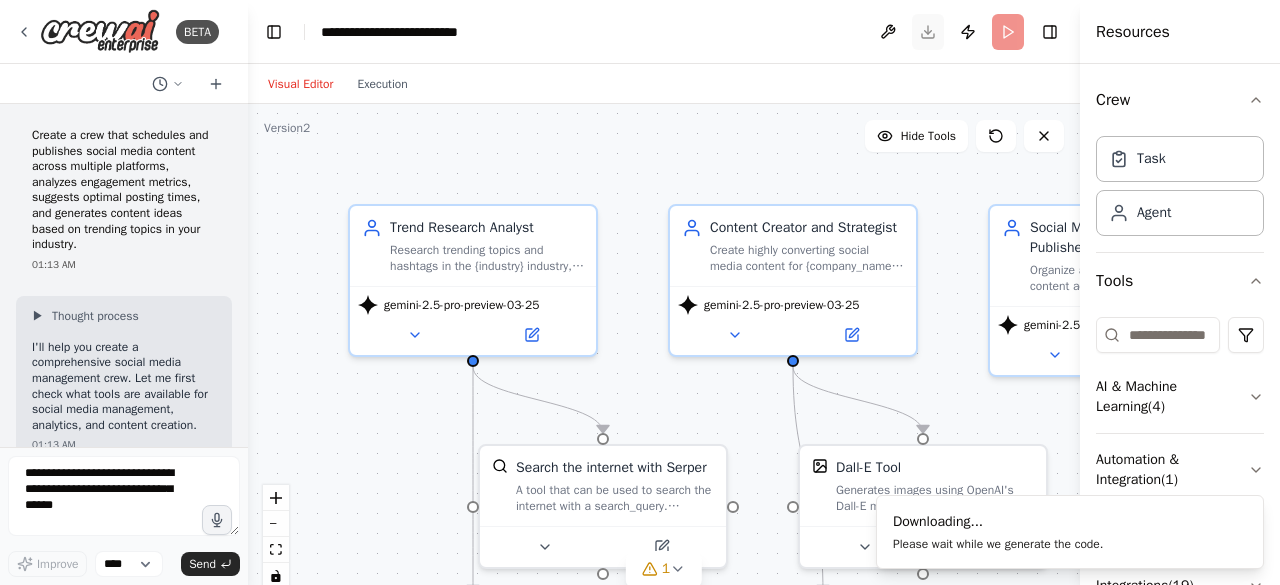 scroll, scrollTop: 17697, scrollLeft: 0, axis: vertical 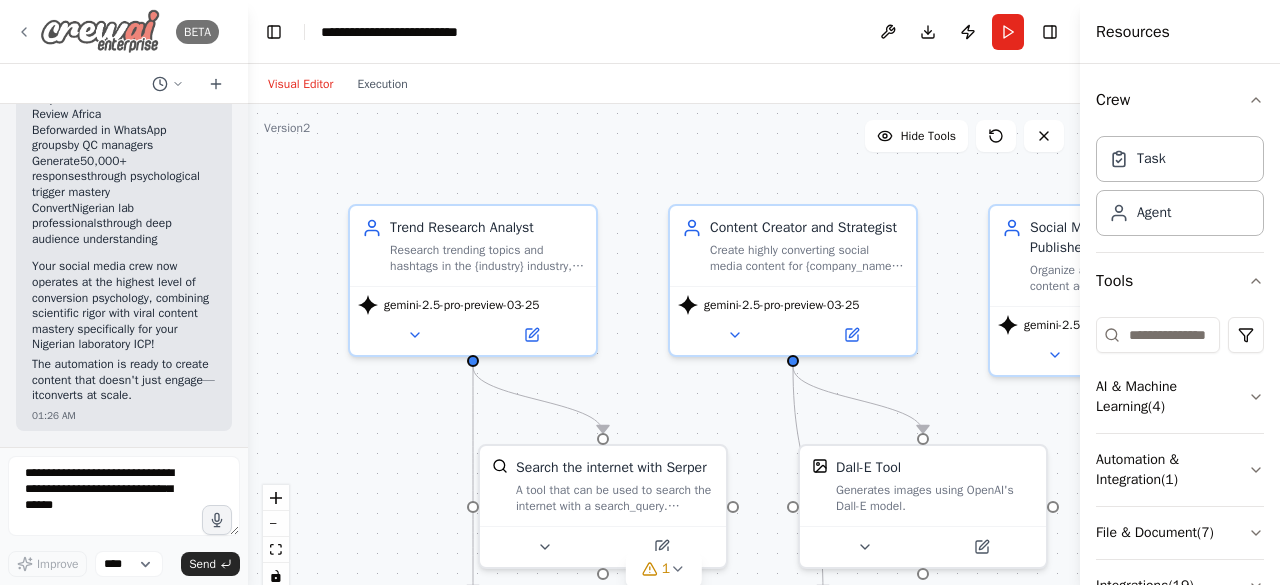 click 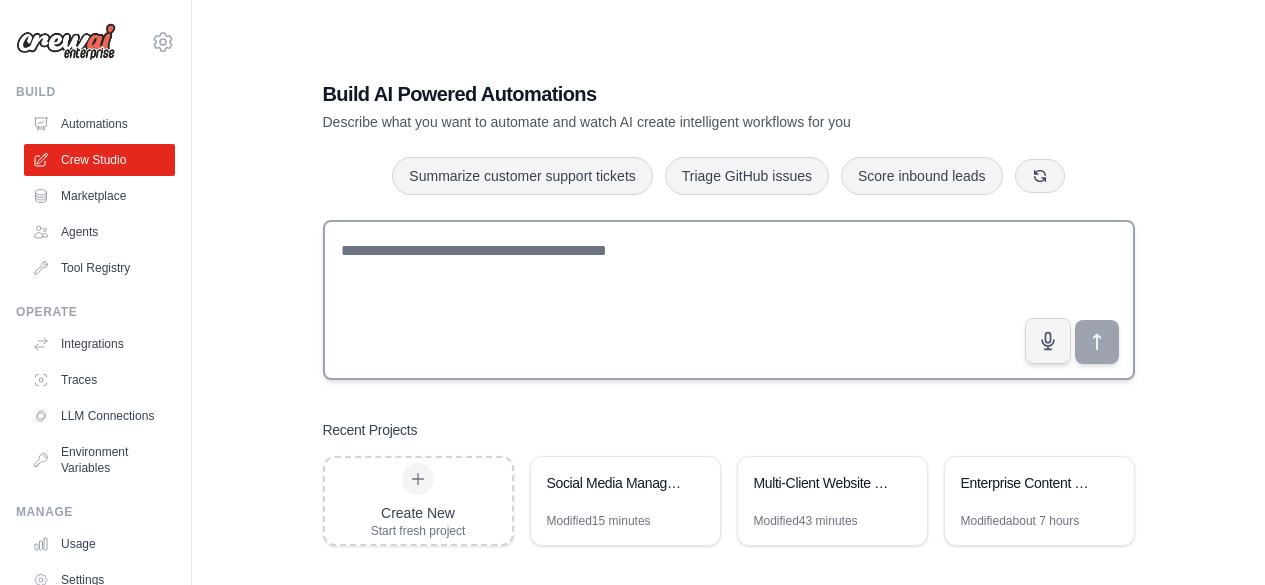 scroll, scrollTop: 0, scrollLeft: 0, axis: both 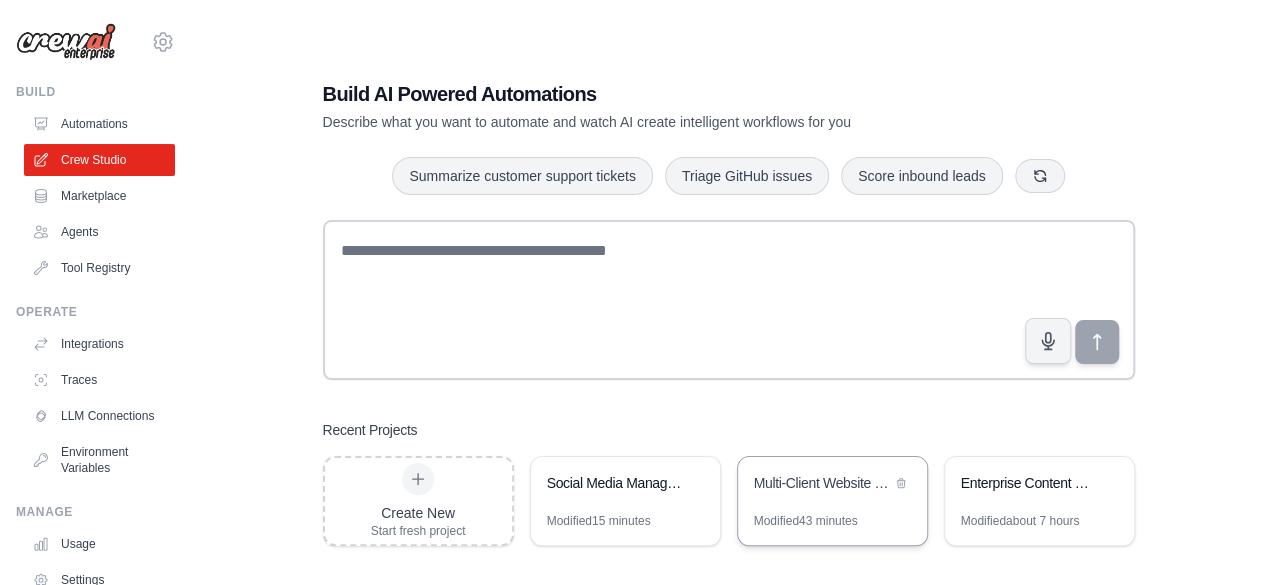 click on "Multi-Client Website Monitoring System" at bounding box center [822, 483] 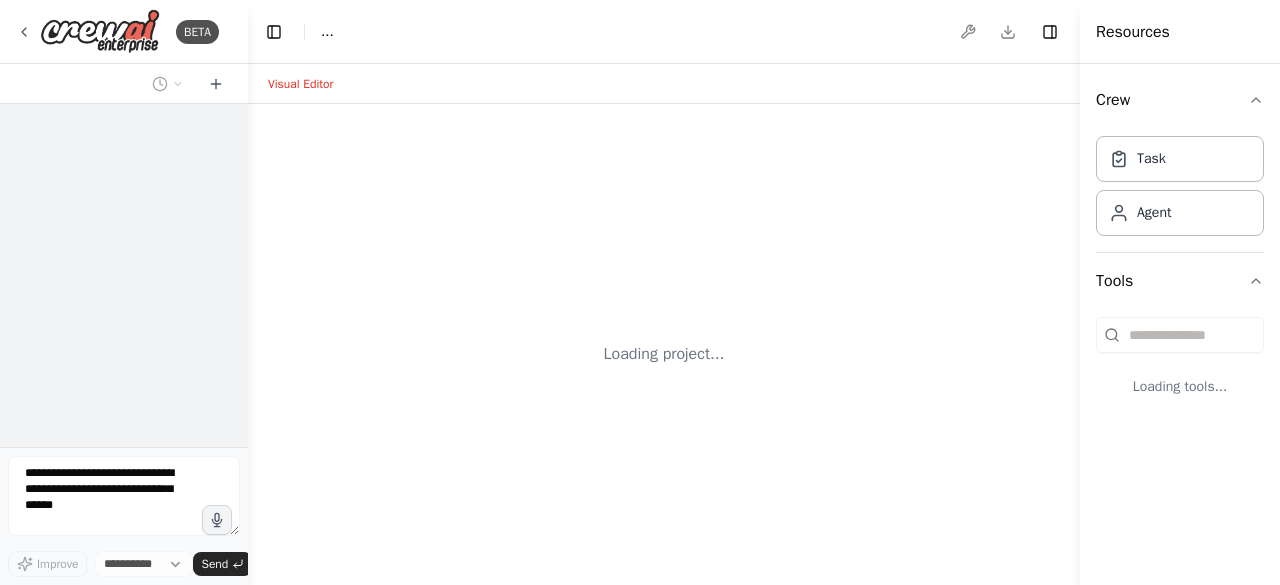 scroll, scrollTop: 0, scrollLeft: 0, axis: both 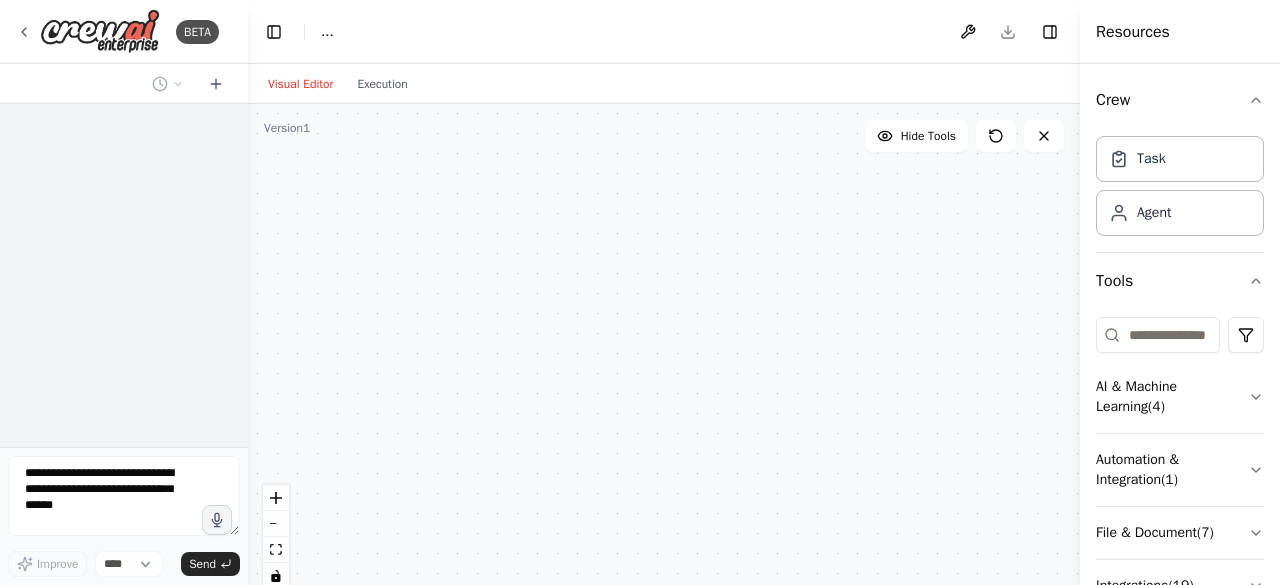 select on "****" 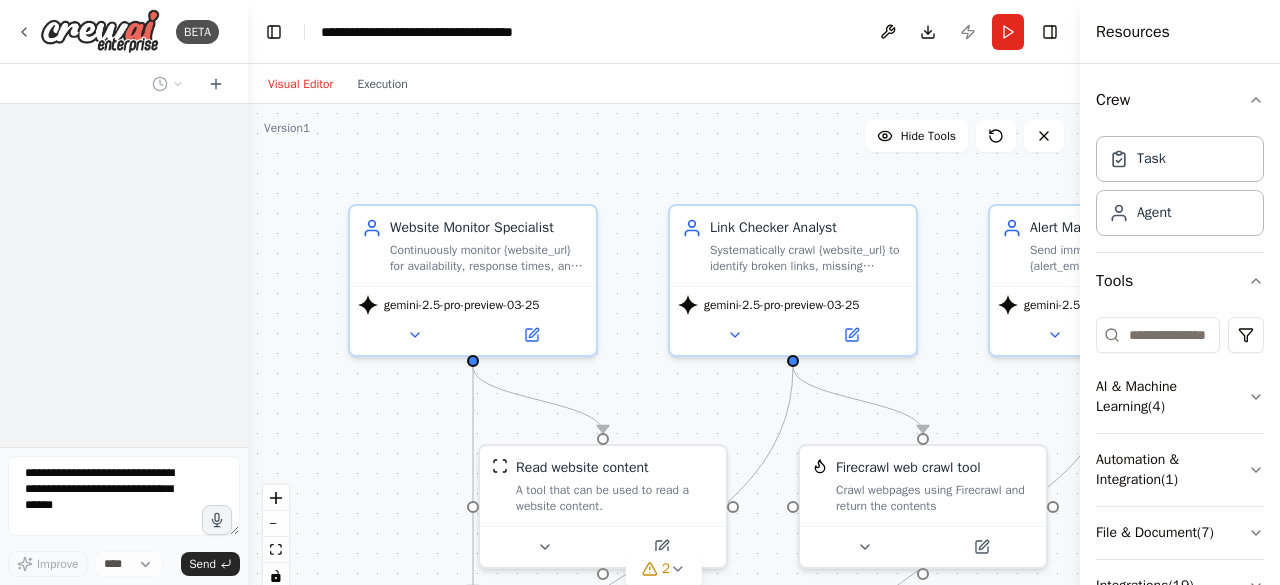 scroll, scrollTop: 0, scrollLeft: 0, axis: both 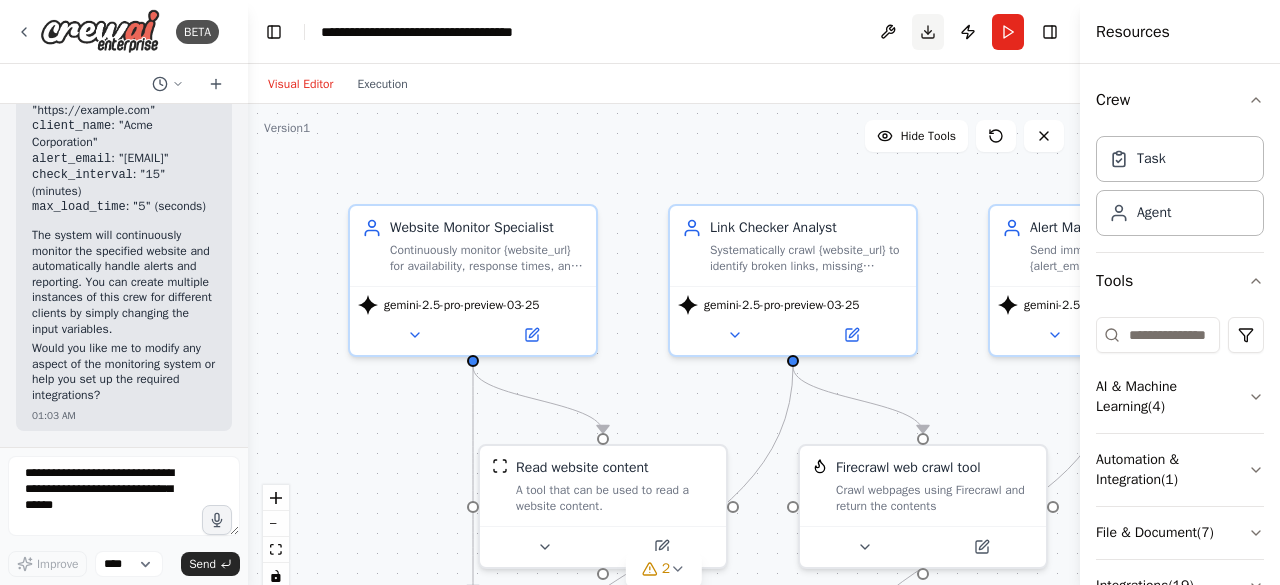 click on "Download" at bounding box center [928, 32] 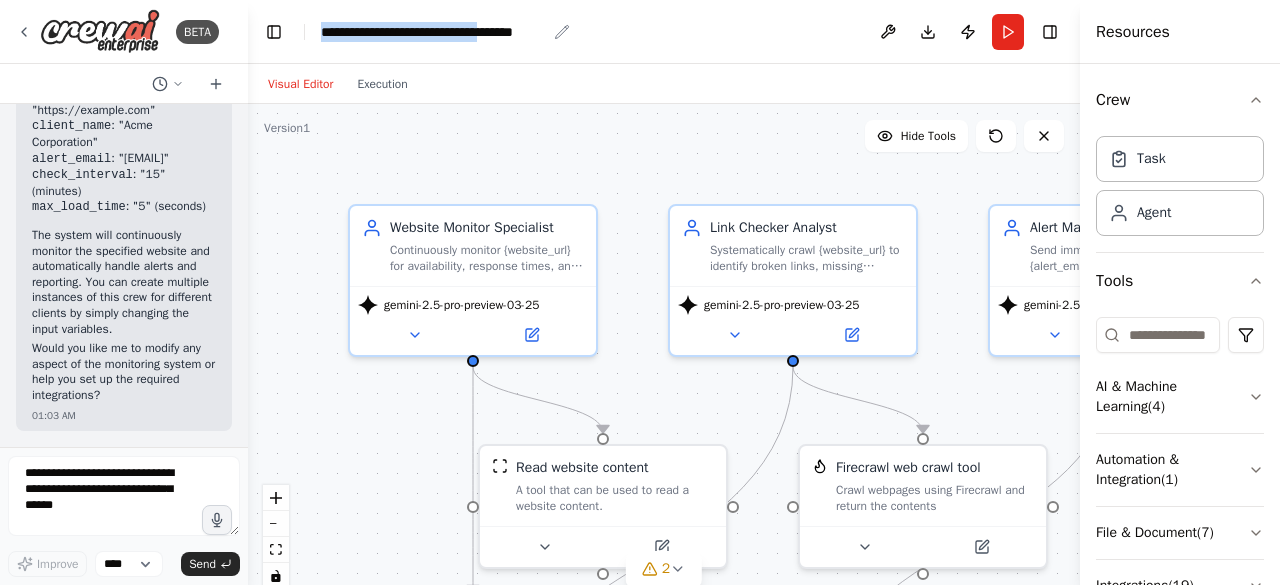 drag, startPoint x: 321, startPoint y: 28, endPoint x: 529, endPoint y: 34, distance: 208.08652 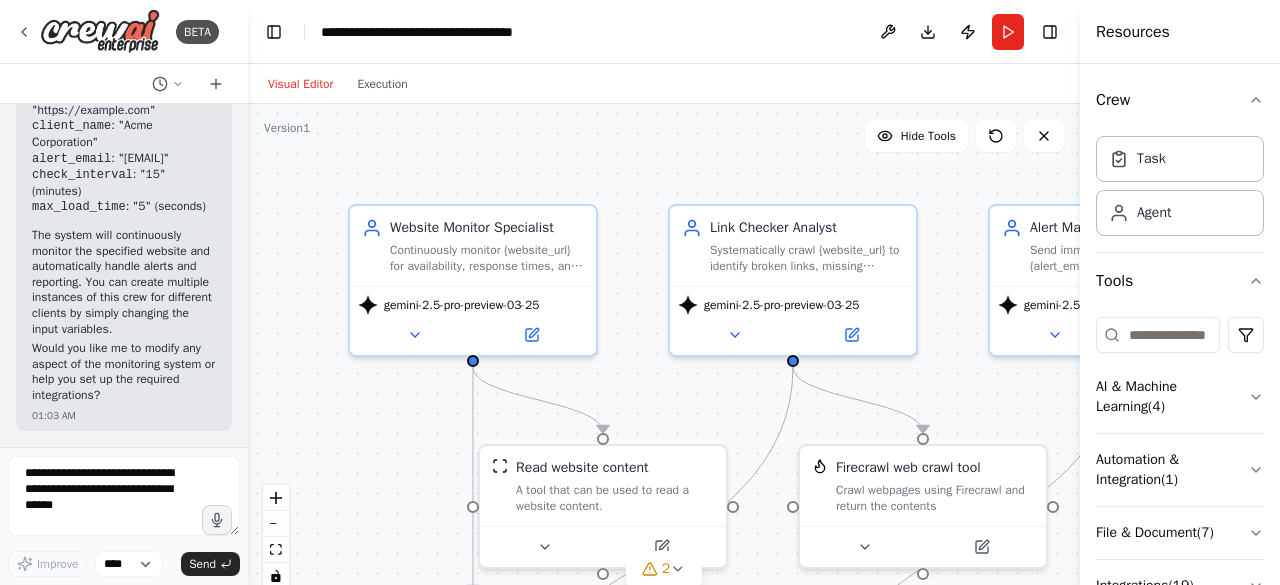 drag, startPoint x: 586, startPoint y: 31, endPoint x: 545, endPoint y: 33, distance: 41.04875 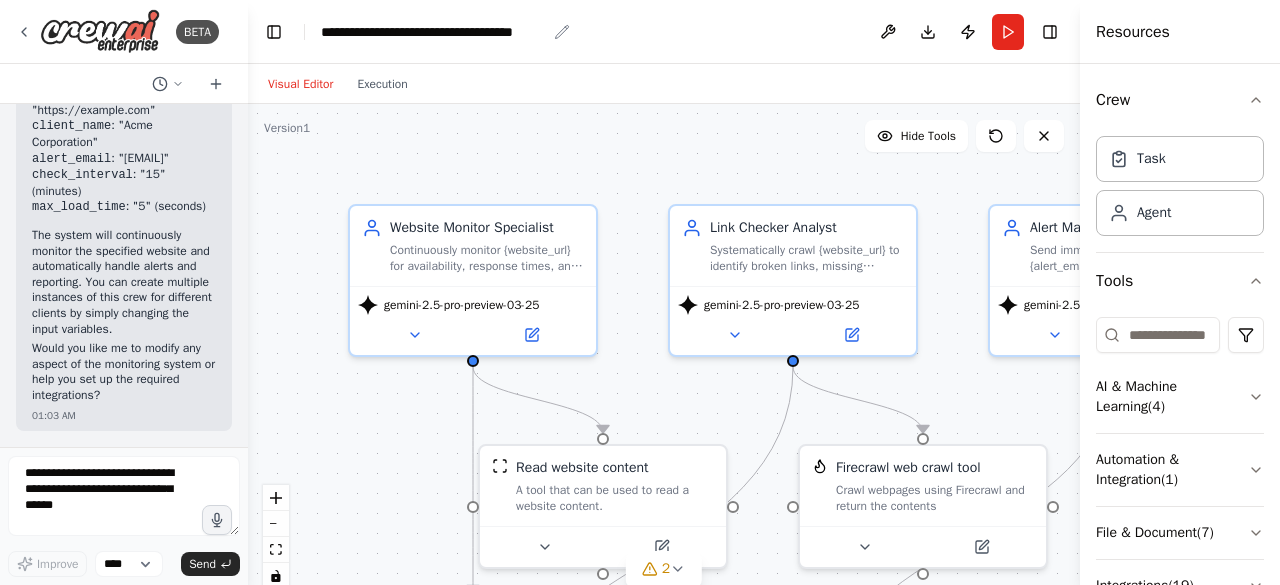 click on "**********" at bounding box center (433, 32) 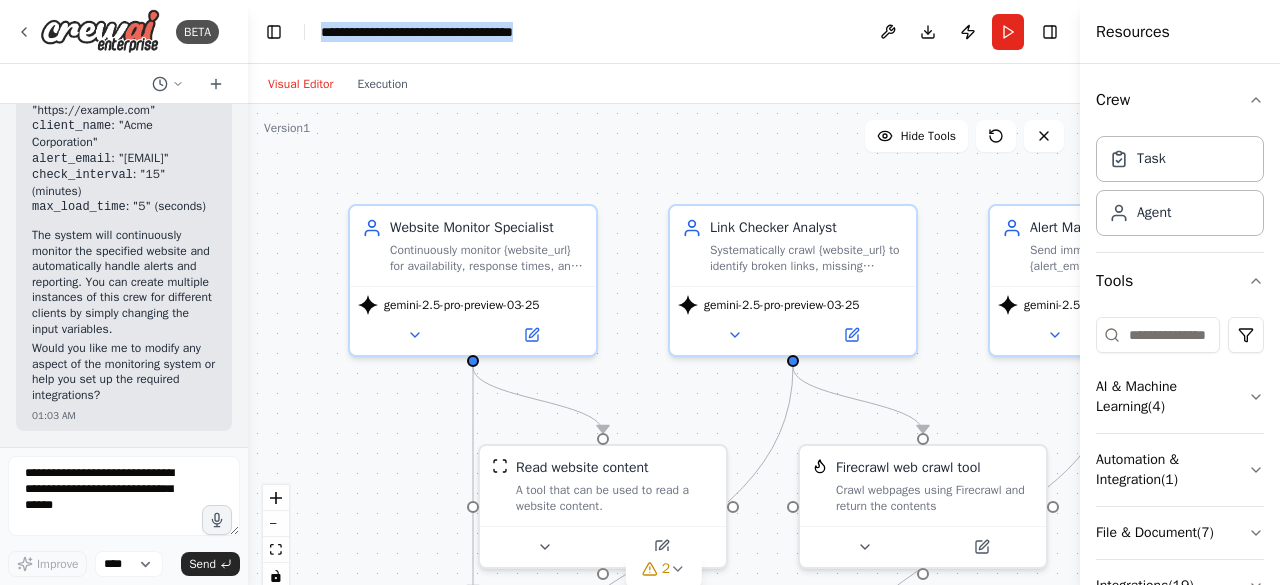 drag, startPoint x: 574, startPoint y: 29, endPoint x: 317, endPoint y: 31, distance: 257.00778 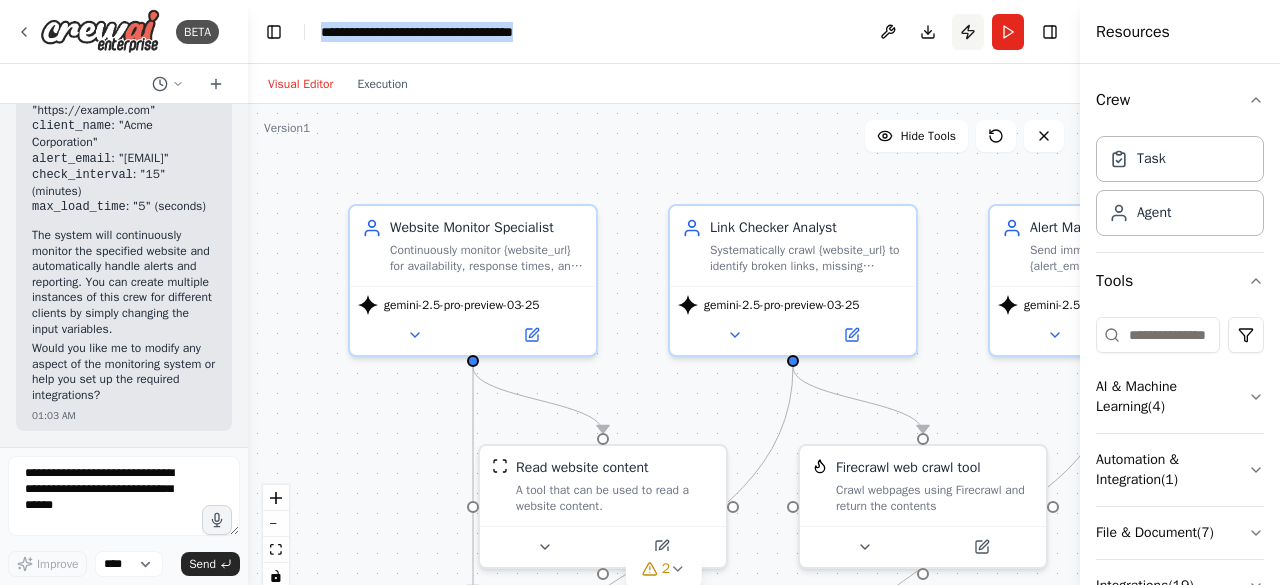 click on "Publish" at bounding box center [968, 32] 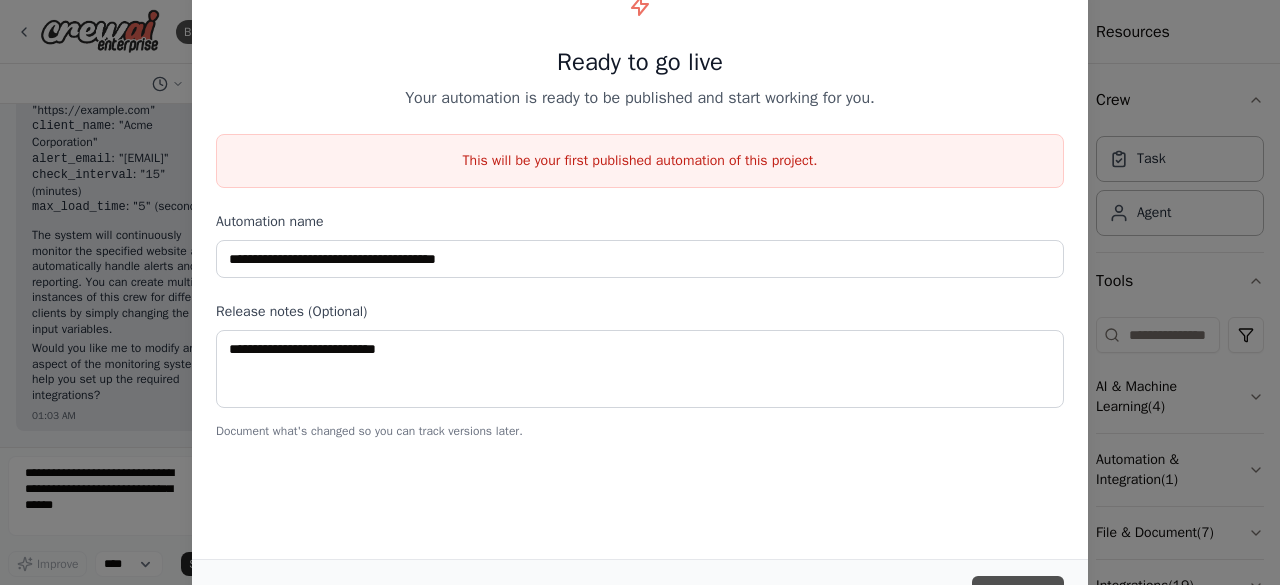 click on "Publish" at bounding box center (1018, 594) 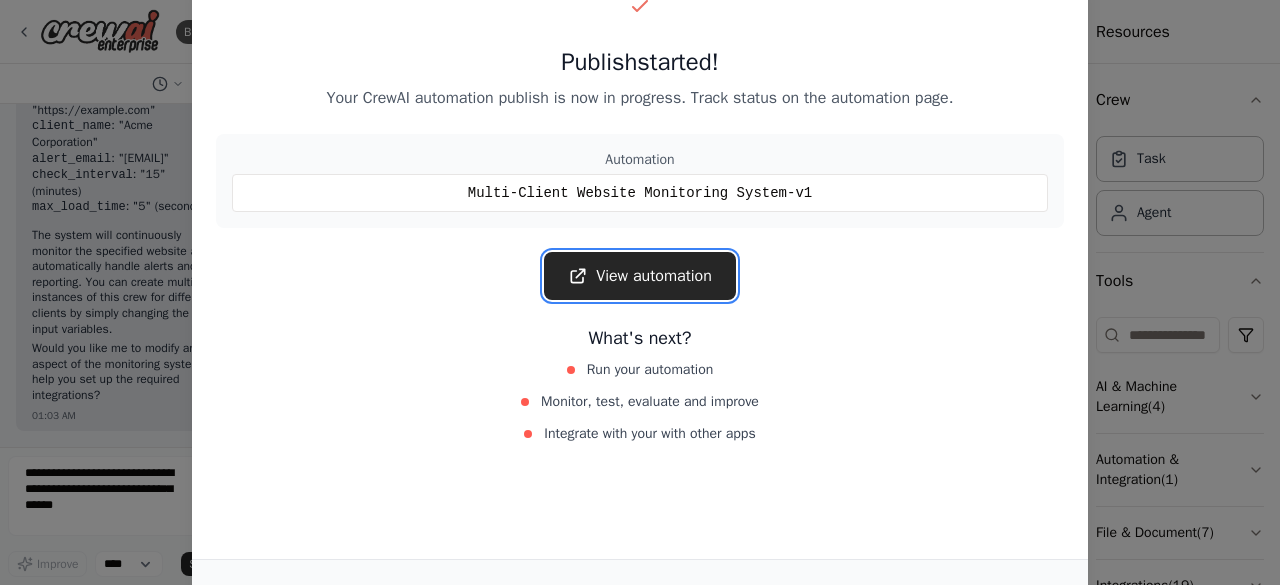 click on "View automation" at bounding box center [640, 276] 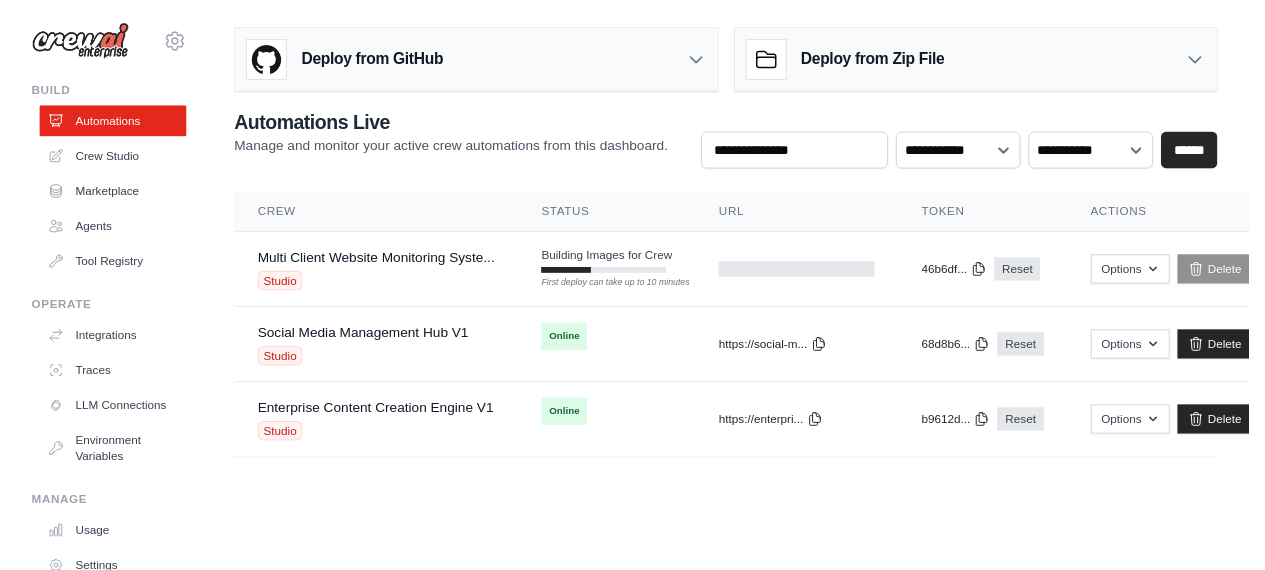 scroll, scrollTop: 0, scrollLeft: 0, axis: both 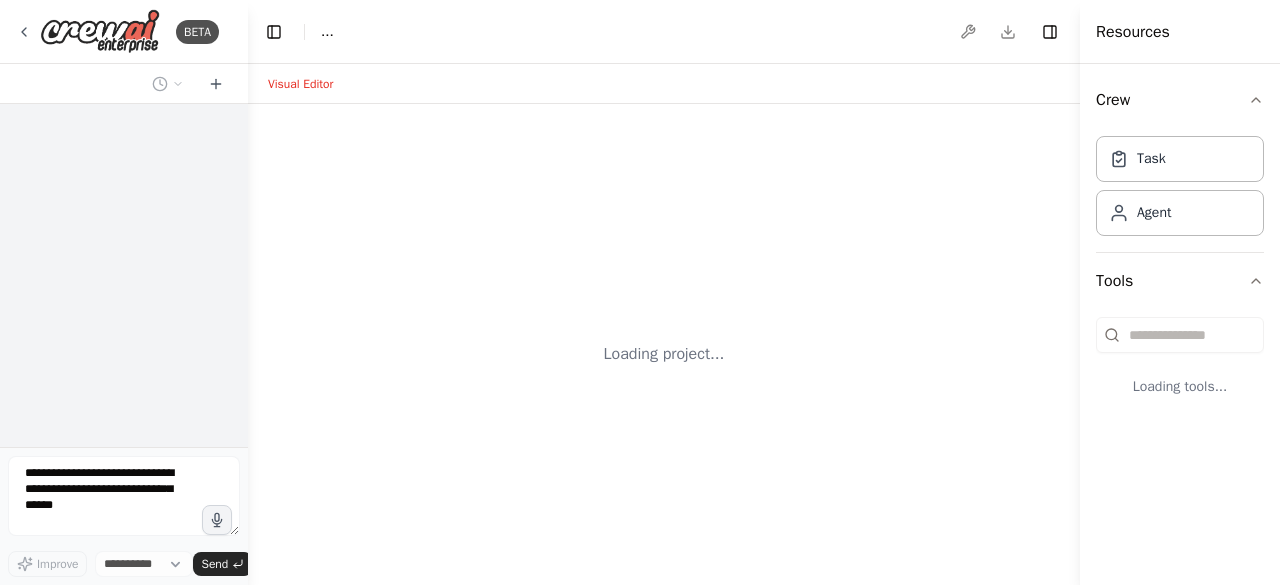 select on "****" 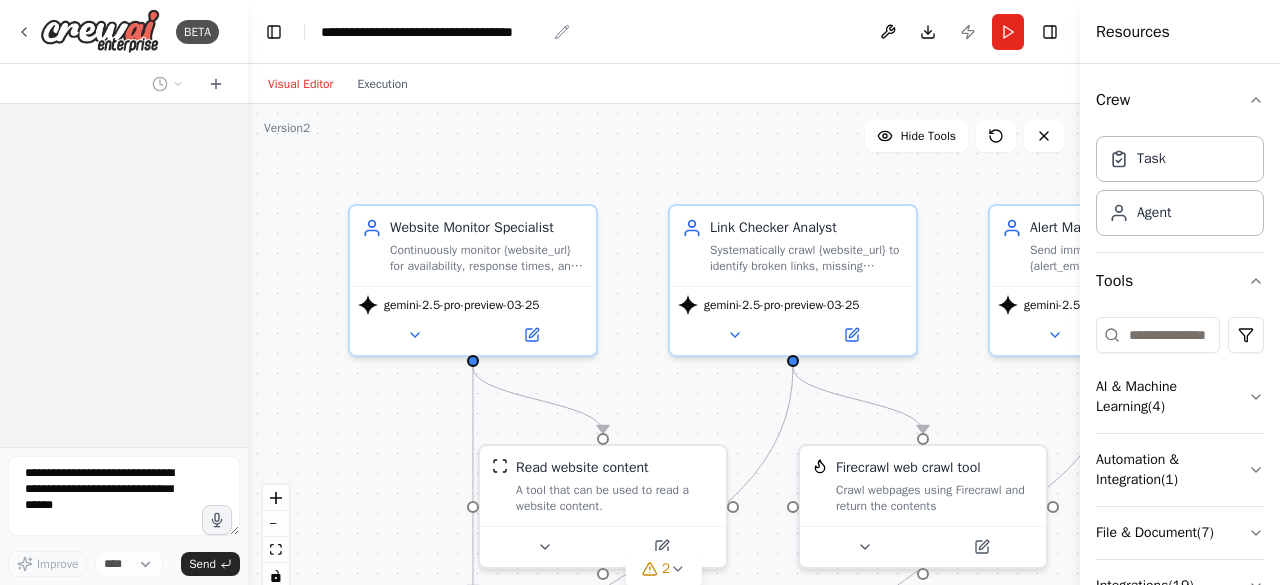 click on "**********" at bounding box center [433, 32] 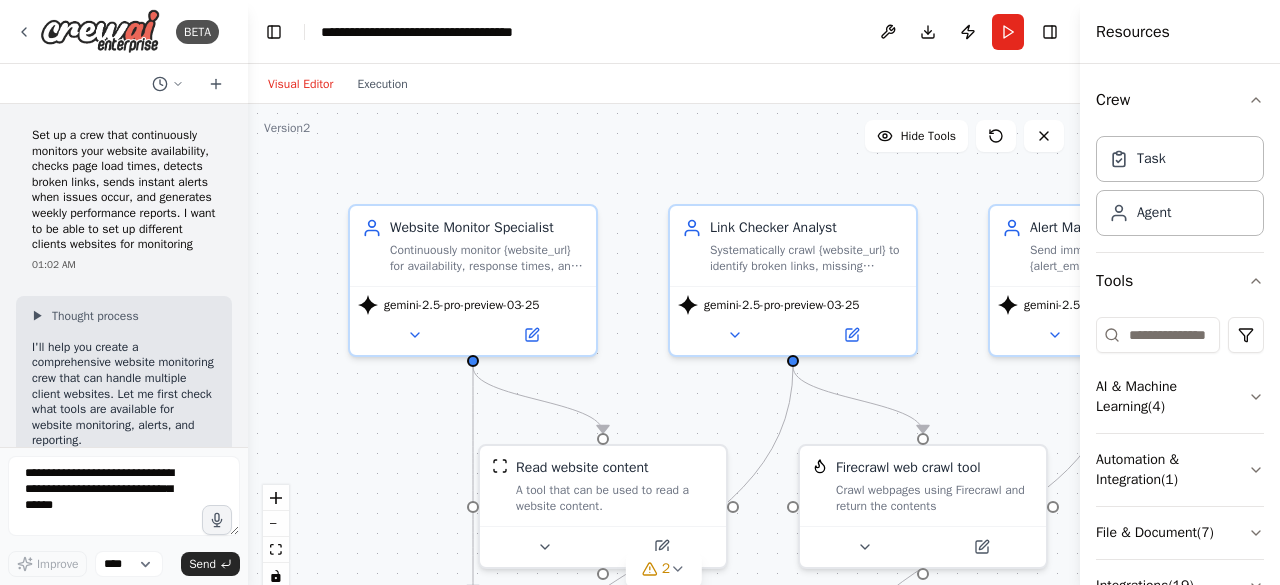 scroll, scrollTop: 1671, scrollLeft: 0, axis: vertical 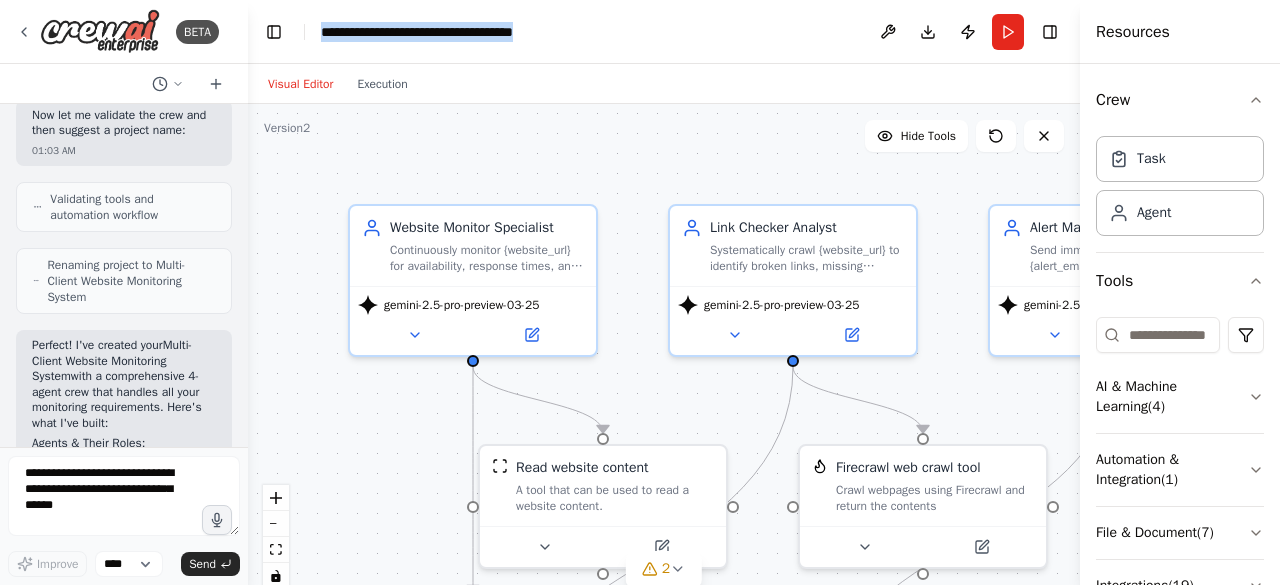 drag, startPoint x: 323, startPoint y: 31, endPoint x: 577, endPoint y: 29, distance: 254.00787 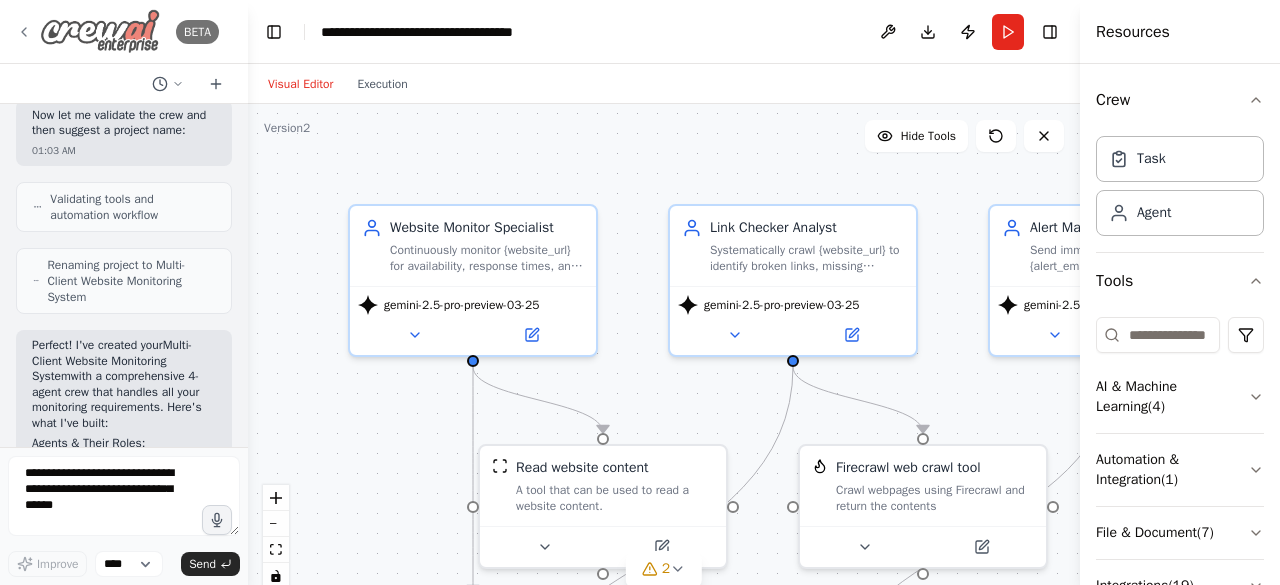 click 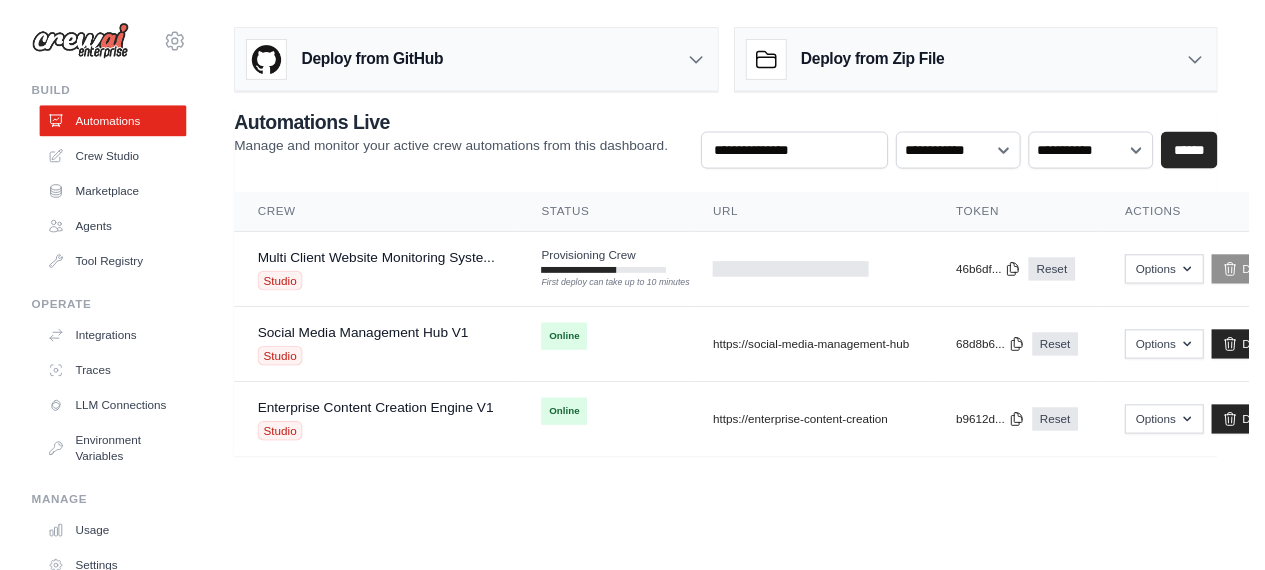 scroll, scrollTop: 0, scrollLeft: 0, axis: both 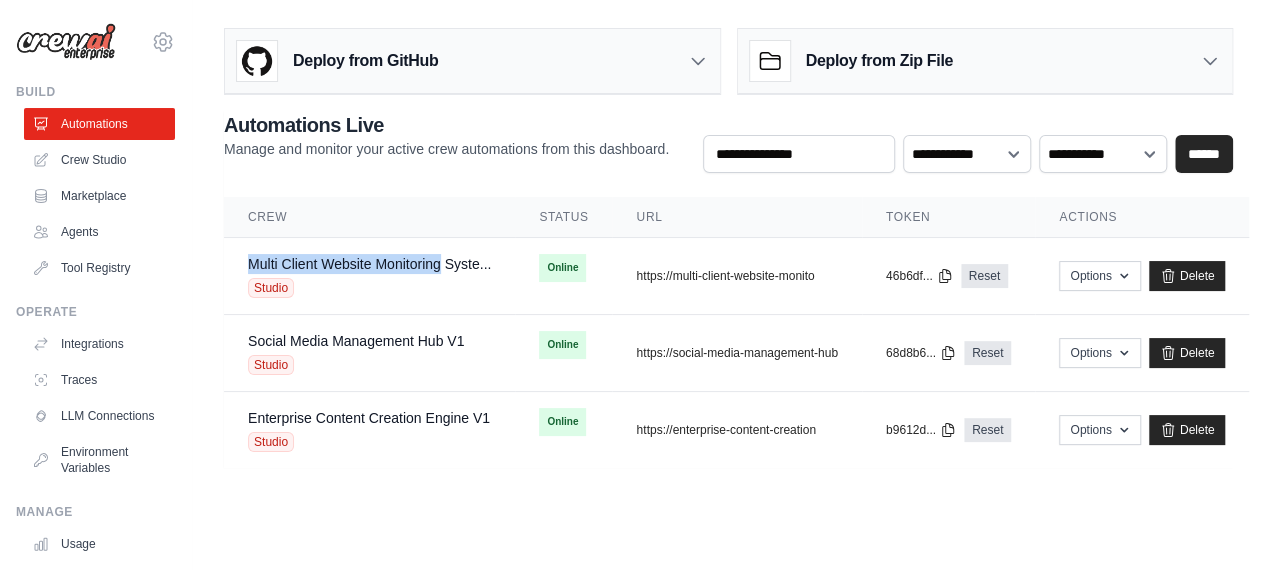 click on "Multi Client Website Monitoring Syste...
Studio" at bounding box center [369, 276] 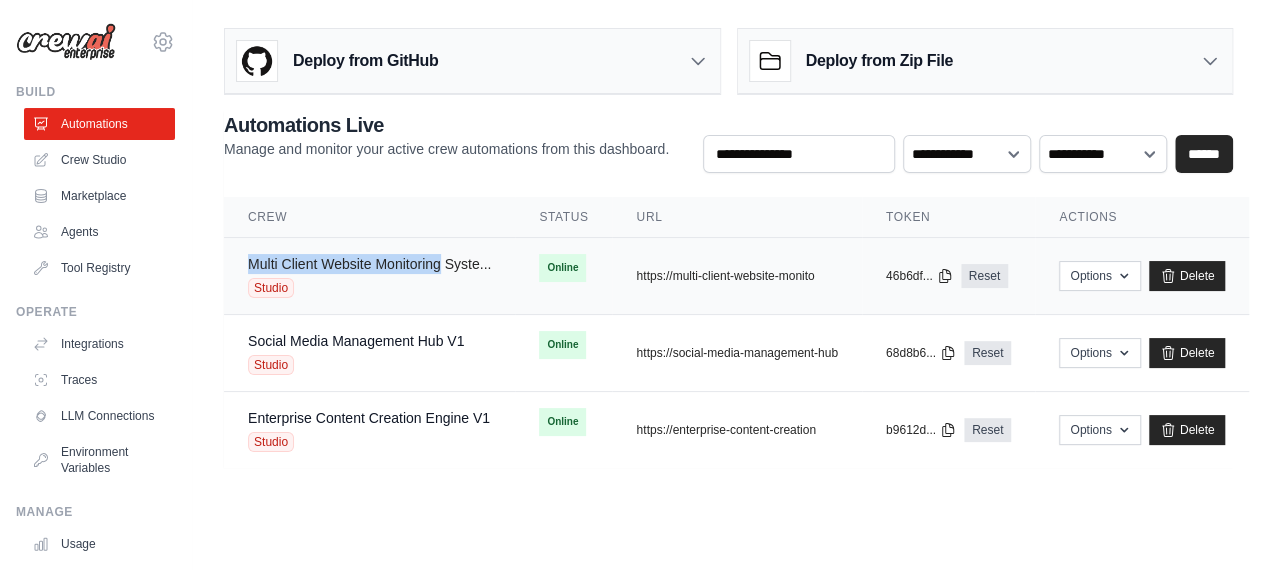 scroll, scrollTop: 0, scrollLeft: 0, axis: both 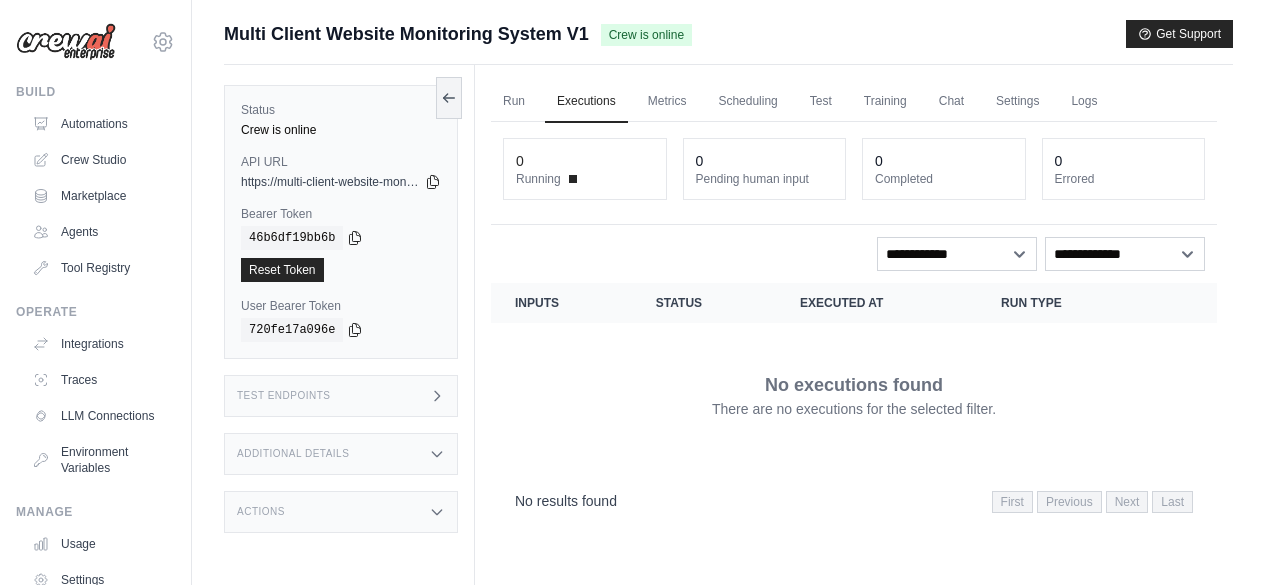 click on "Multi Client Website Monitoring System V1" at bounding box center [406, 34] 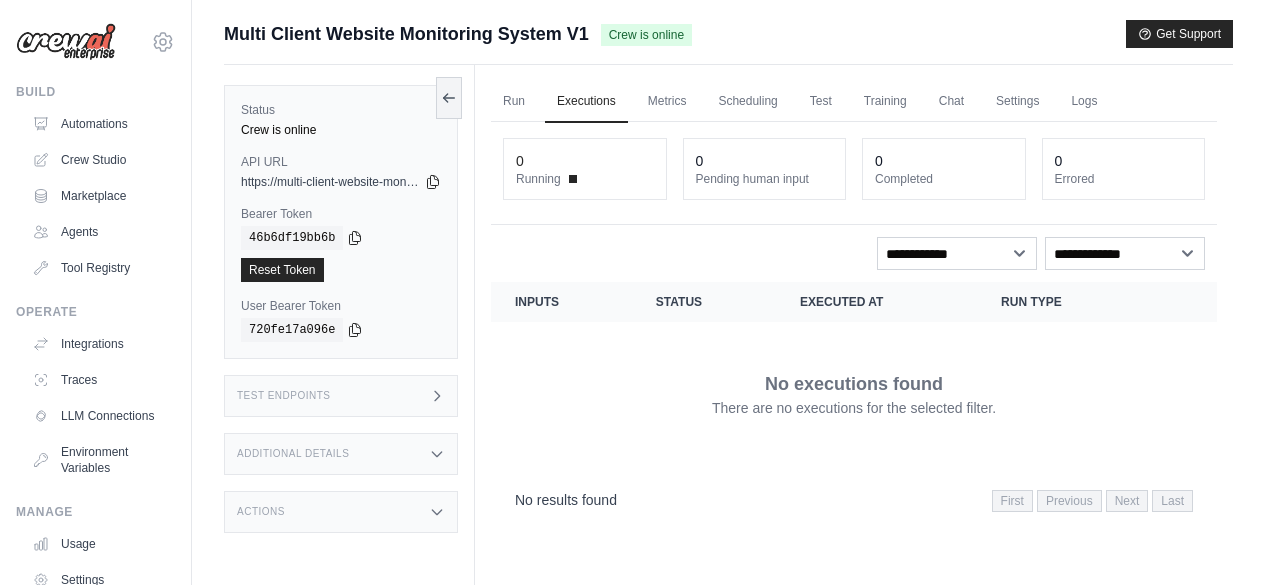 scroll, scrollTop: 0, scrollLeft: 0, axis: both 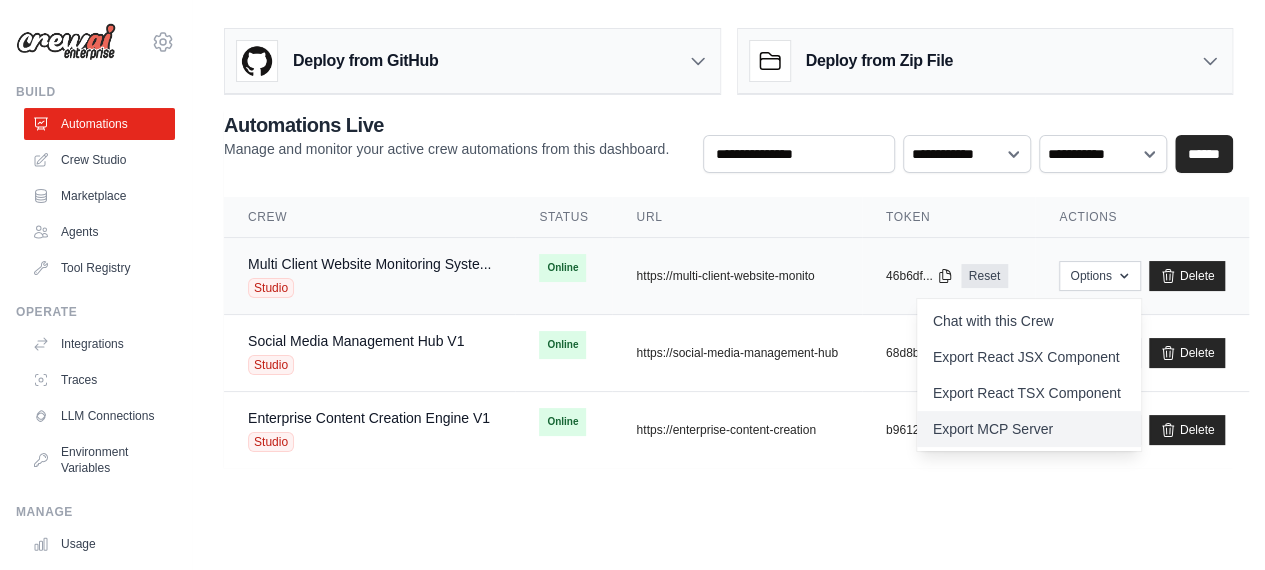 click on "Export MCP Server" at bounding box center [1029, 429] 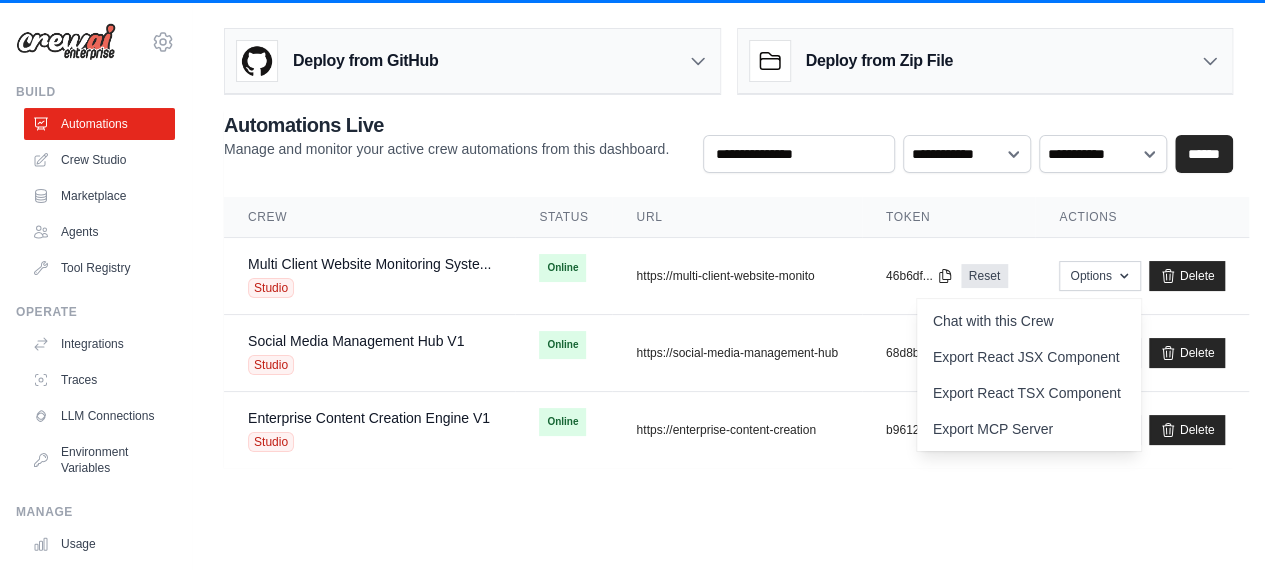 click on "Deploy from GitHub
Deploy your project directly from GitHub. Select a repository and
branch to get started.
Changes will be automatically synchronized with your deployment.
Configure GitHub
Deploy from Zip File
Choose file" at bounding box center [728, 256] 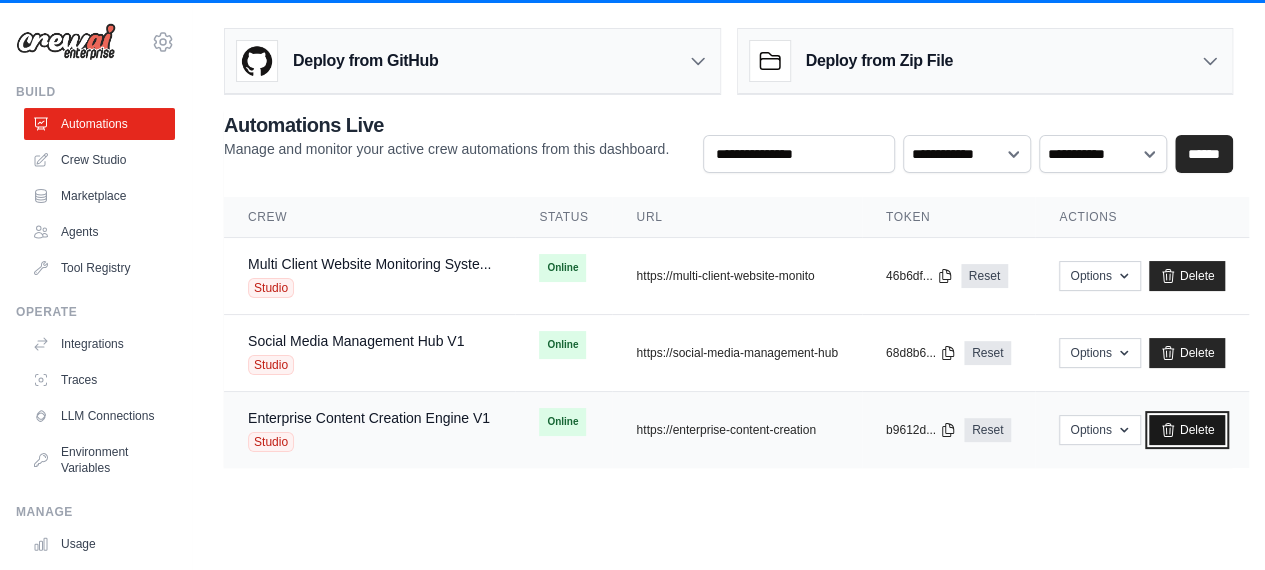 click on "Delete" at bounding box center (1187, 430) 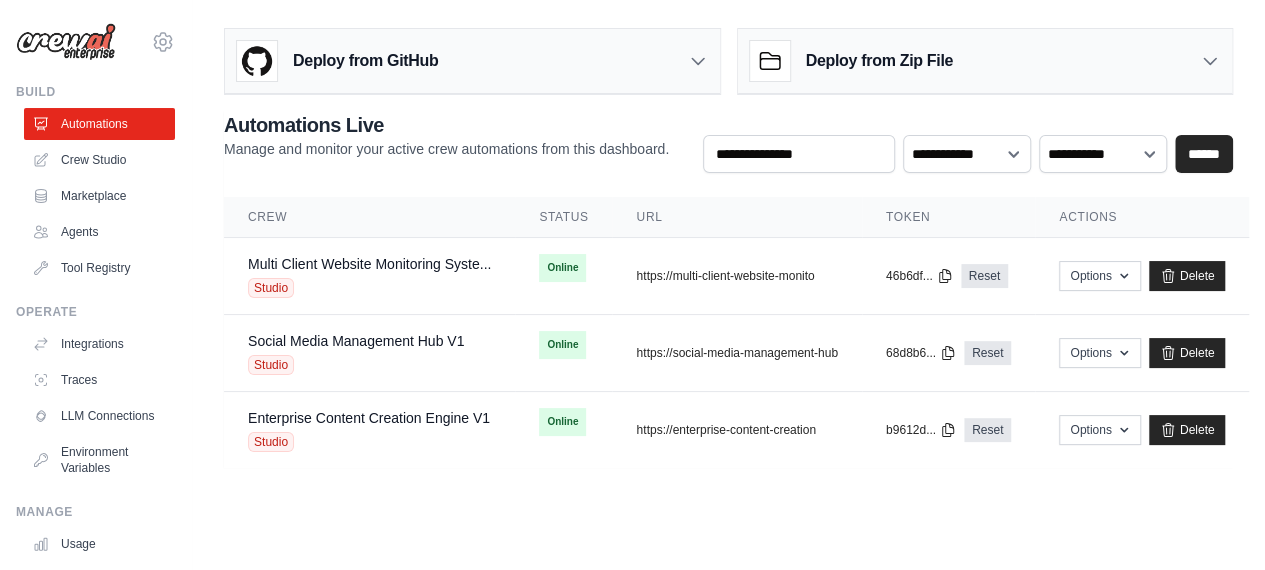 click on "Deploy from GitHub
Deploy your project directly from GitHub. Select a repository and
branch to get started.
Changes will be automatically synchronized with your deployment.
Configure GitHub
Deploy from Zip File
Choose file" at bounding box center [728, 256] 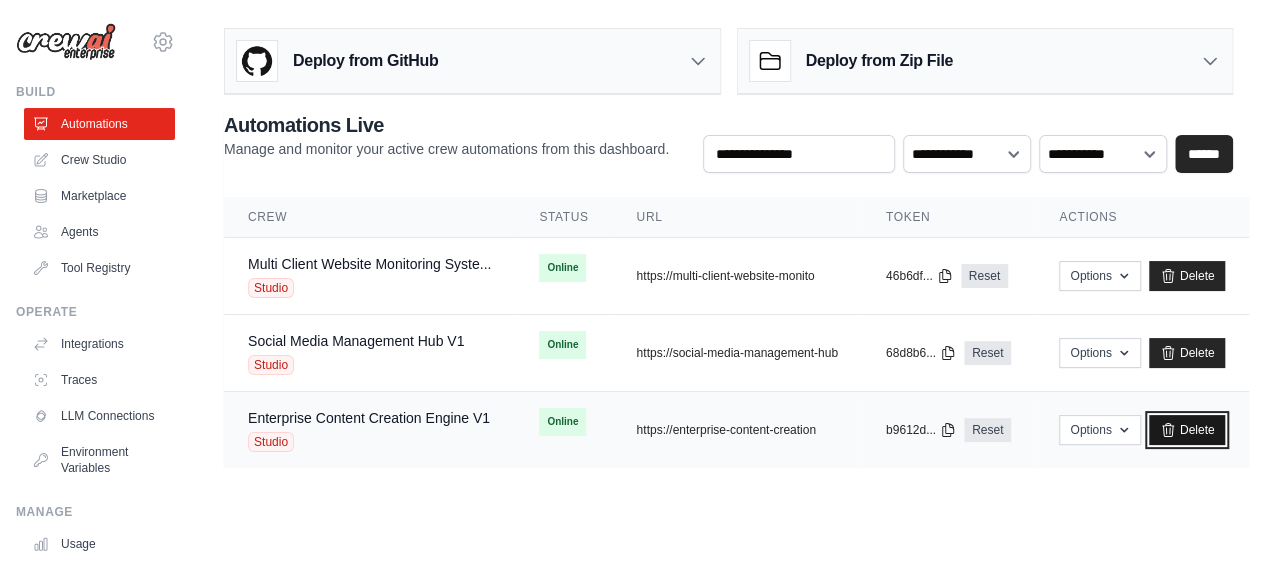 click on "Delete" at bounding box center (1187, 430) 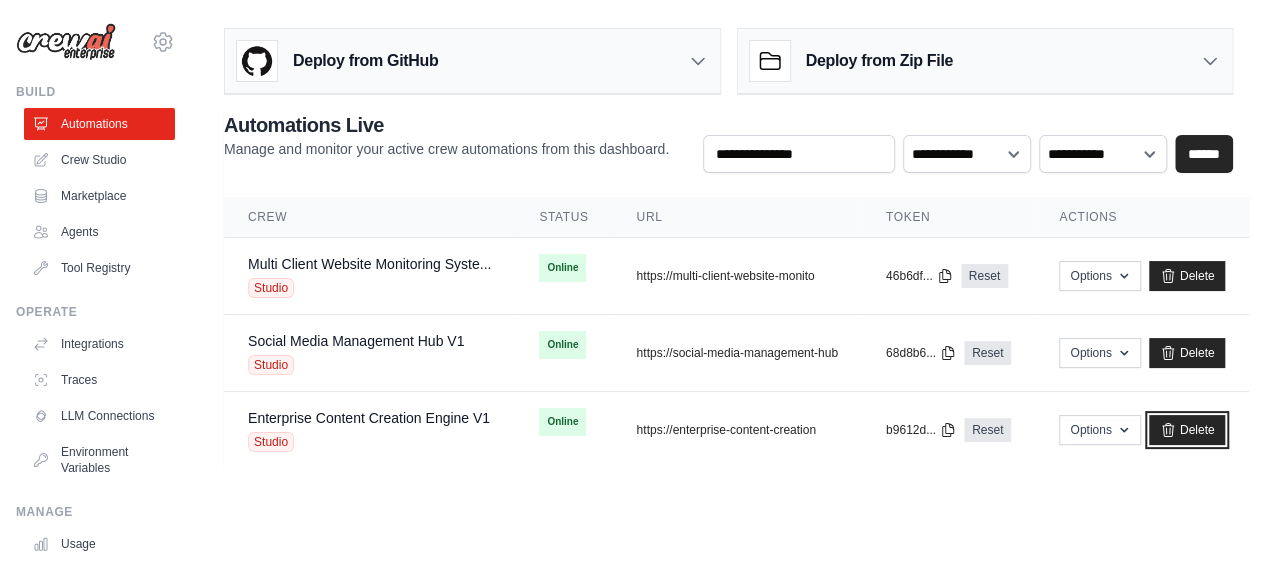 scroll, scrollTop: 0, scrollLeft: 34, axis: horizontal 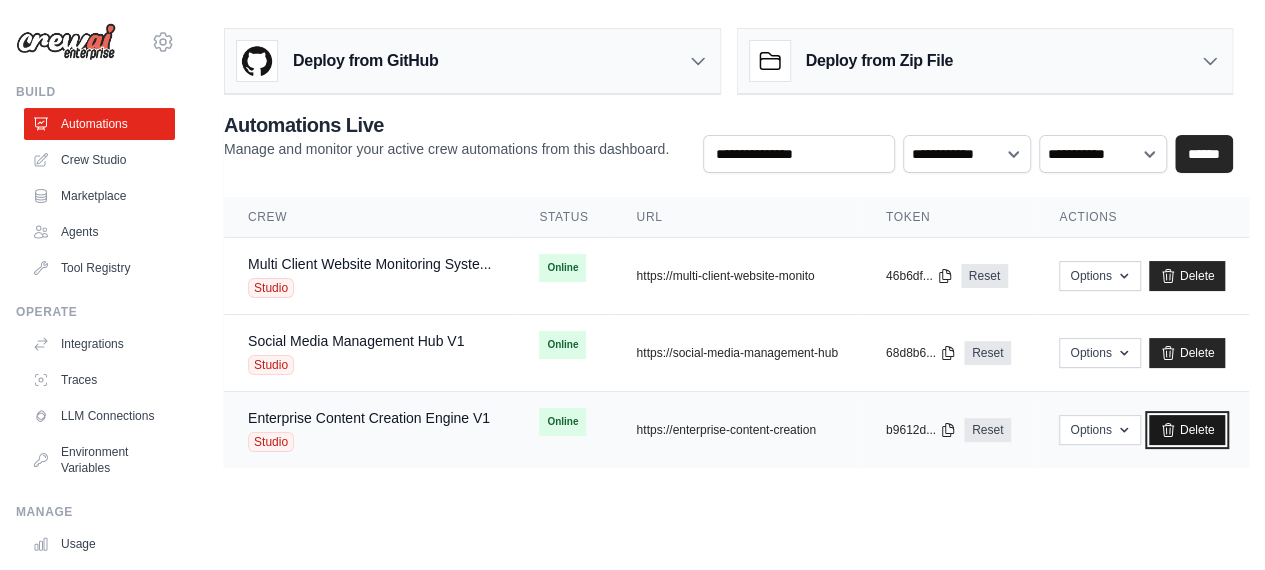 click on "Delete" at bounding box center (1187, 430) 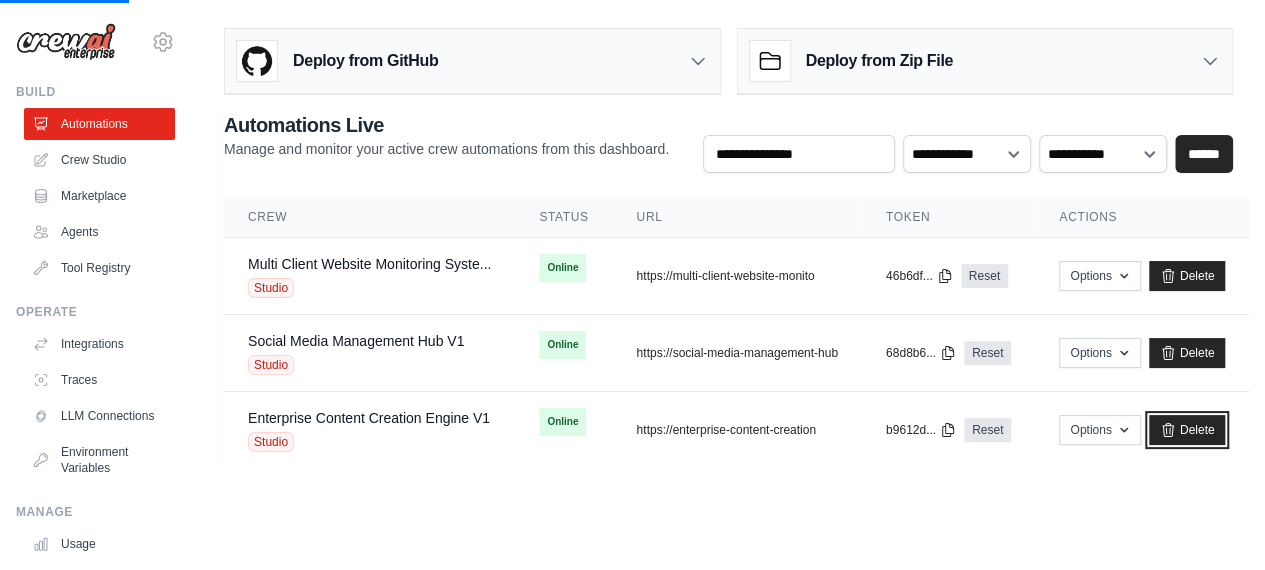 scroll, scrollTop: 0, scrollLeft: 0, axis: both 